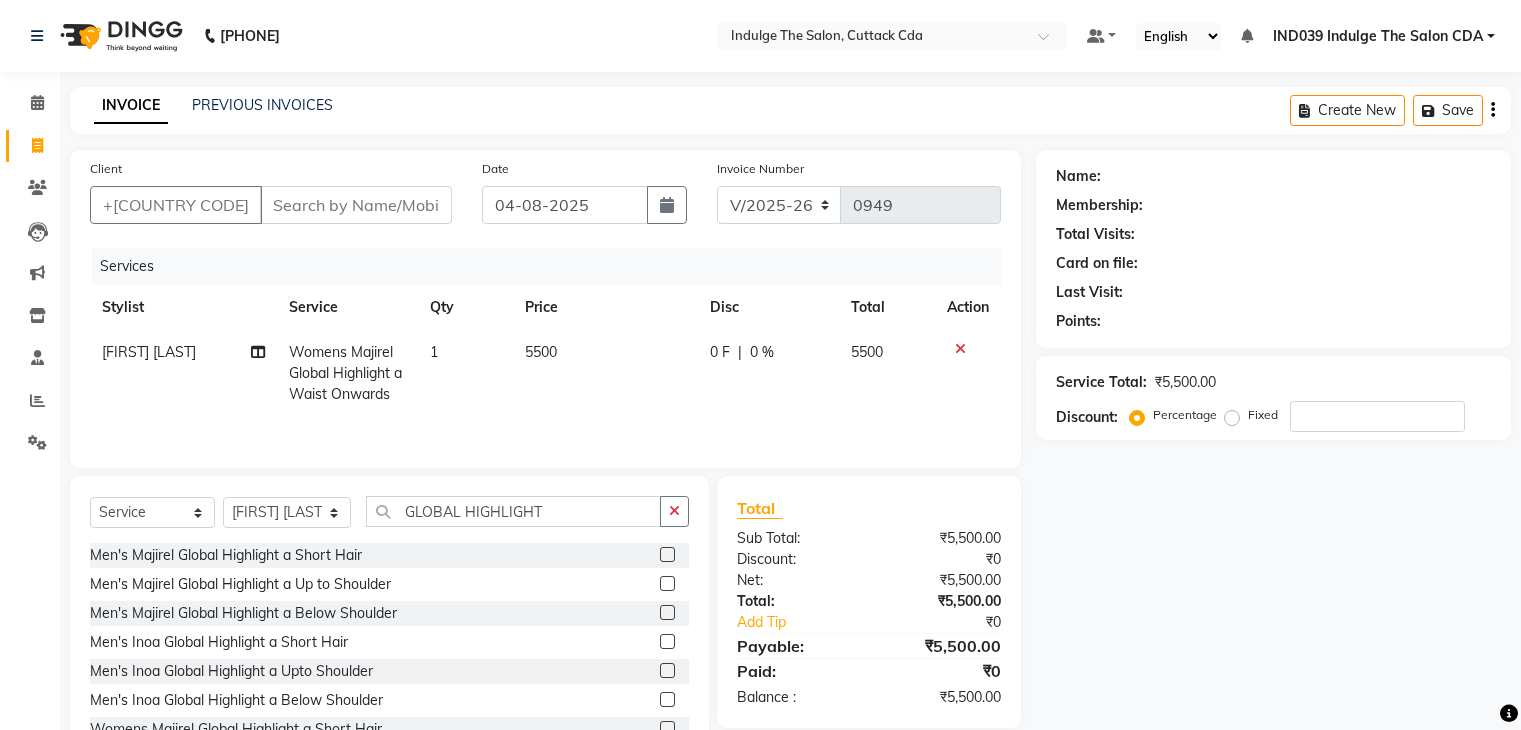 select on "7297" 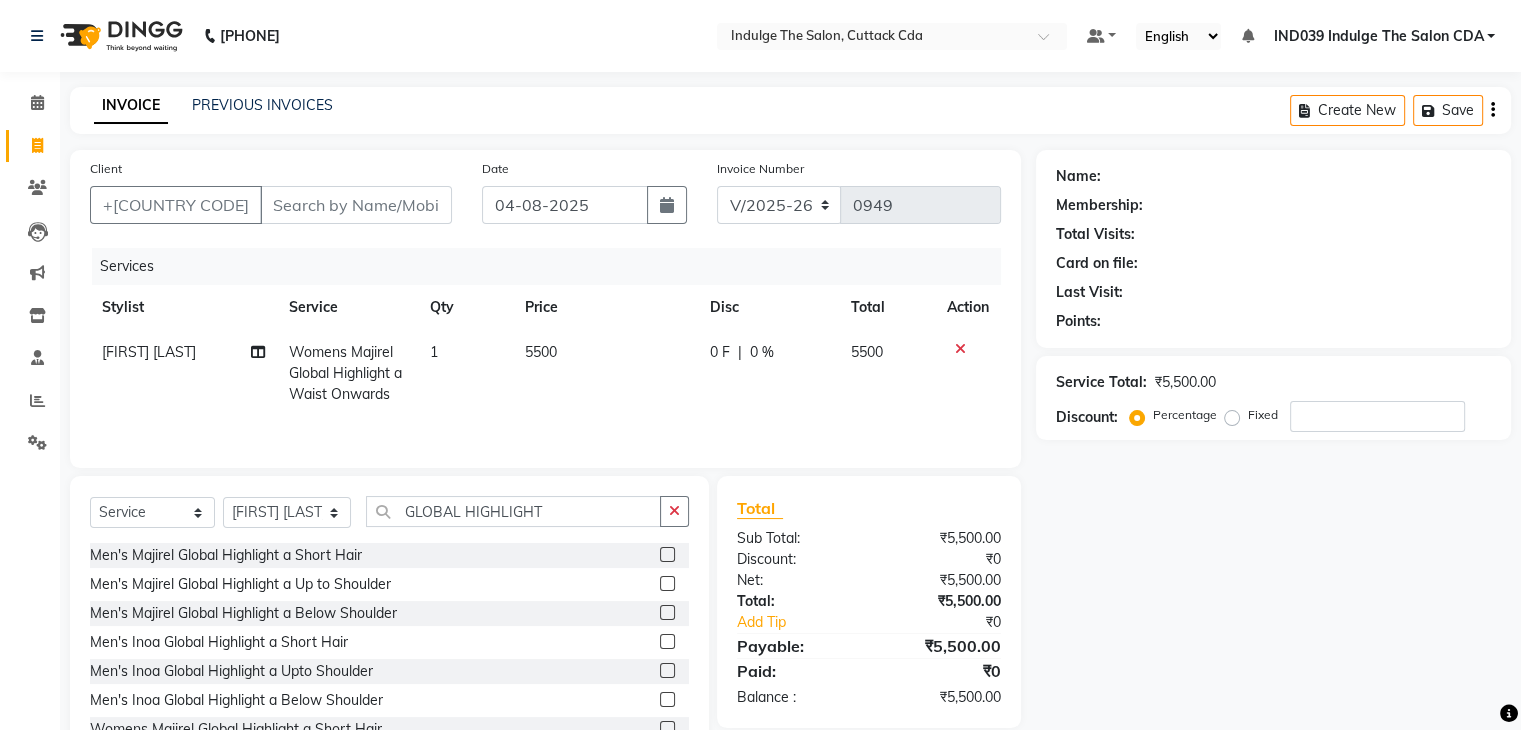 scroll, scrollTop: 0, scrollLeft: 0, axis: both 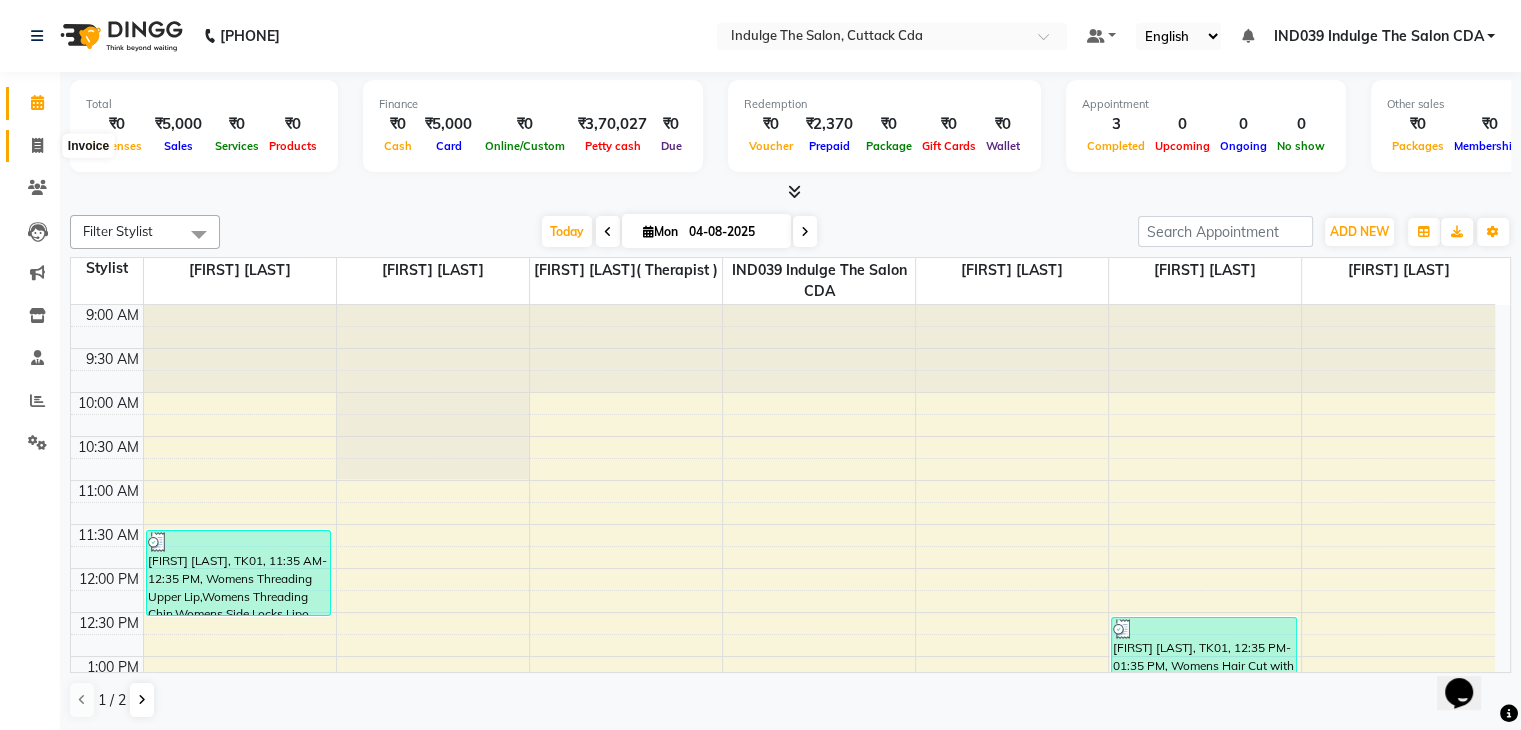 click 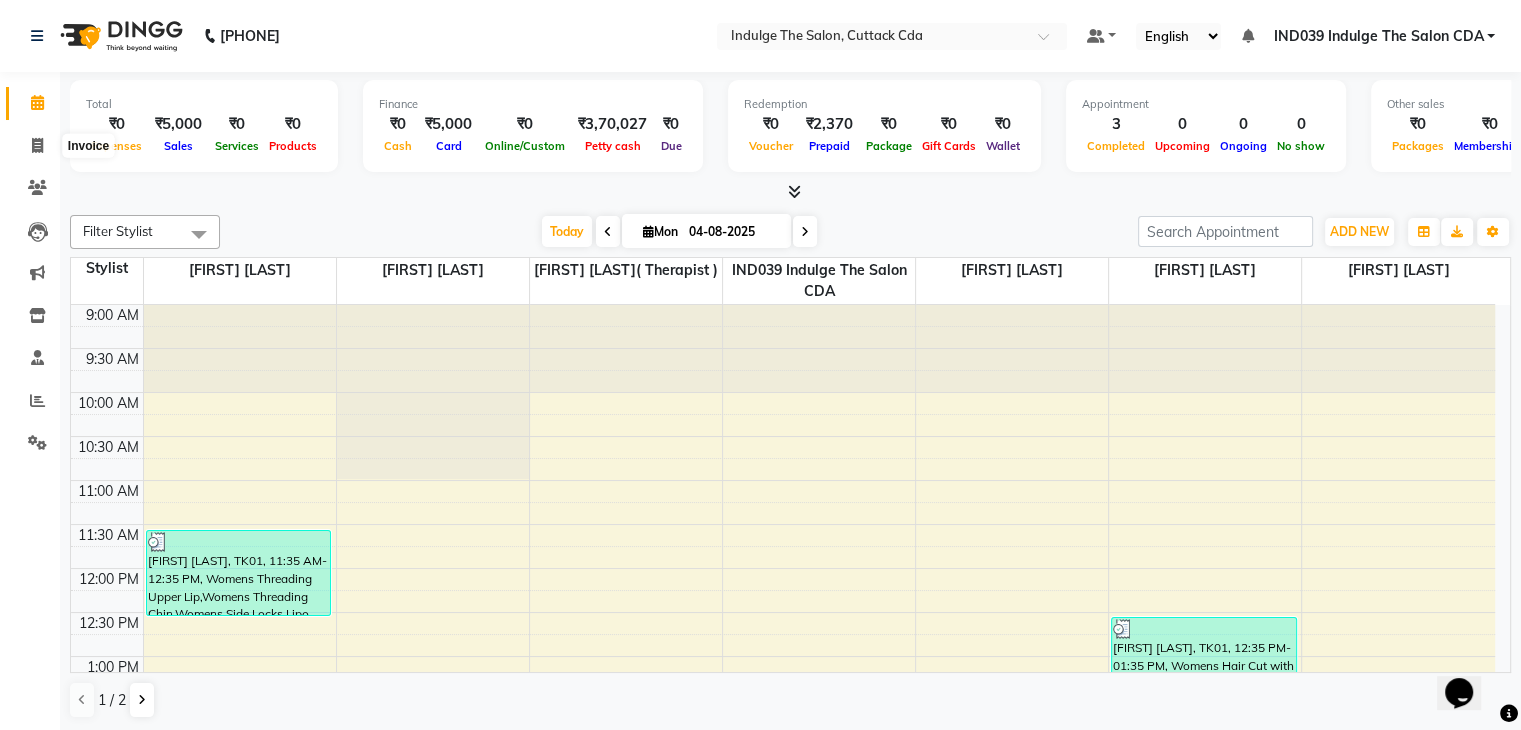 select on "service" 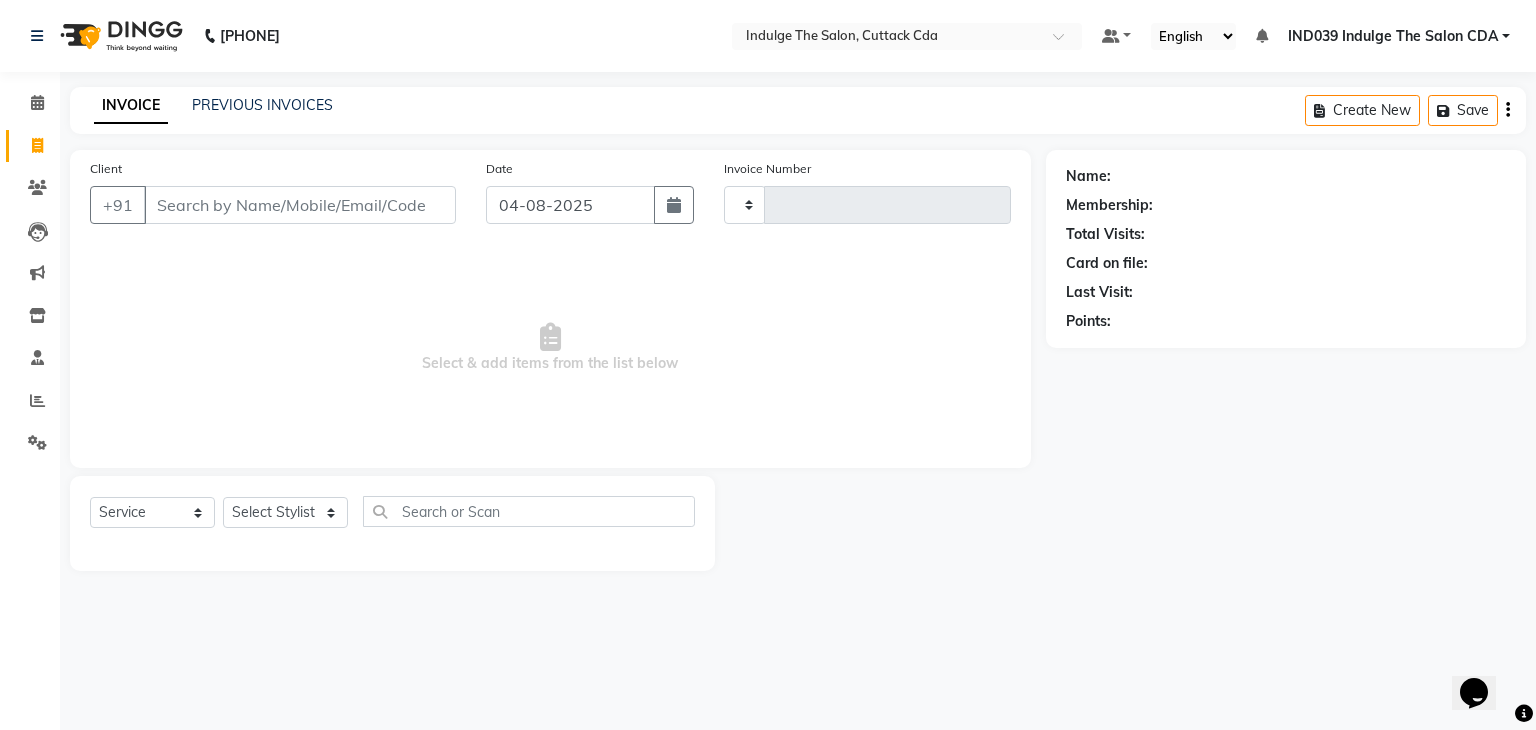 type on "0949" 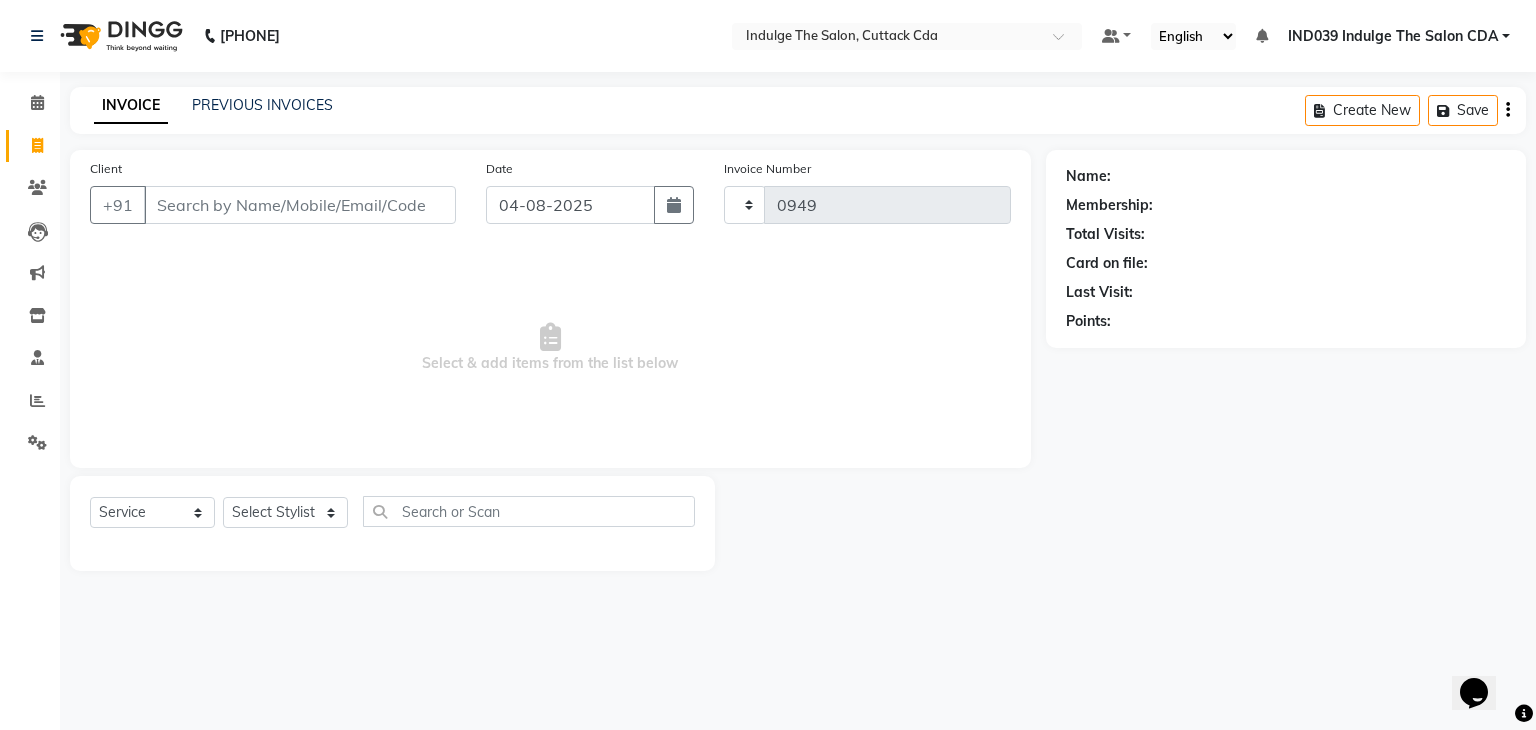 select on "7297" 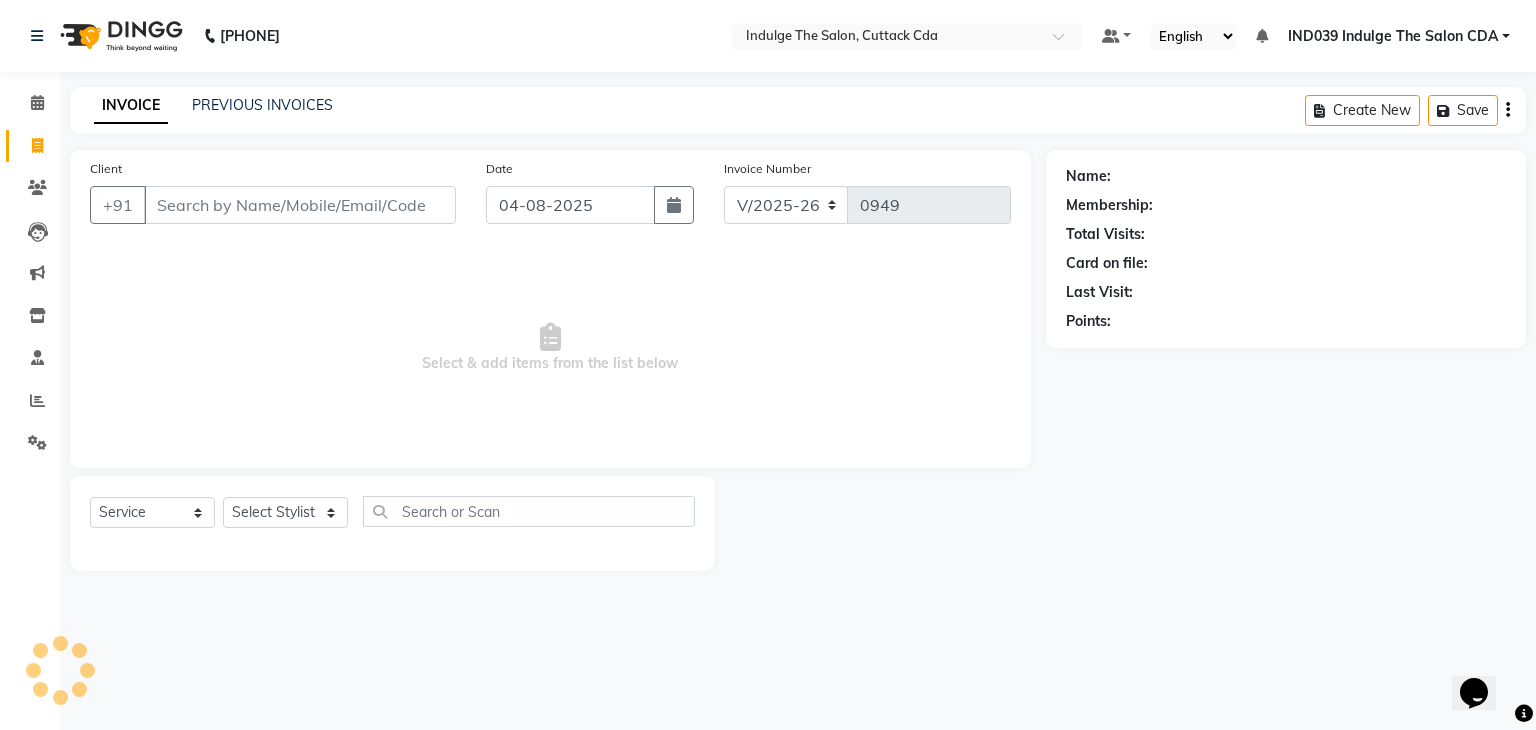 click on "Client" at bounding box center [300, 205] 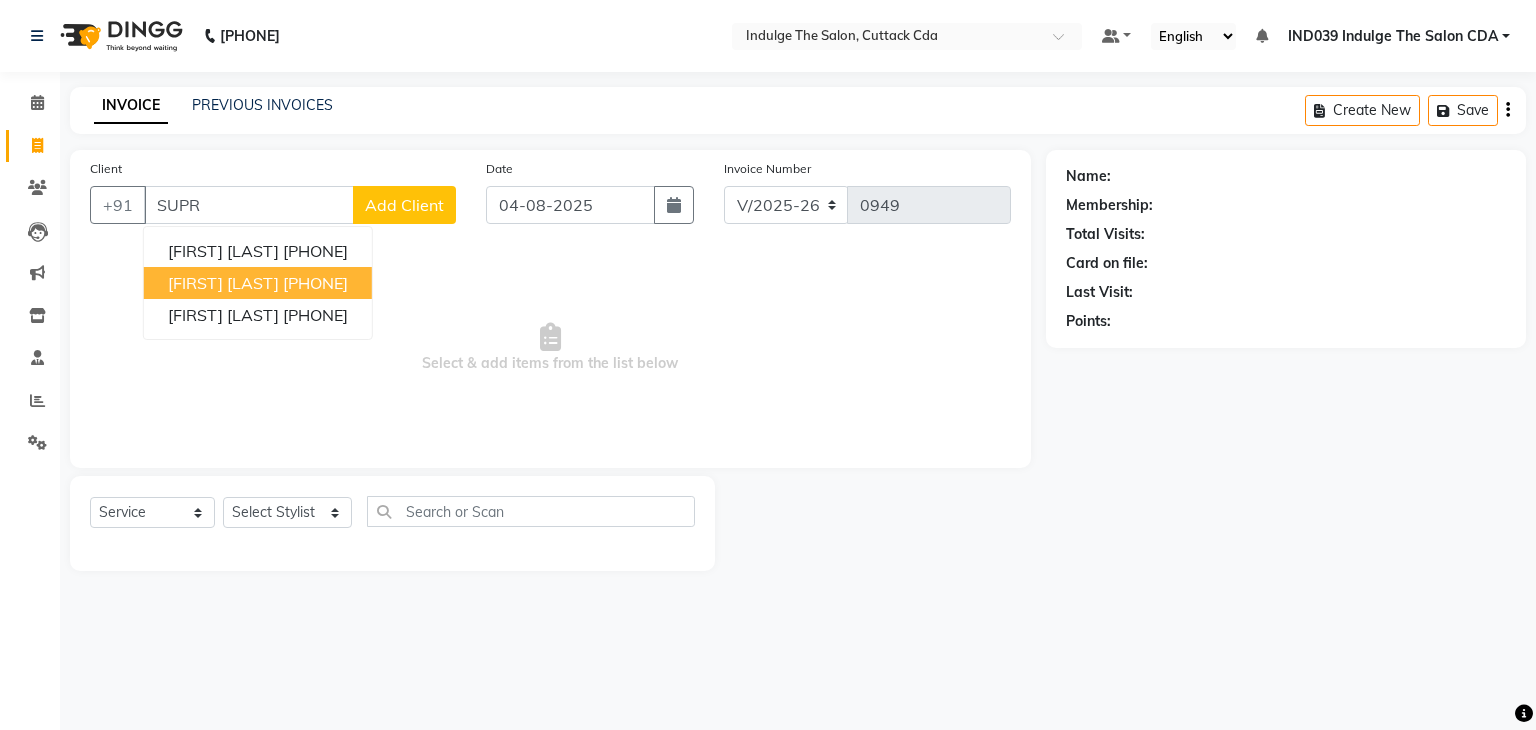 click on "[FIRST] [LAST]" at bounding box center [223, 283] 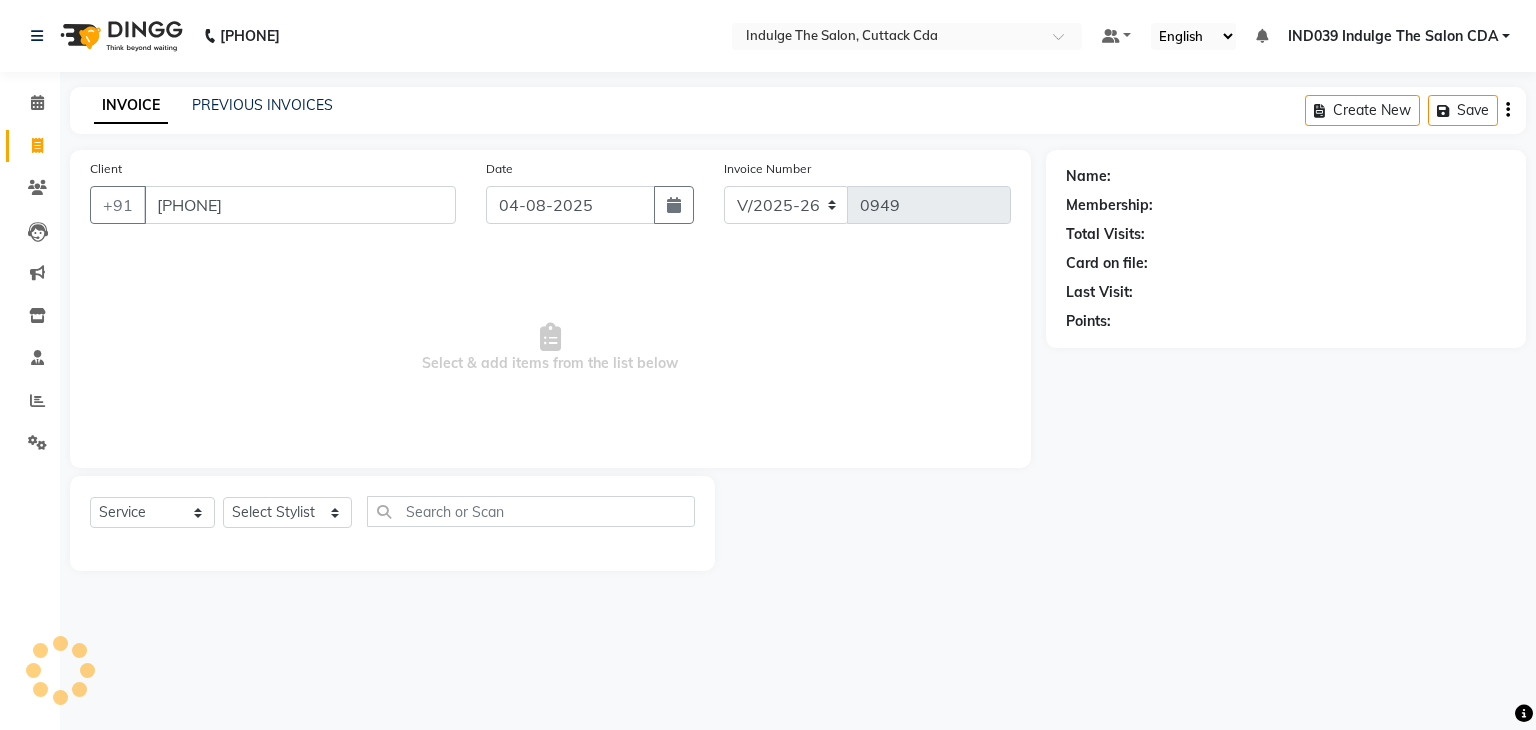 type on "[PHONE]" 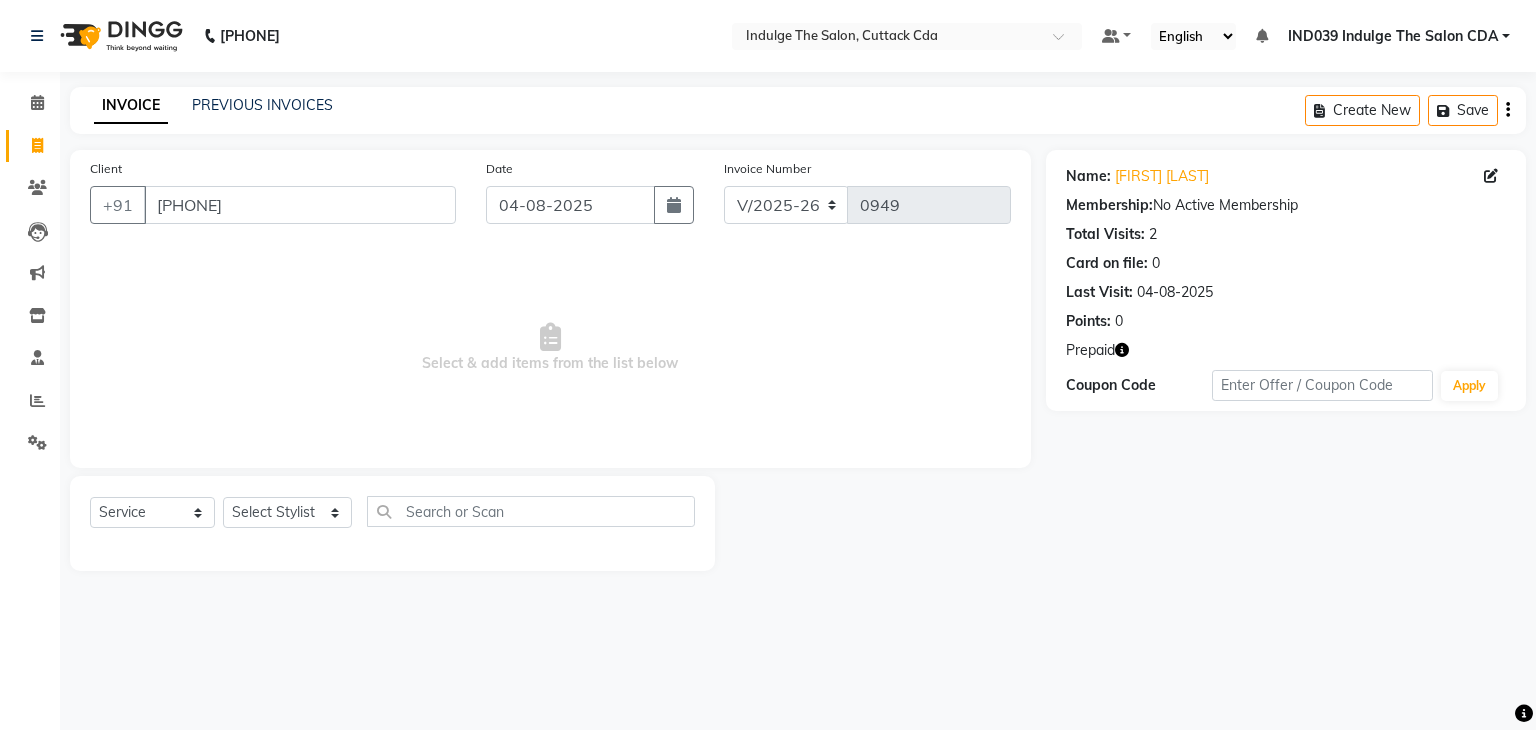 click 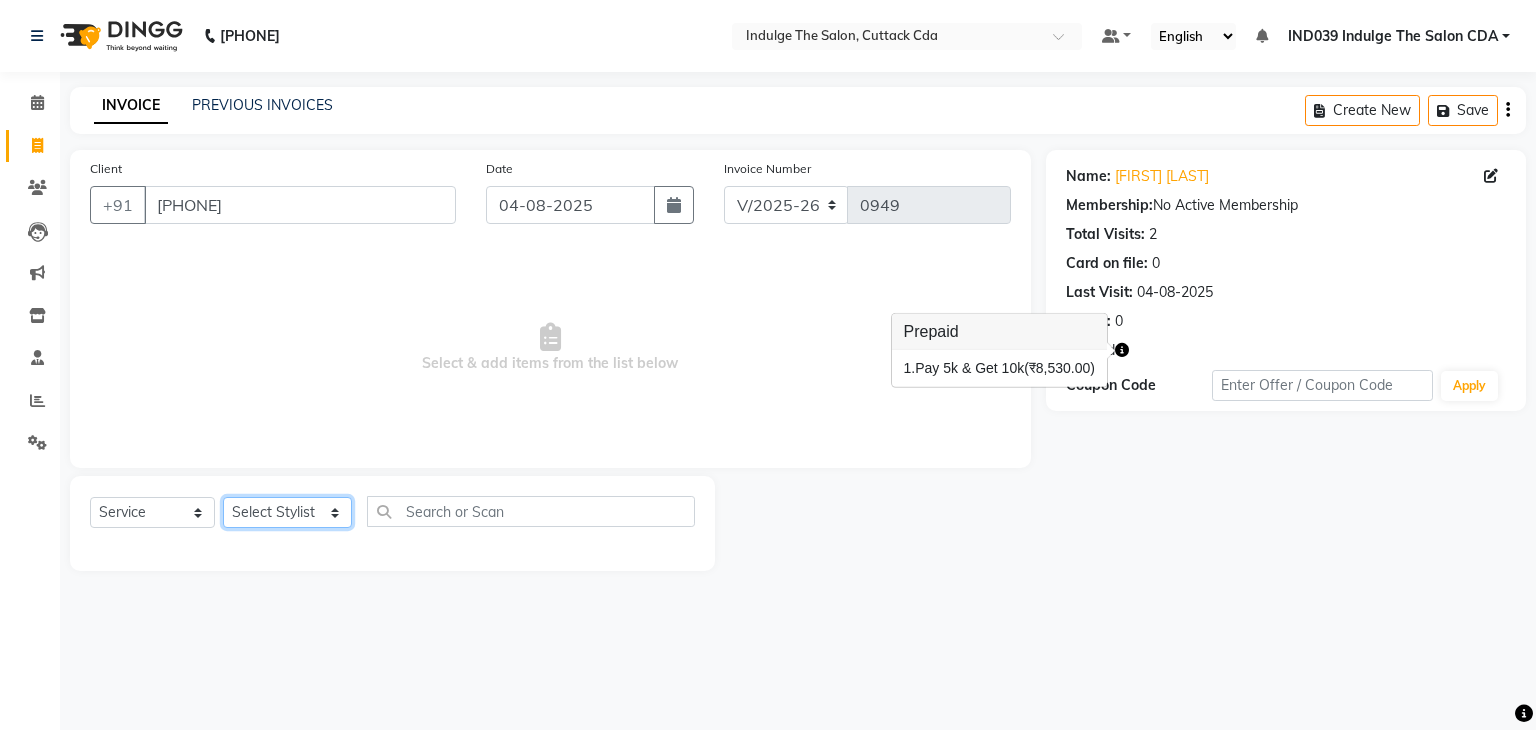 click on "Select Stylist [FIRST] [LAST] GOURAHARI BARIK IND039 Indulge The Salon CDA [FIRST] [LAST] Mohit Patial [FIRST] [LAST] Sudipa Daptari [FIRST] [LAST] [FIRST] [LAST]" 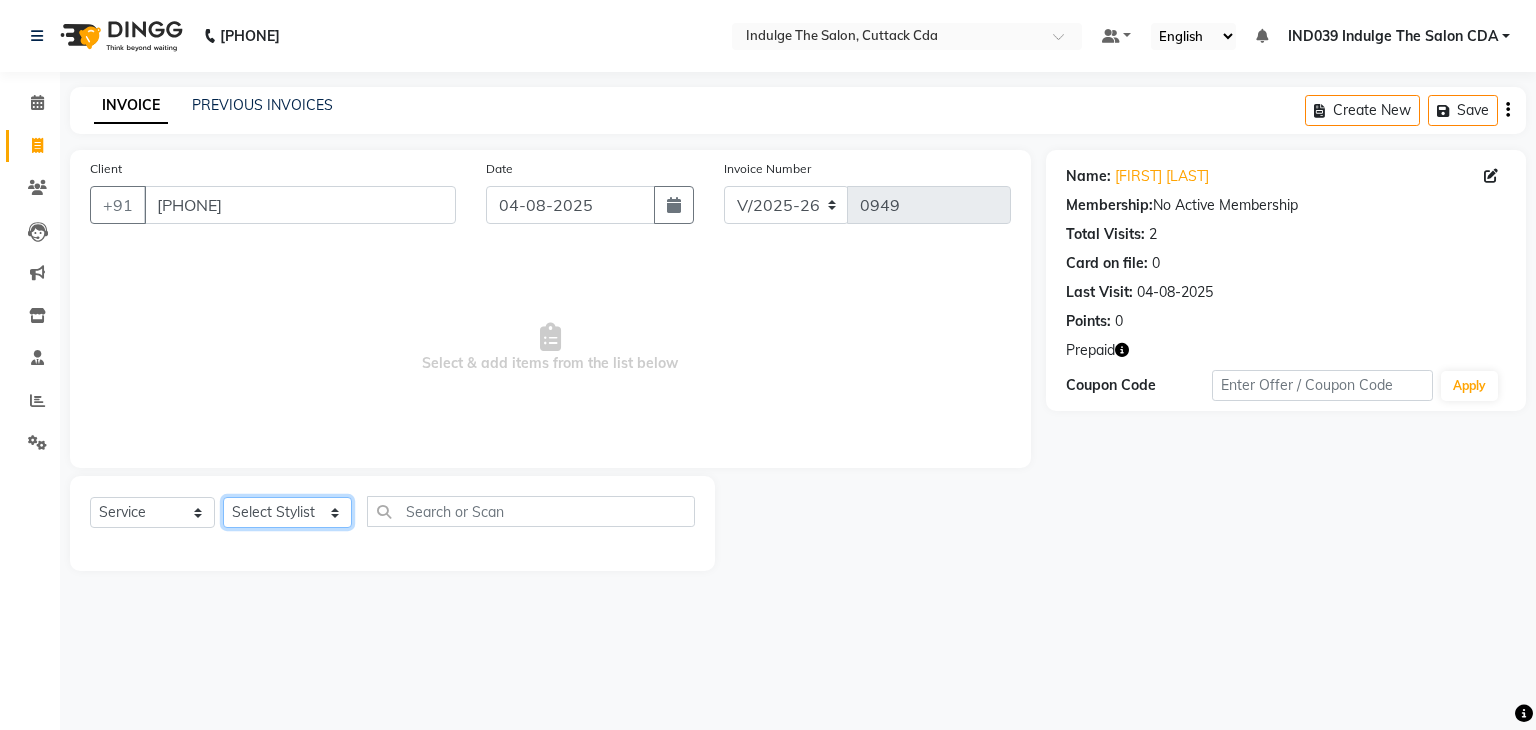 select on "67880" 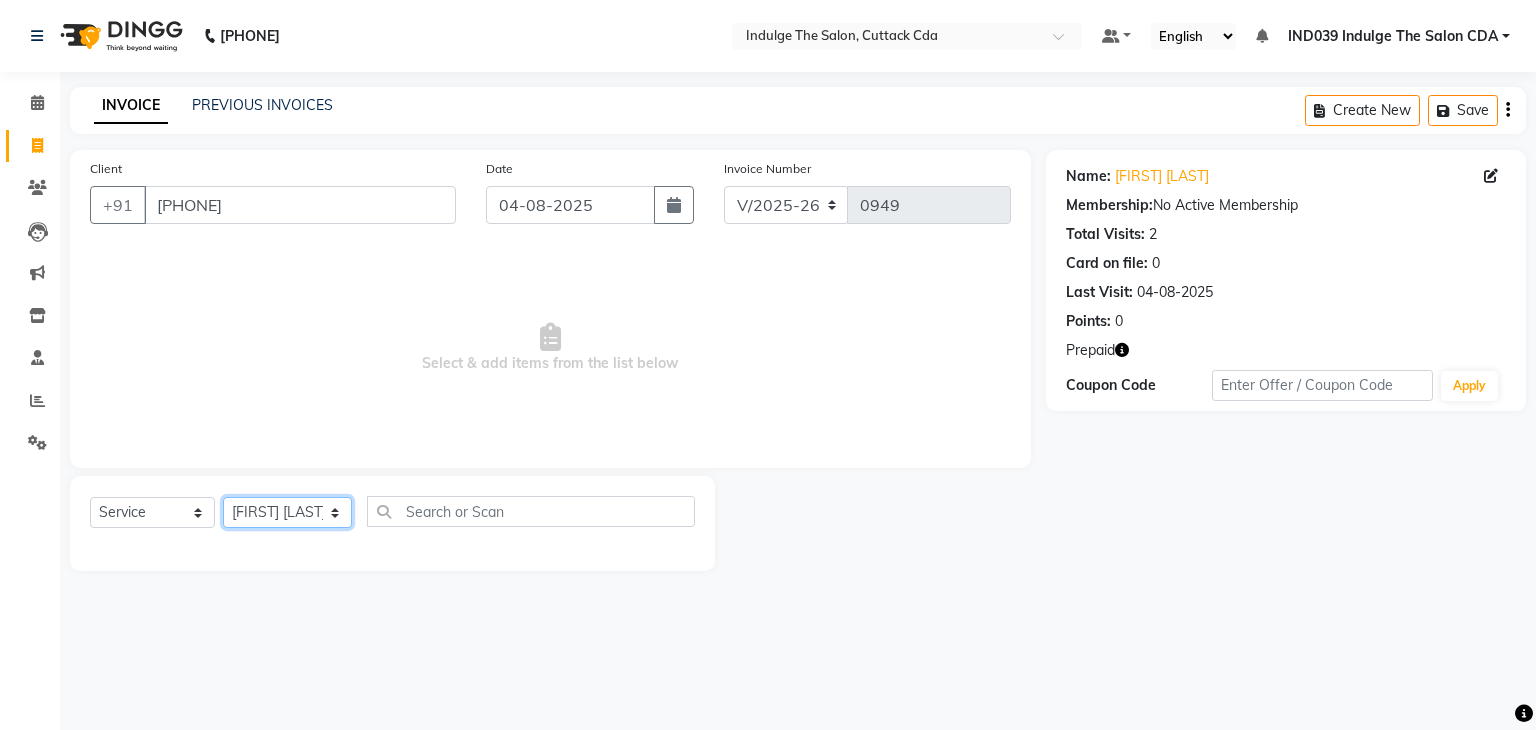 click on "Select Stylist [FIRST] [LAST] GOURAHARI BARIK IND039 Indulge The Salon CDA [FIRST] [LAST] Mohit Patial [FIRST] [LAST] Sudipa Daptari [FIRST] [LAST] [FIRST] [LAST]" 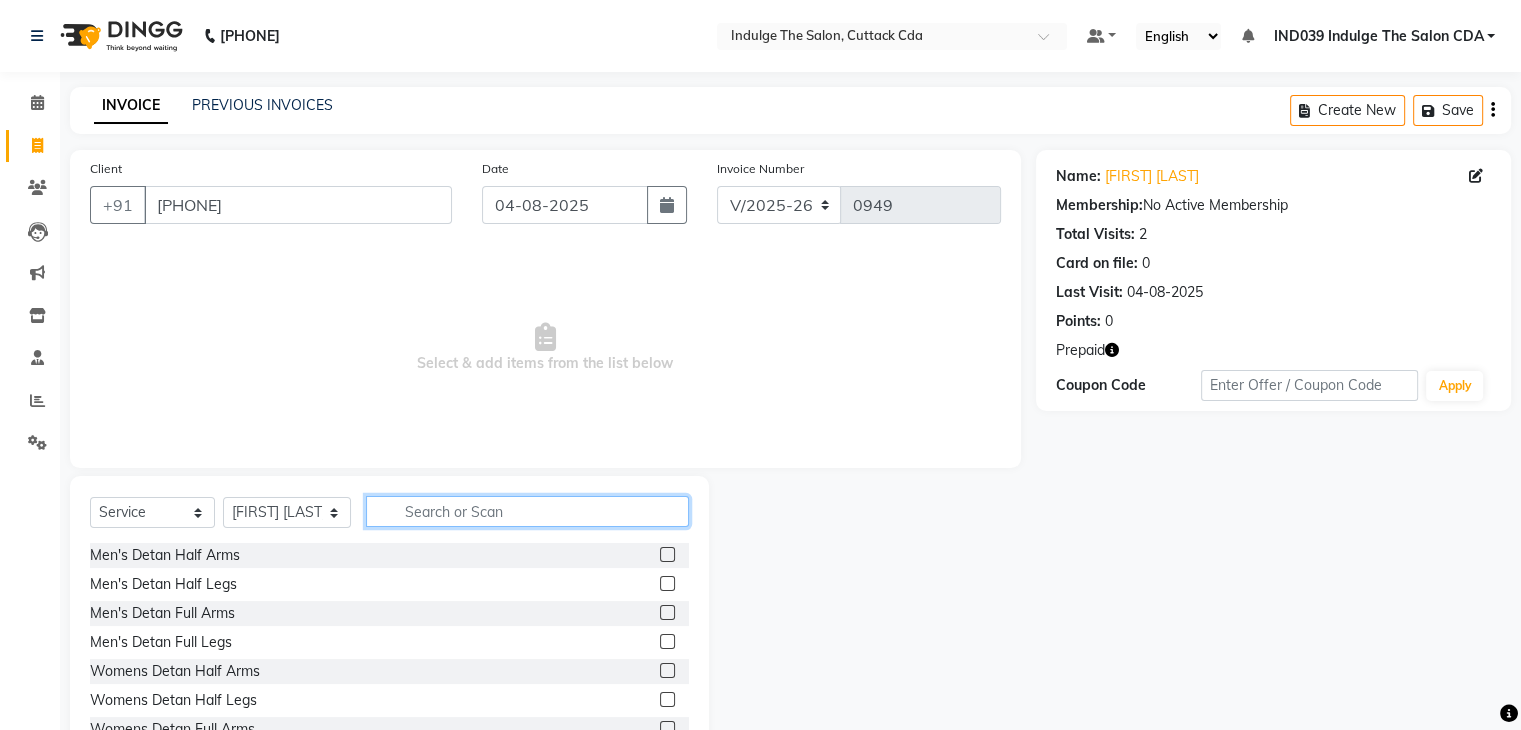 click 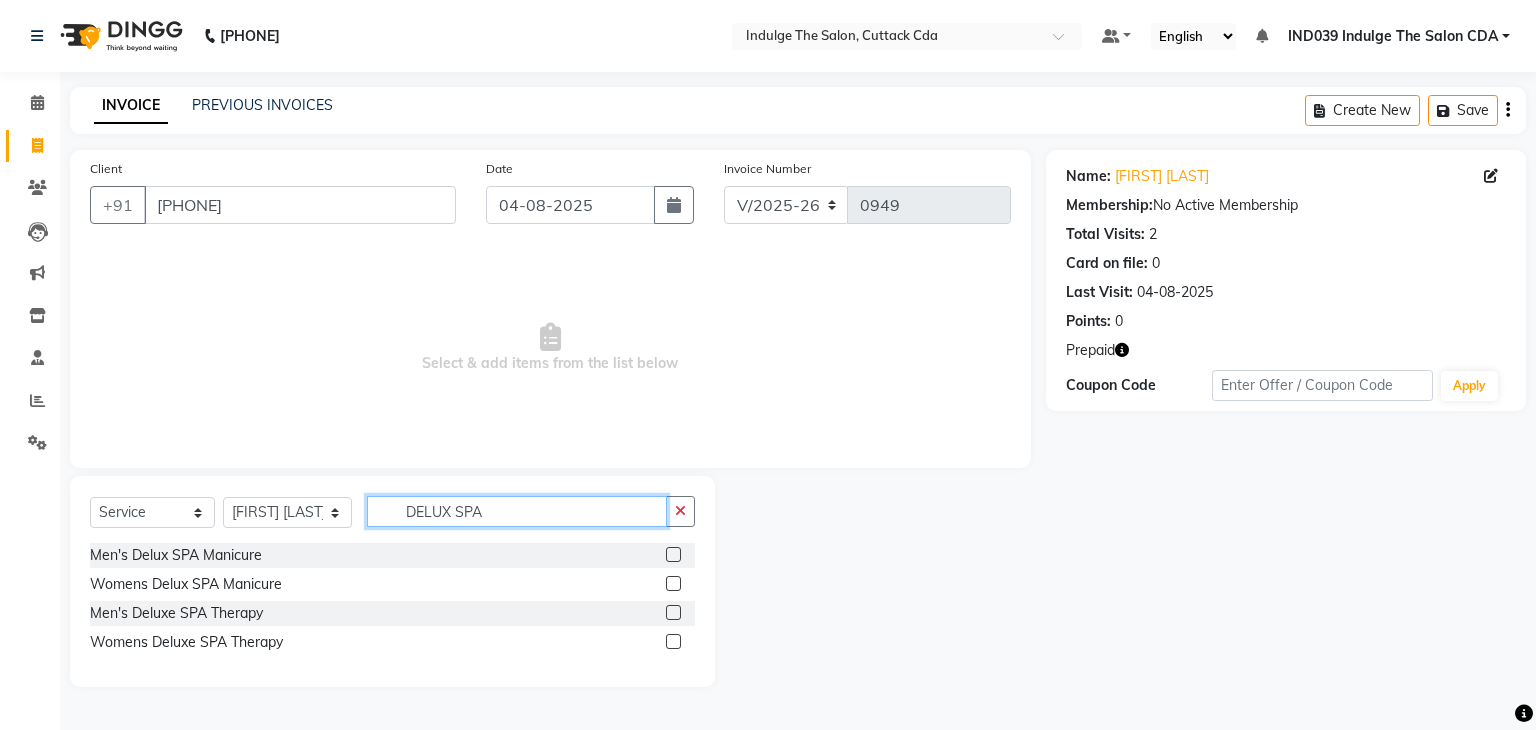 type on "DELUX SPA" 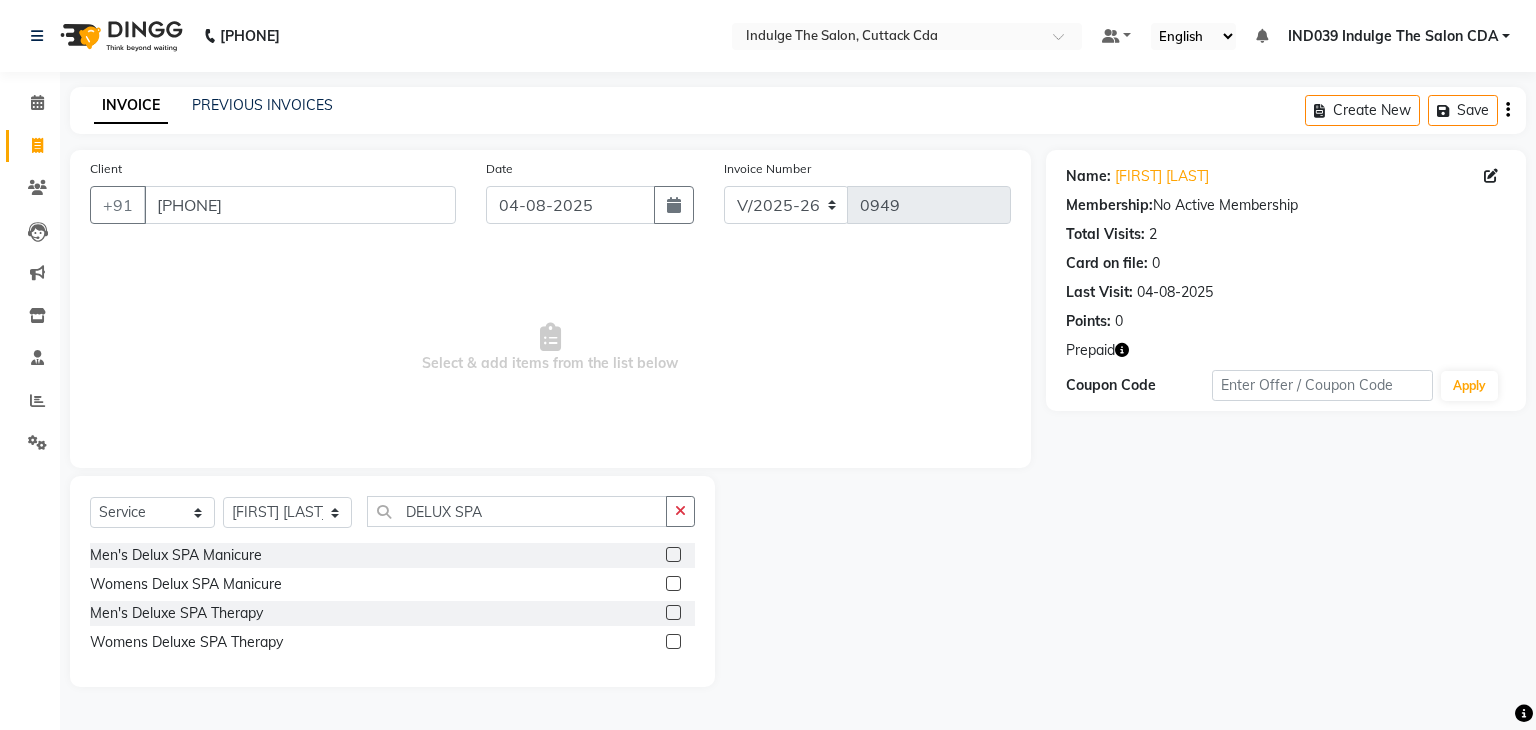 click 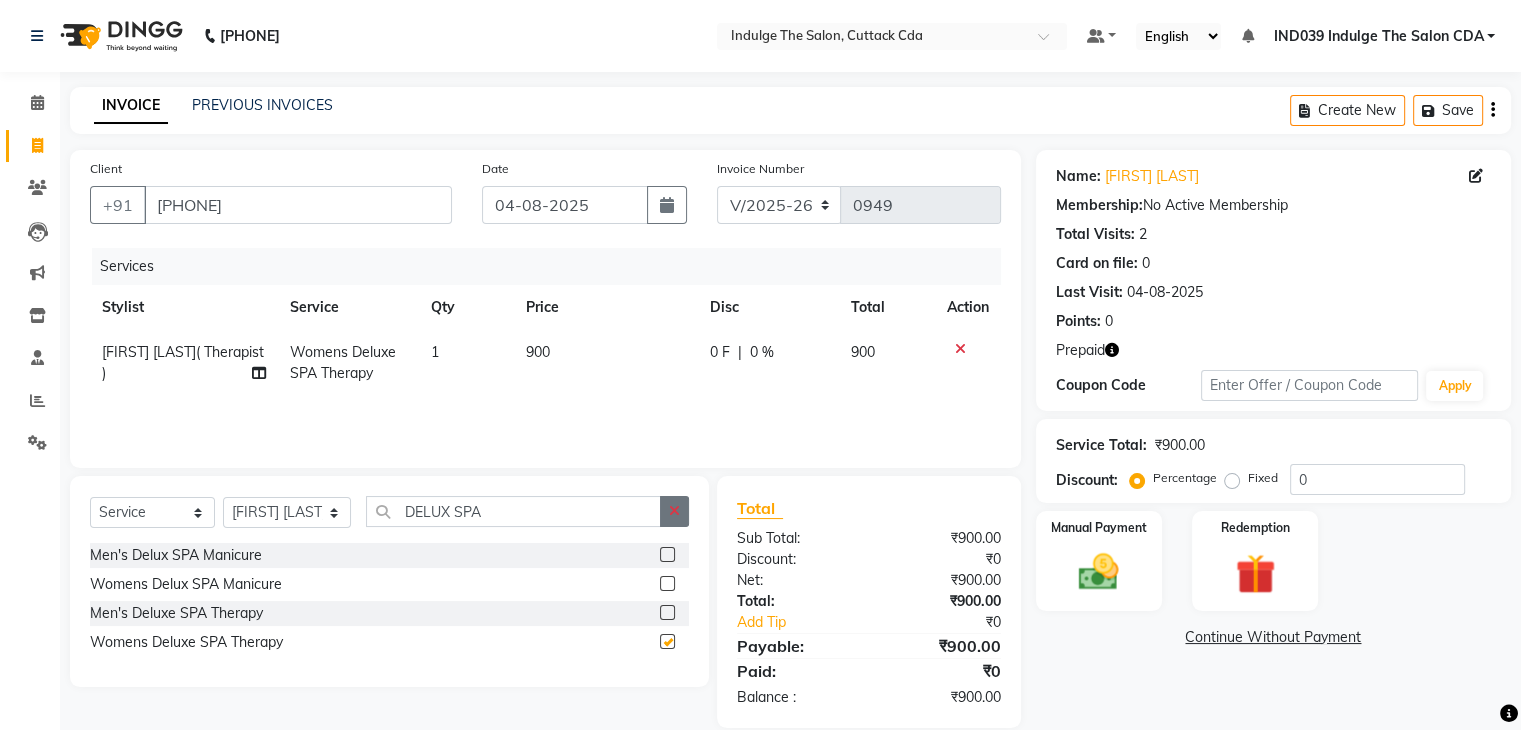 checkbox on "false" 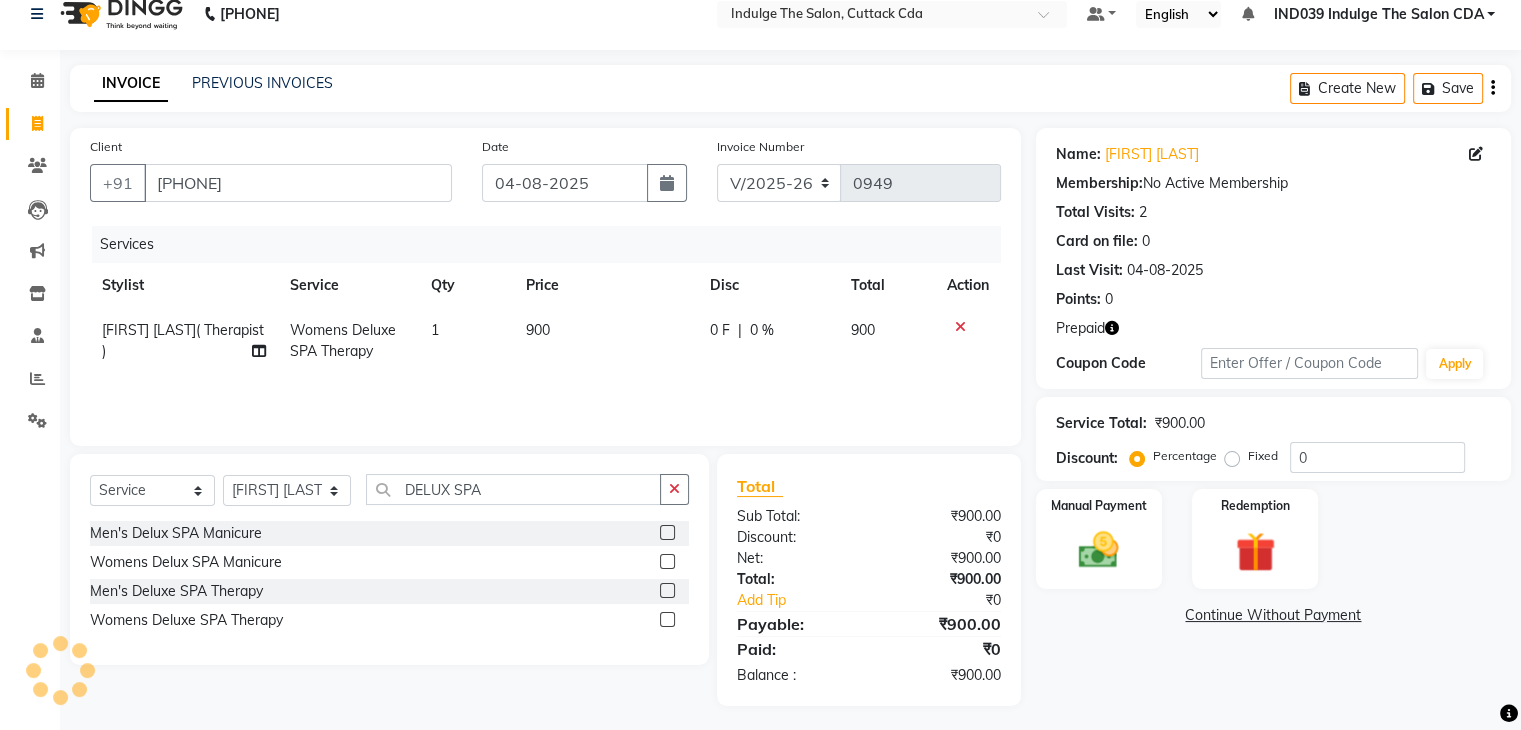 scroll, scrollTop: 28, scrollLeft: 0, axis: vertical 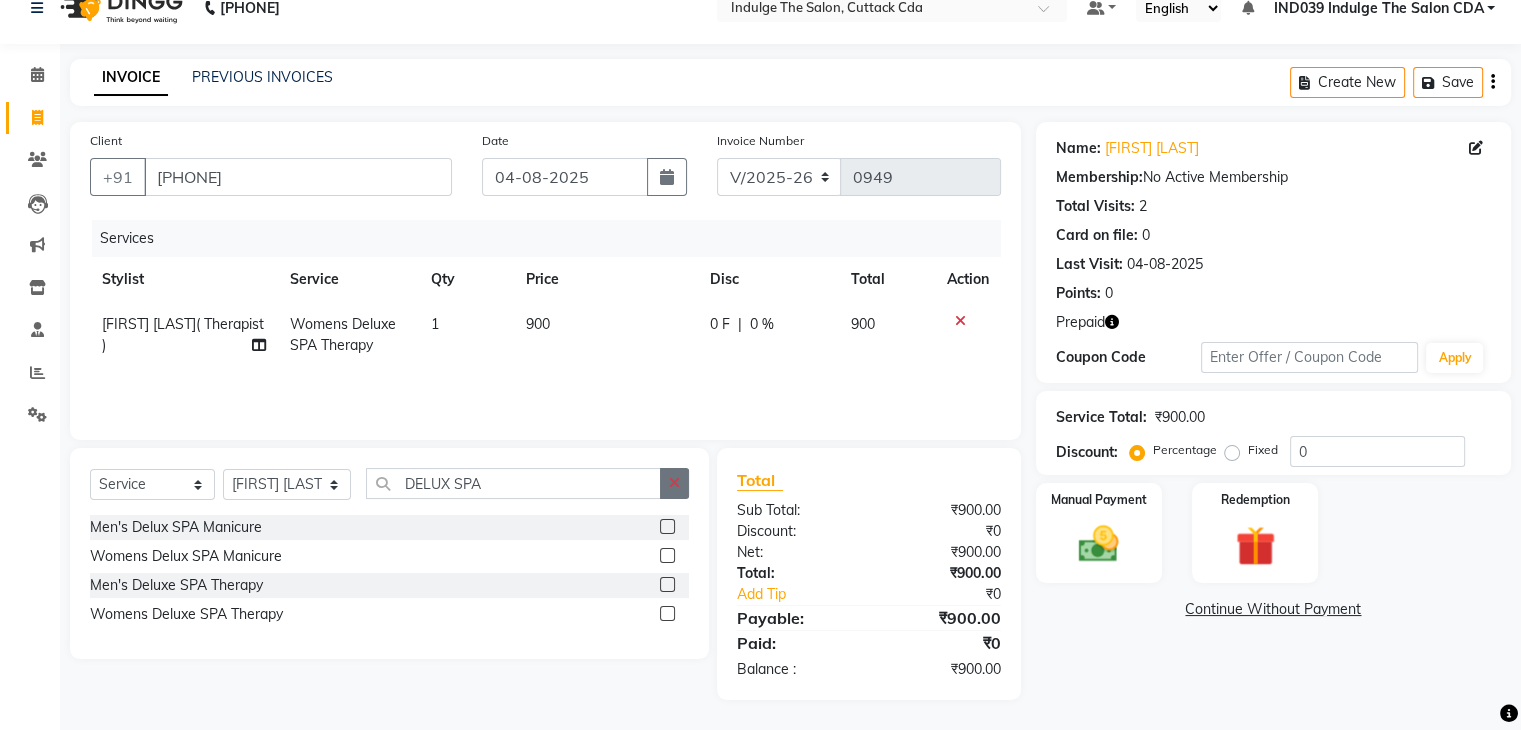 click 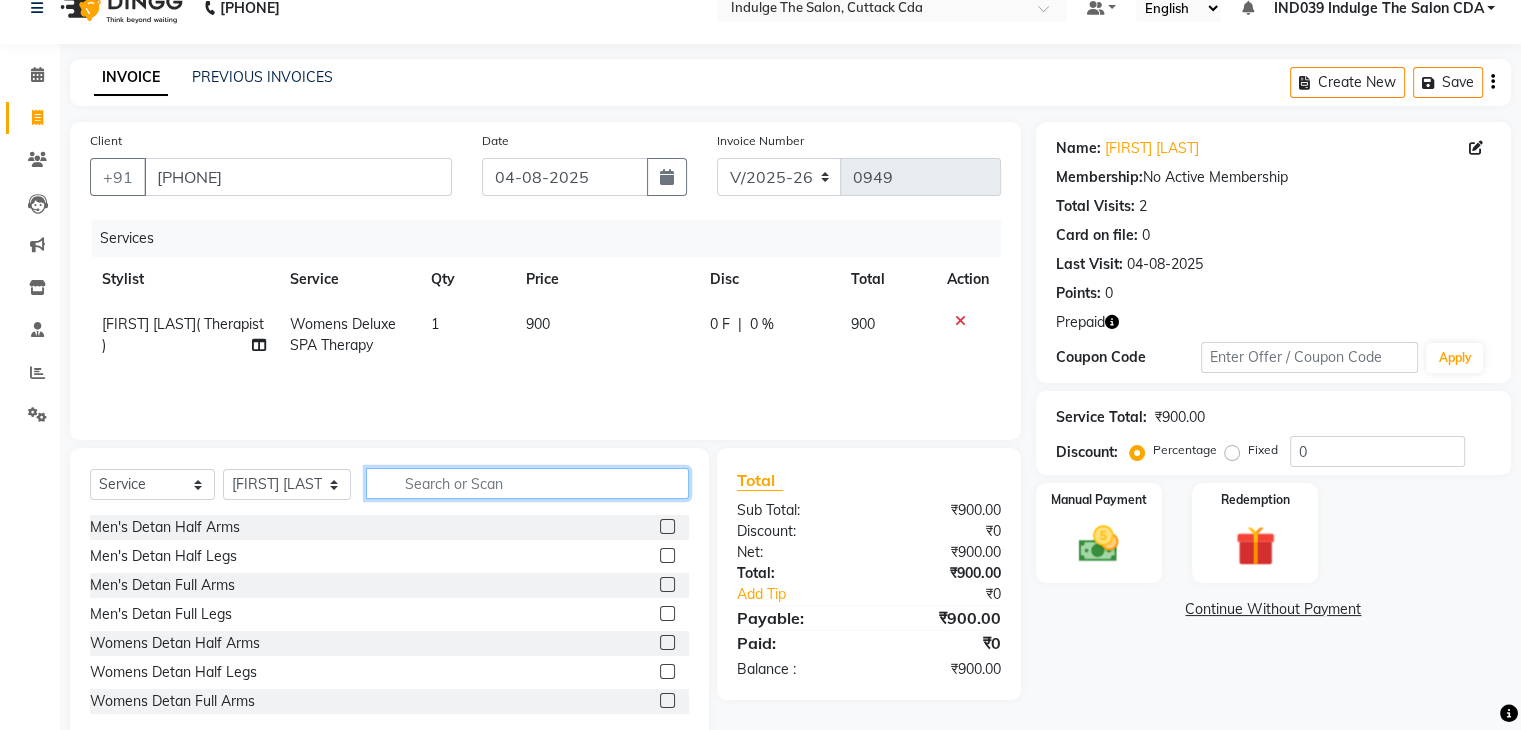 type on "2" 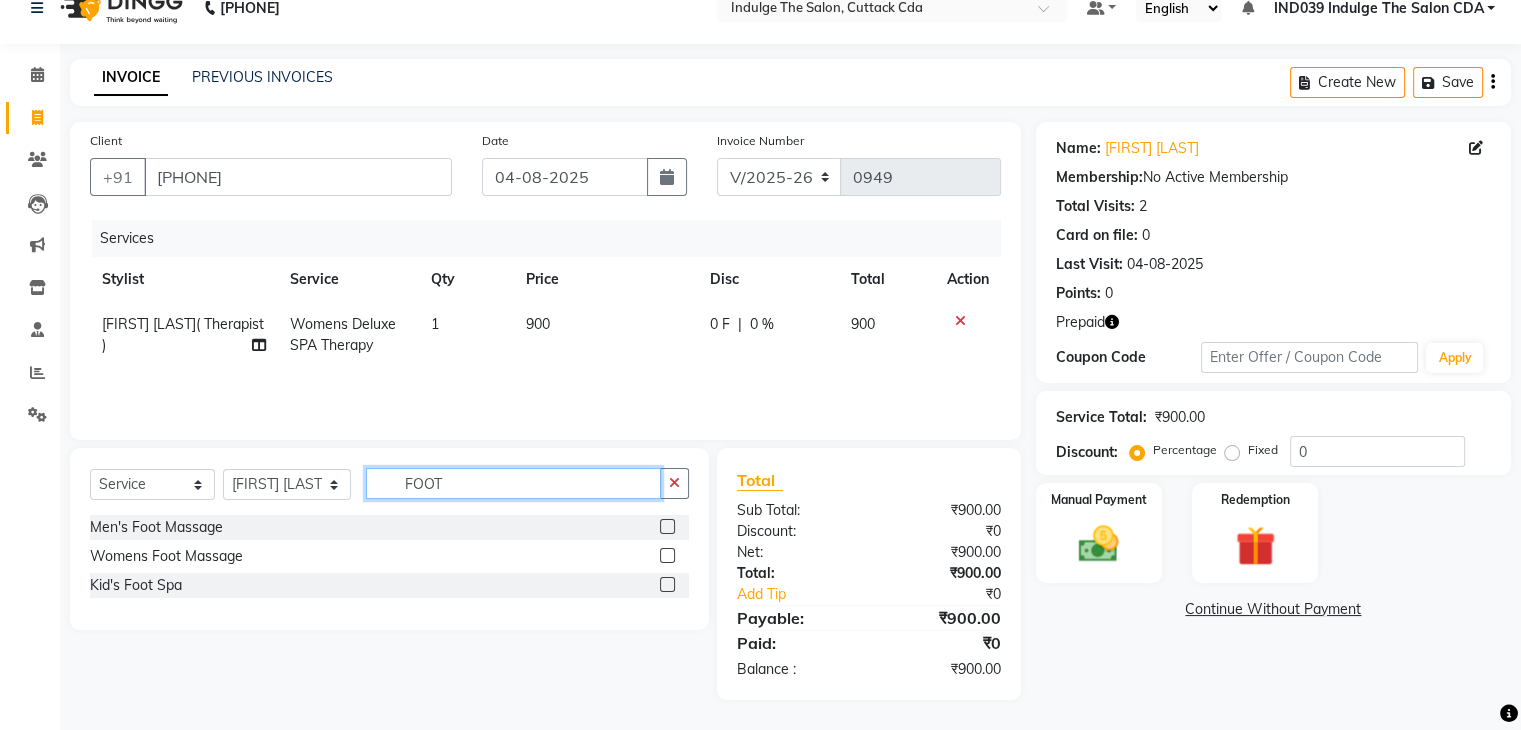 type on "FOOT" 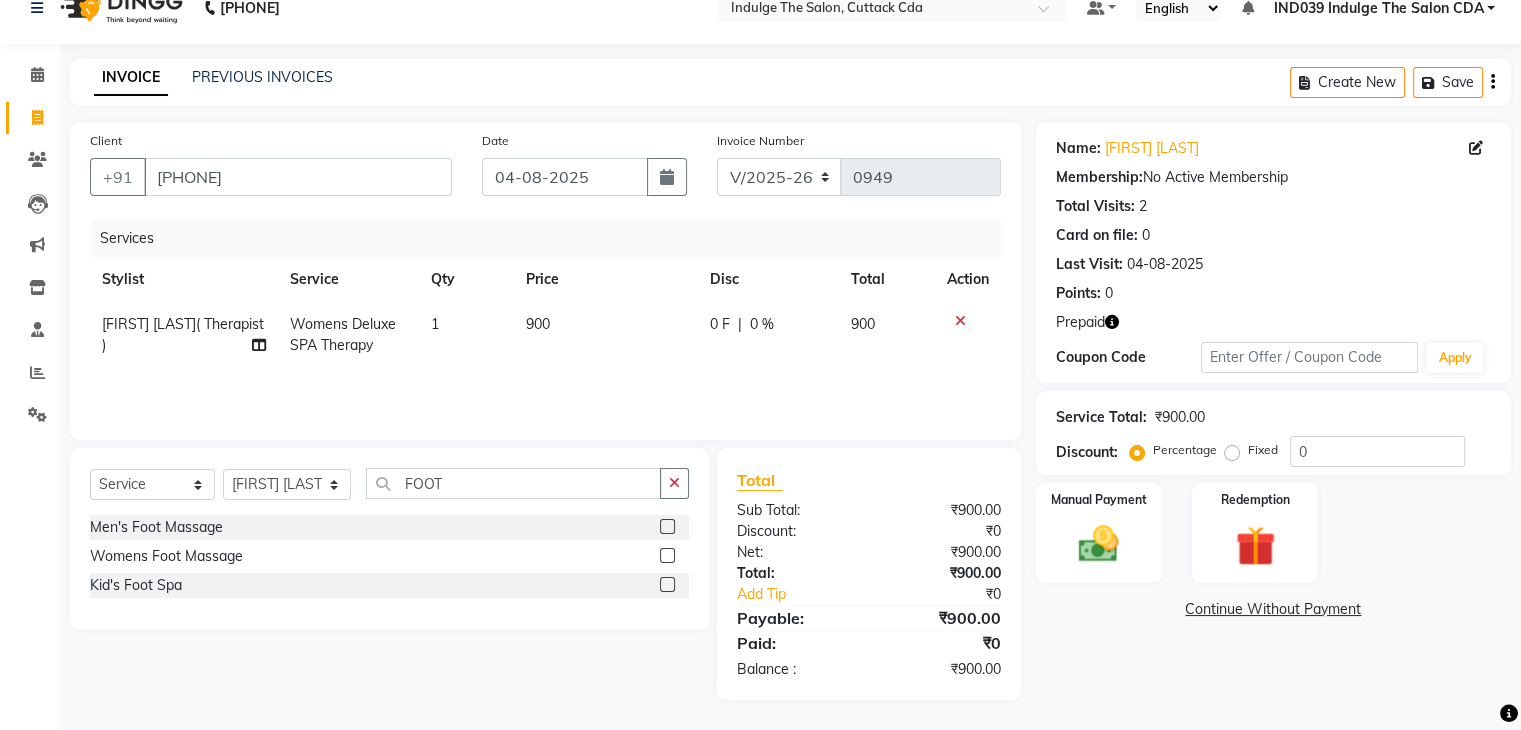 click 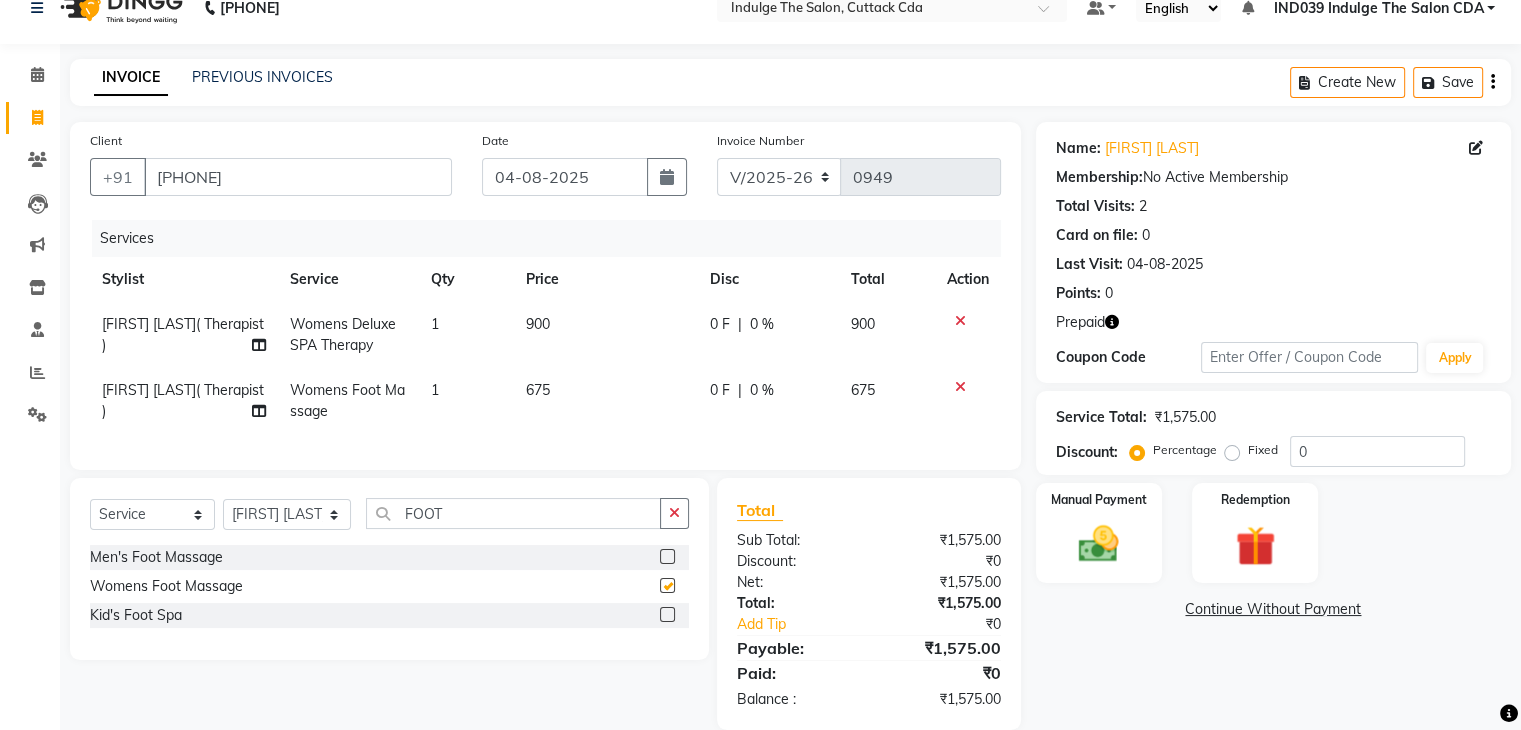 checkbox on "false" 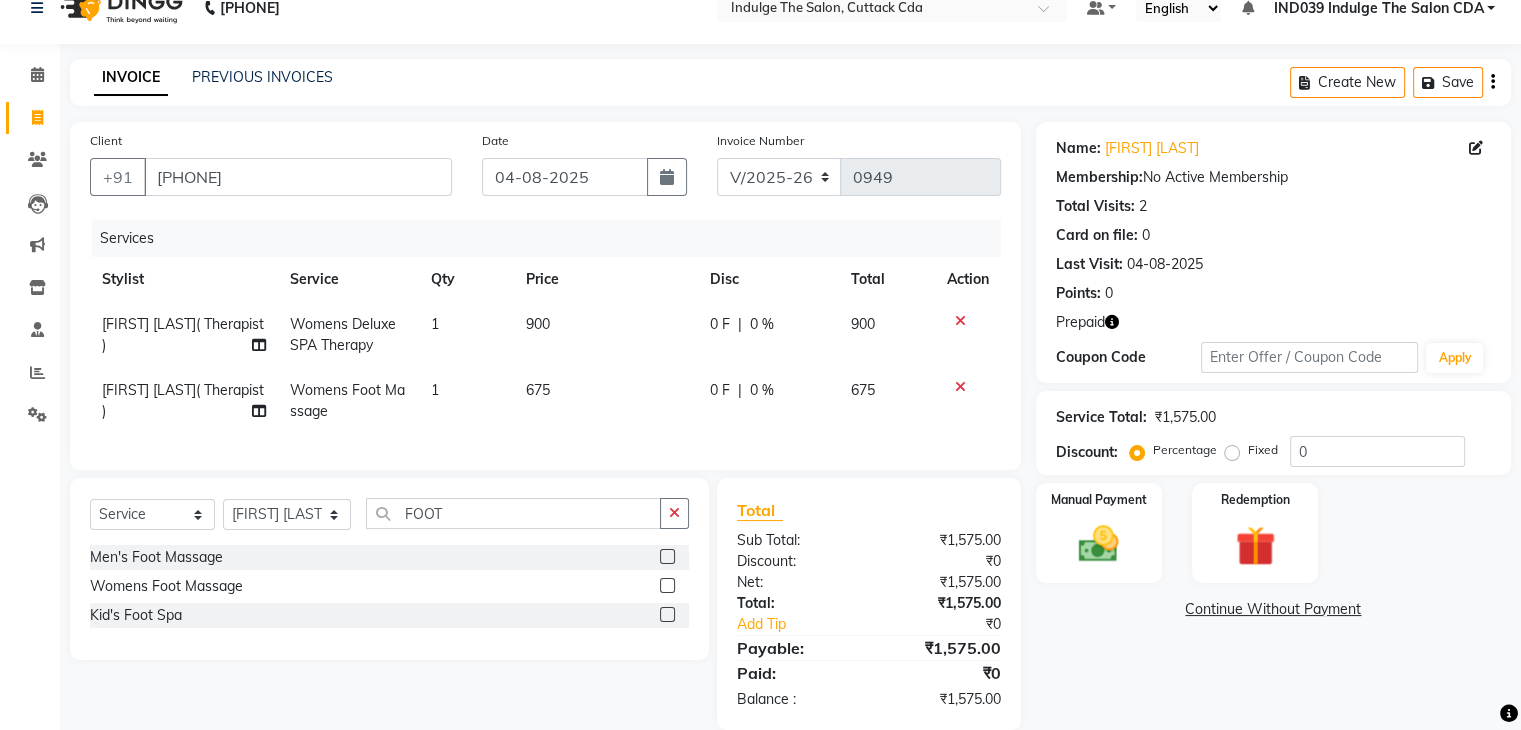click 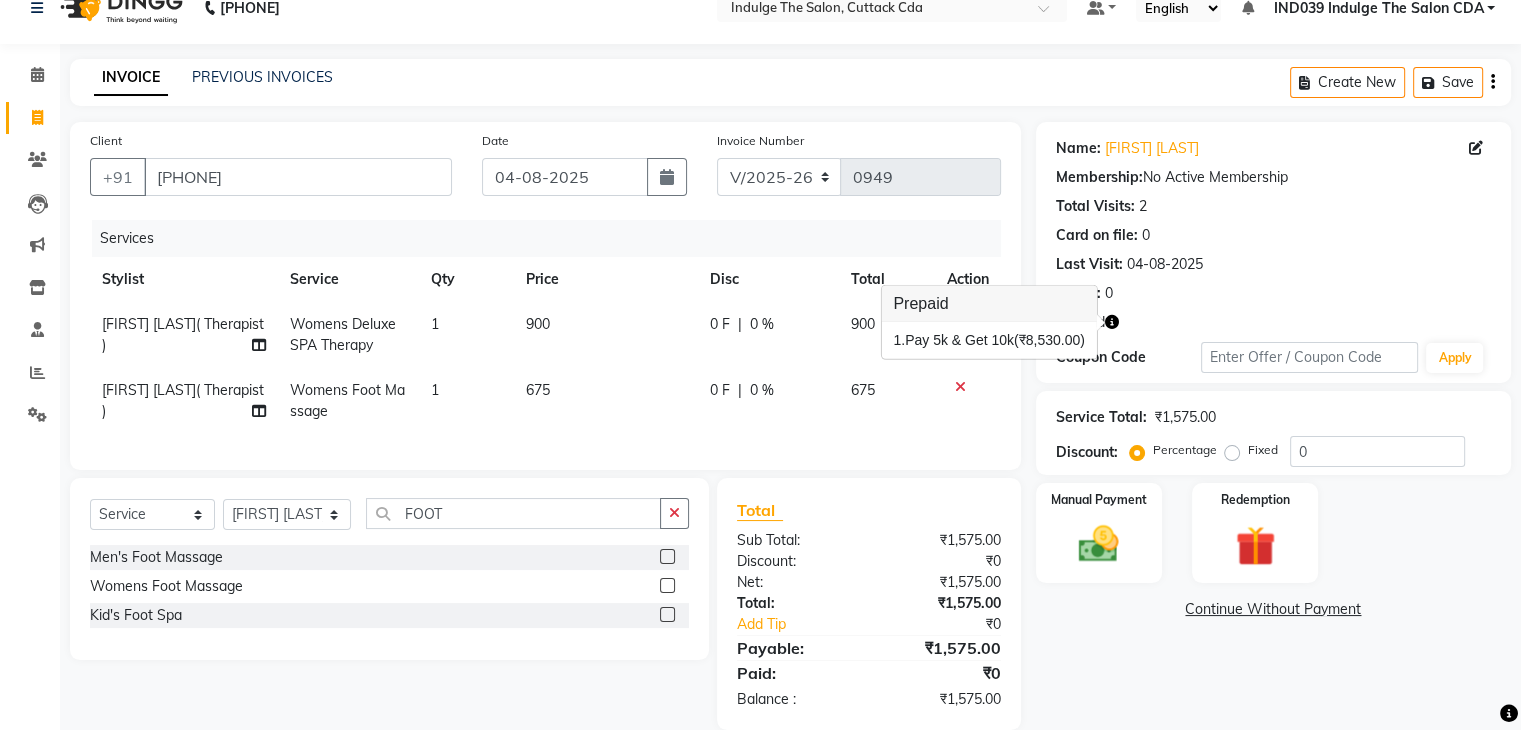 click on "INVOICE PREVIOUS INVOICES Create New   Save" 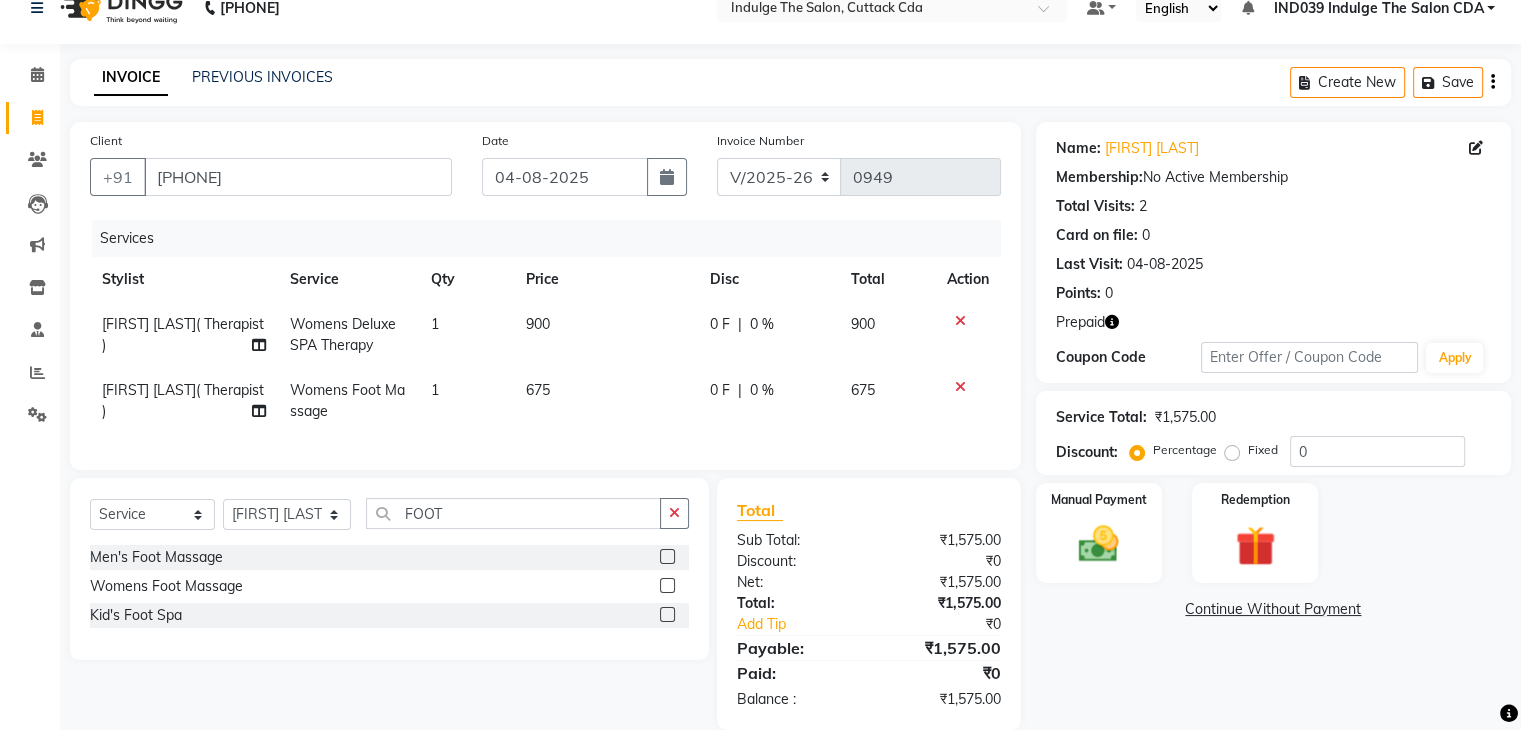 click 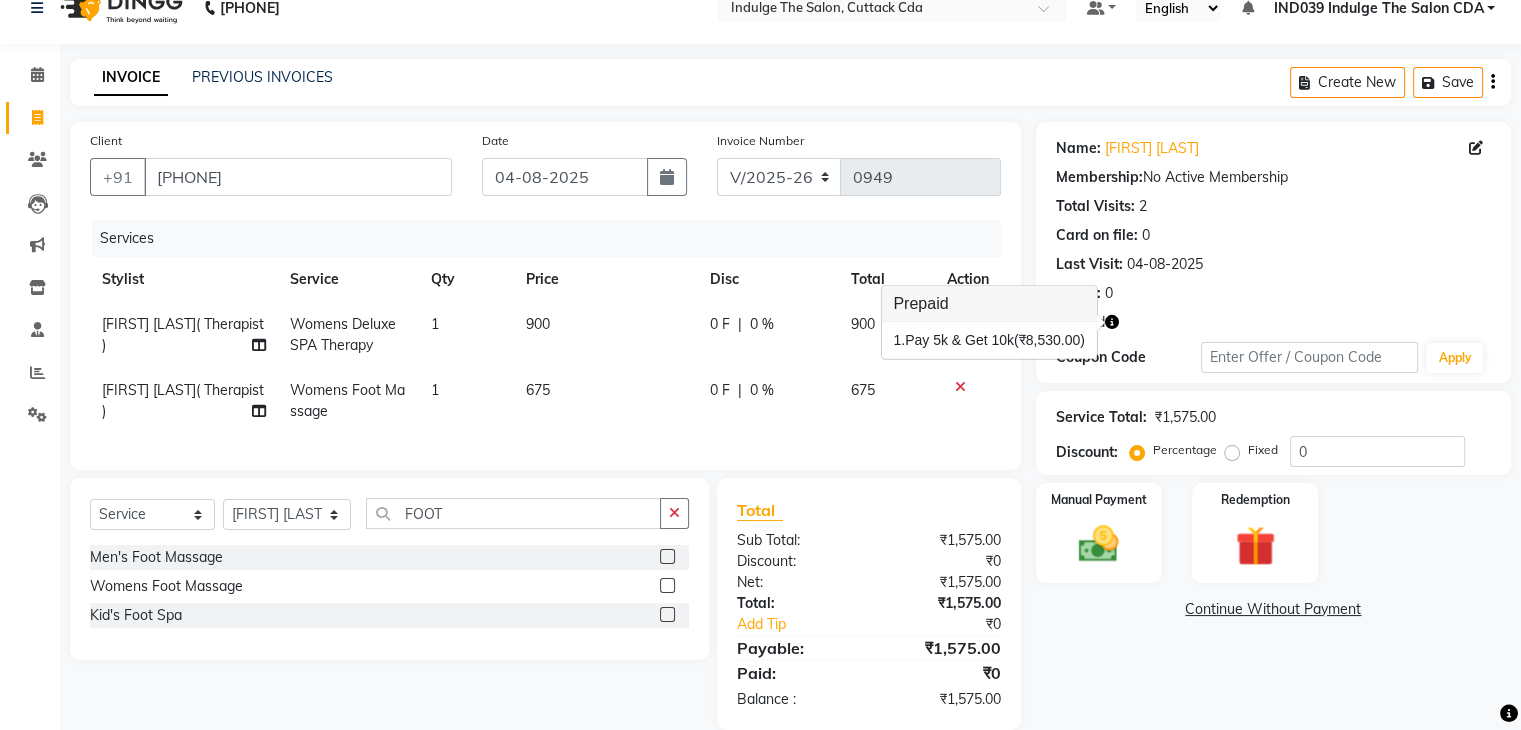 click on "Name: [FIRST] [LAST] Membership: No Active Membership Total Visits: 2 Card on file: 0 Last Visit: 04-08-2025 Points: 0 Prepaid Coupon Code Apply Service Total: ₹1,575.00 Discount: Percentage Fixed 0 Manual Payment Redemption Continue Without Payment" 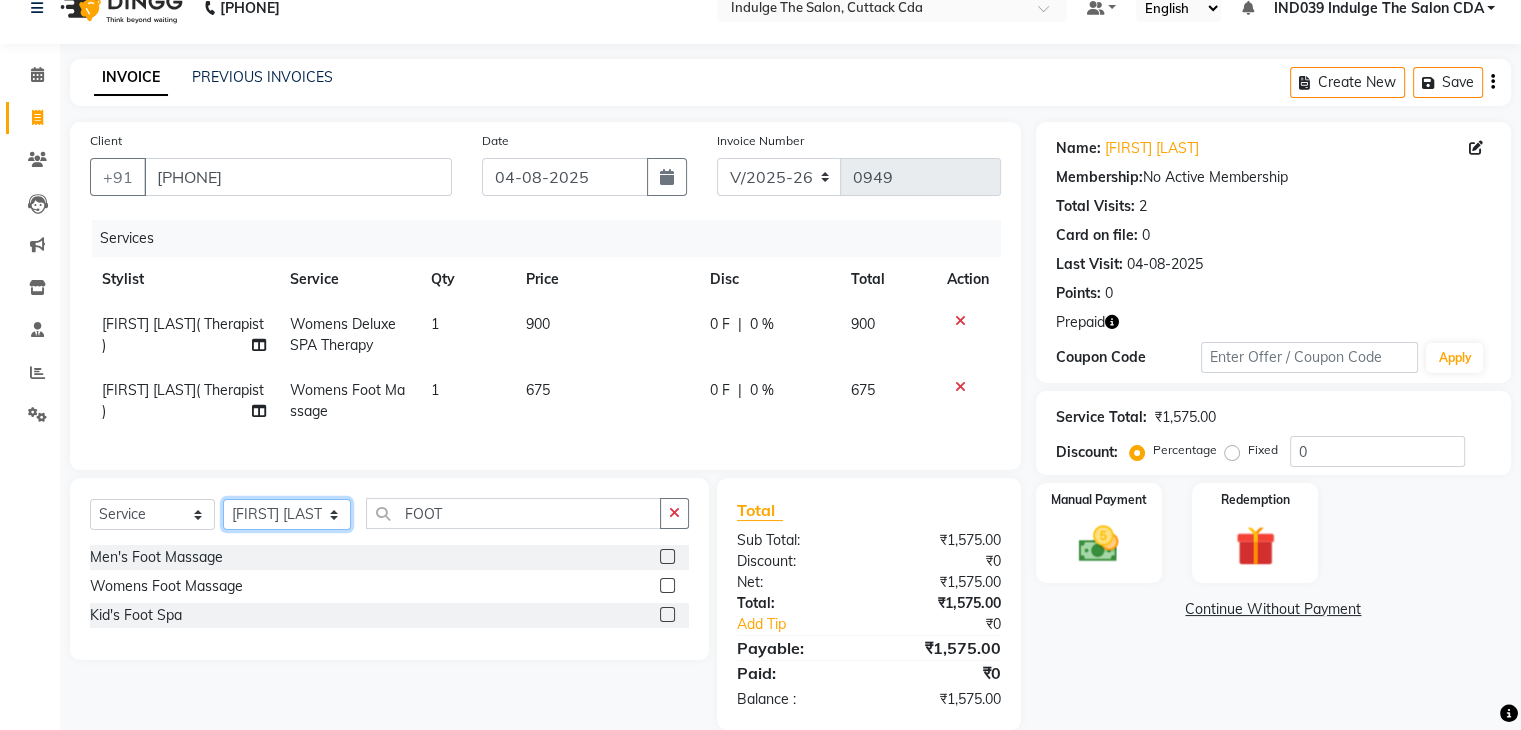 click on "Select Stylist [FIRST] [LAST] GOURAHARI BARIK IND039 Indulge The Salon CDA [FIRST] [LAST] Mohit Patial [FIRST] [LAST] Sudipa Daptari [FIRST] [LAST] [FIRST] [LAST]" 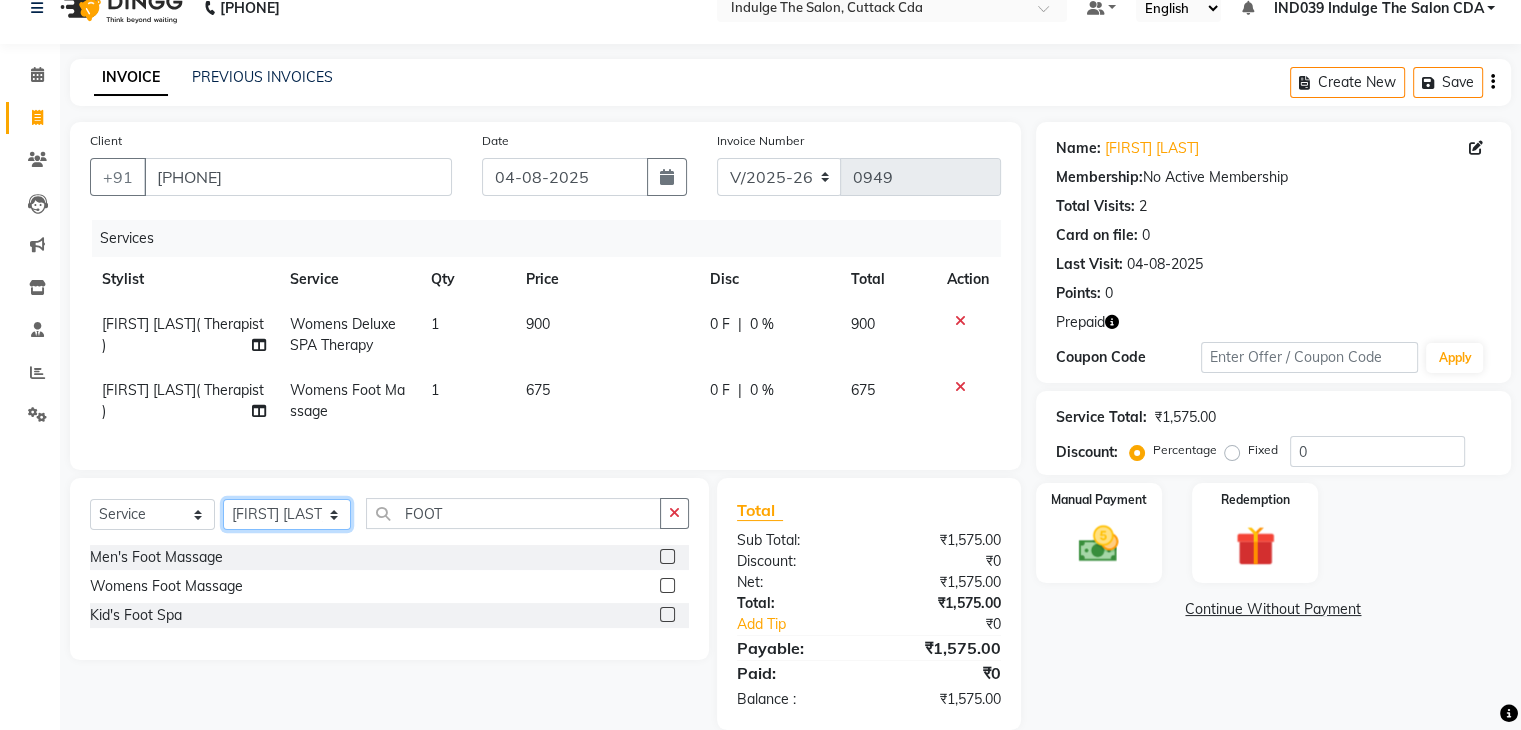 click on "Select Stylist [FIRST] [LAST] GOURAHARI BARIK IND039 Indulge The Salon CDA [FIRST] [LAST] Mohit Patial [FIRST] [LAST] Sudipa Daptari [FIRST] [LAST] [FIRST] [LAST]" 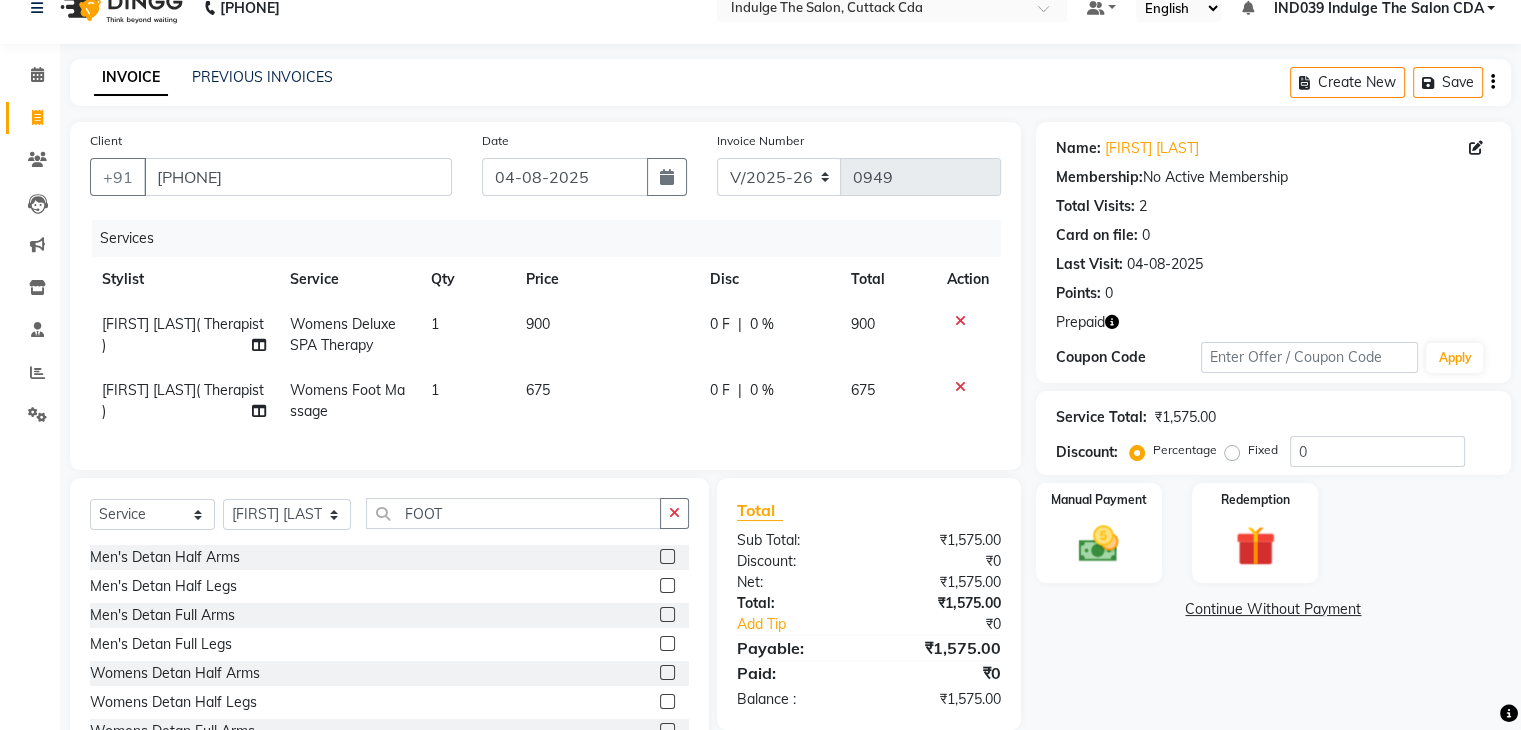 click 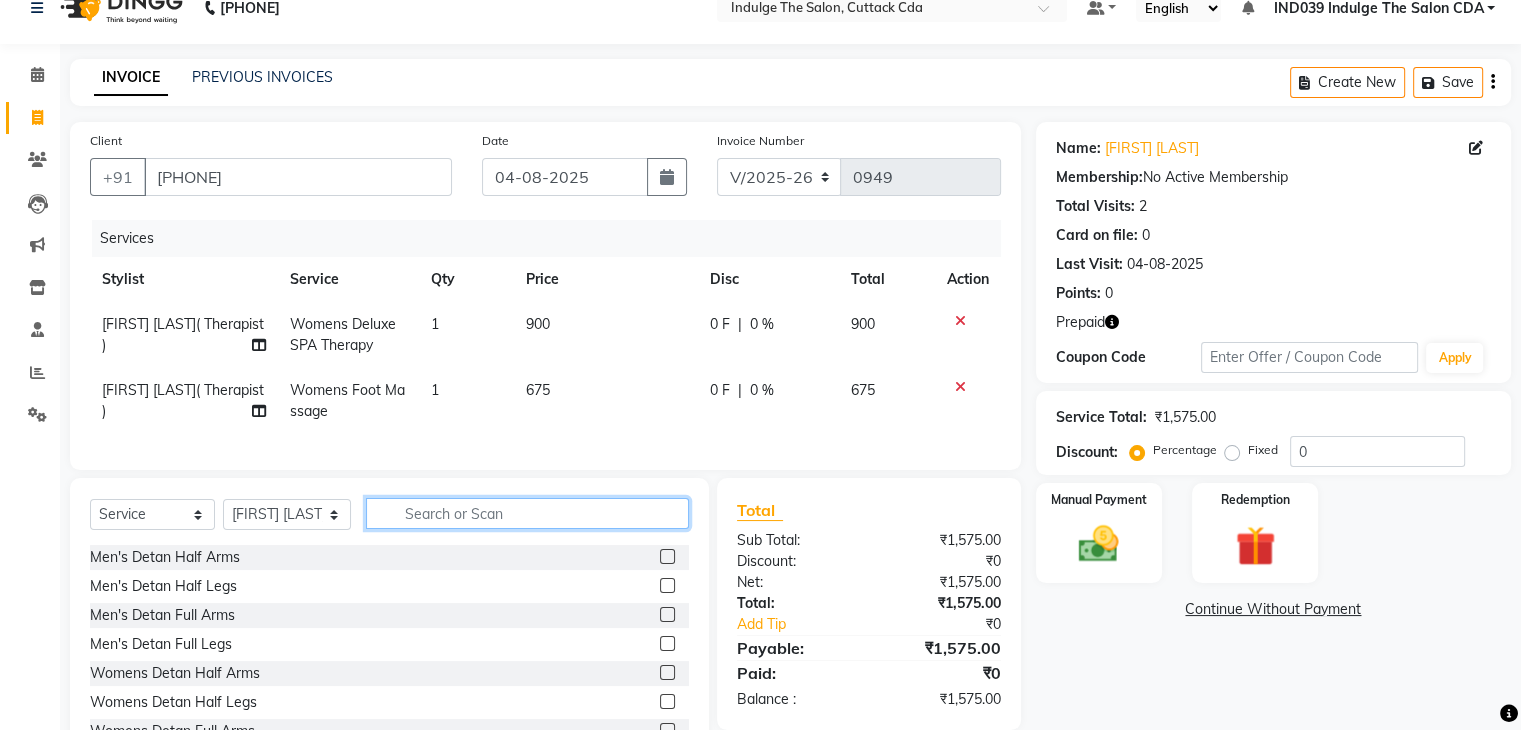 click 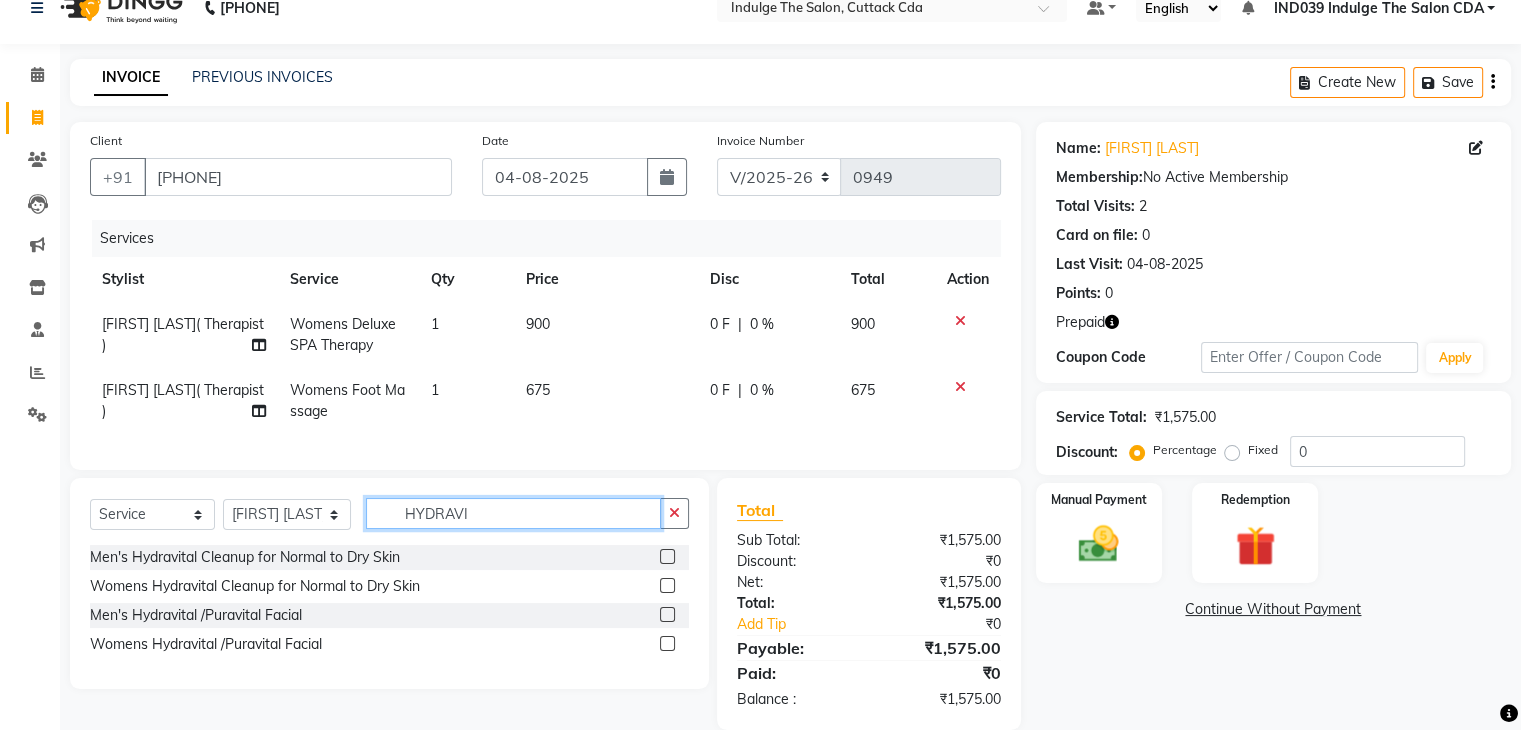 type on "HYDRAVI" 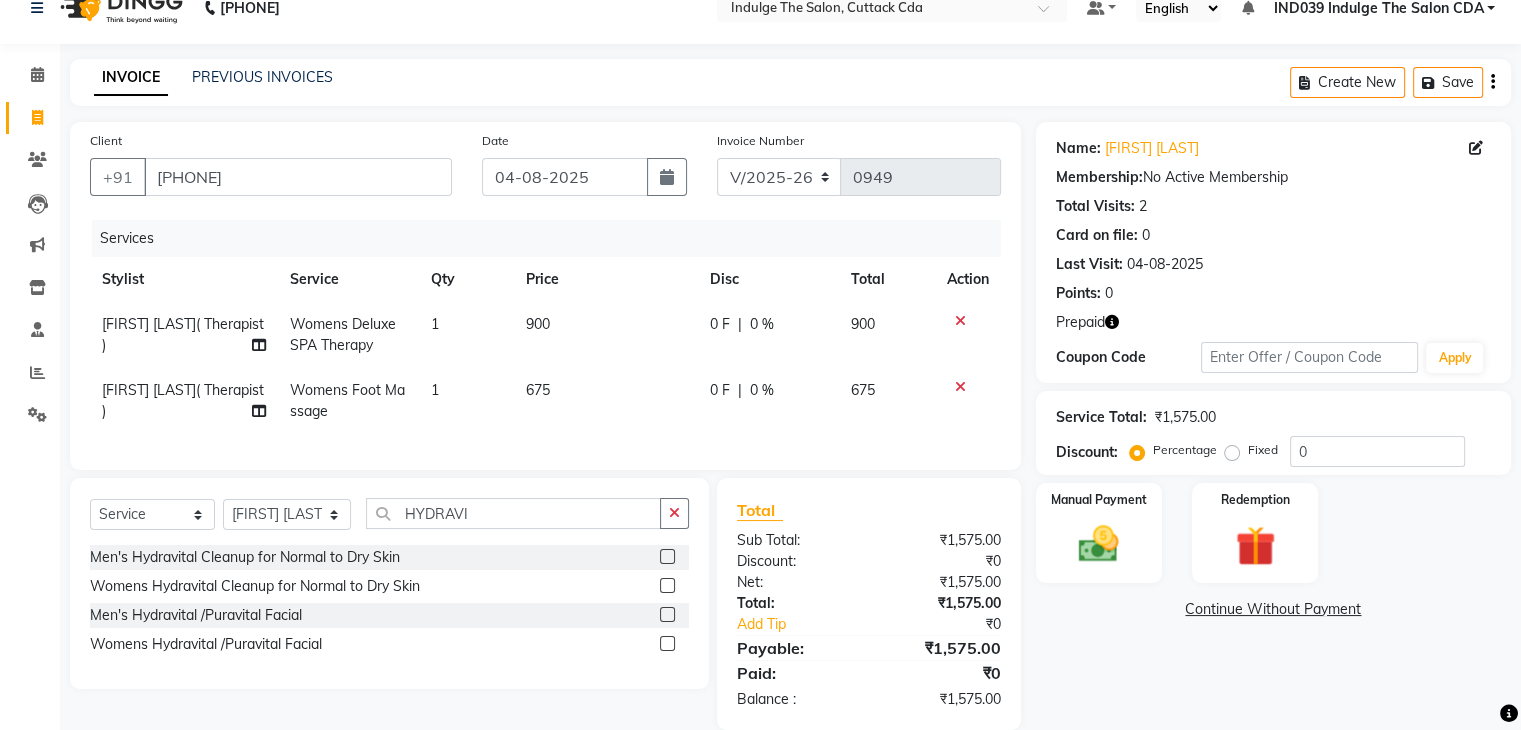 click 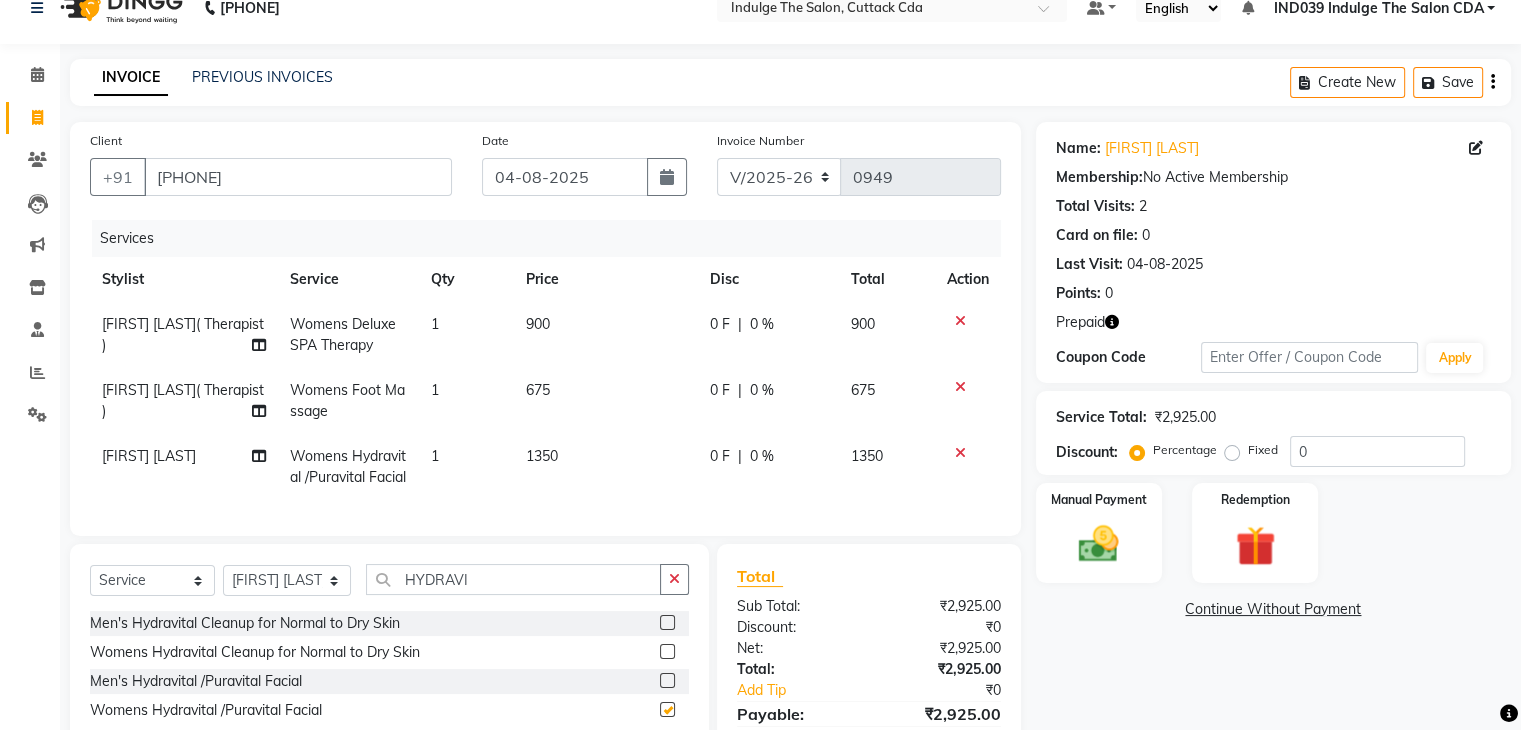 checkbox on "false" 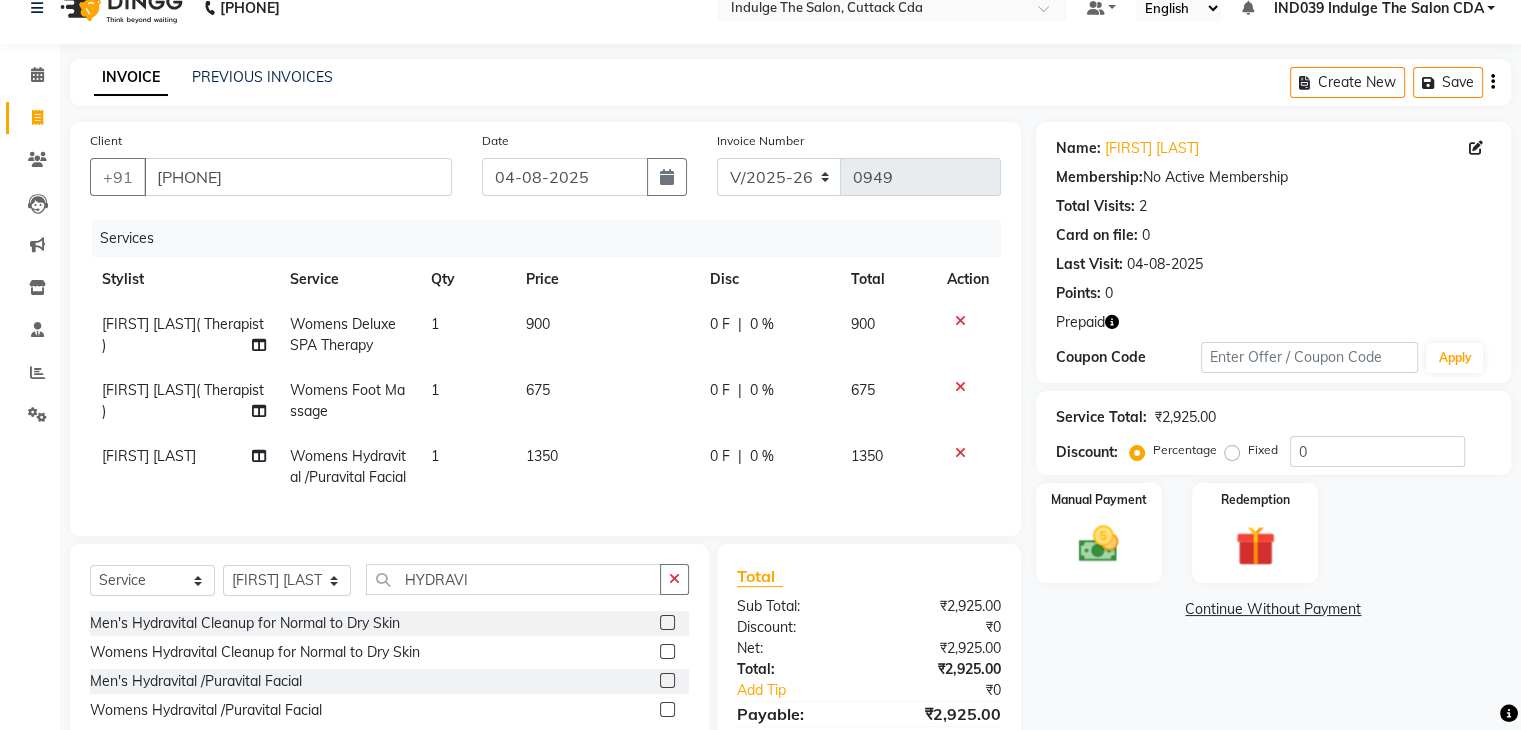 click 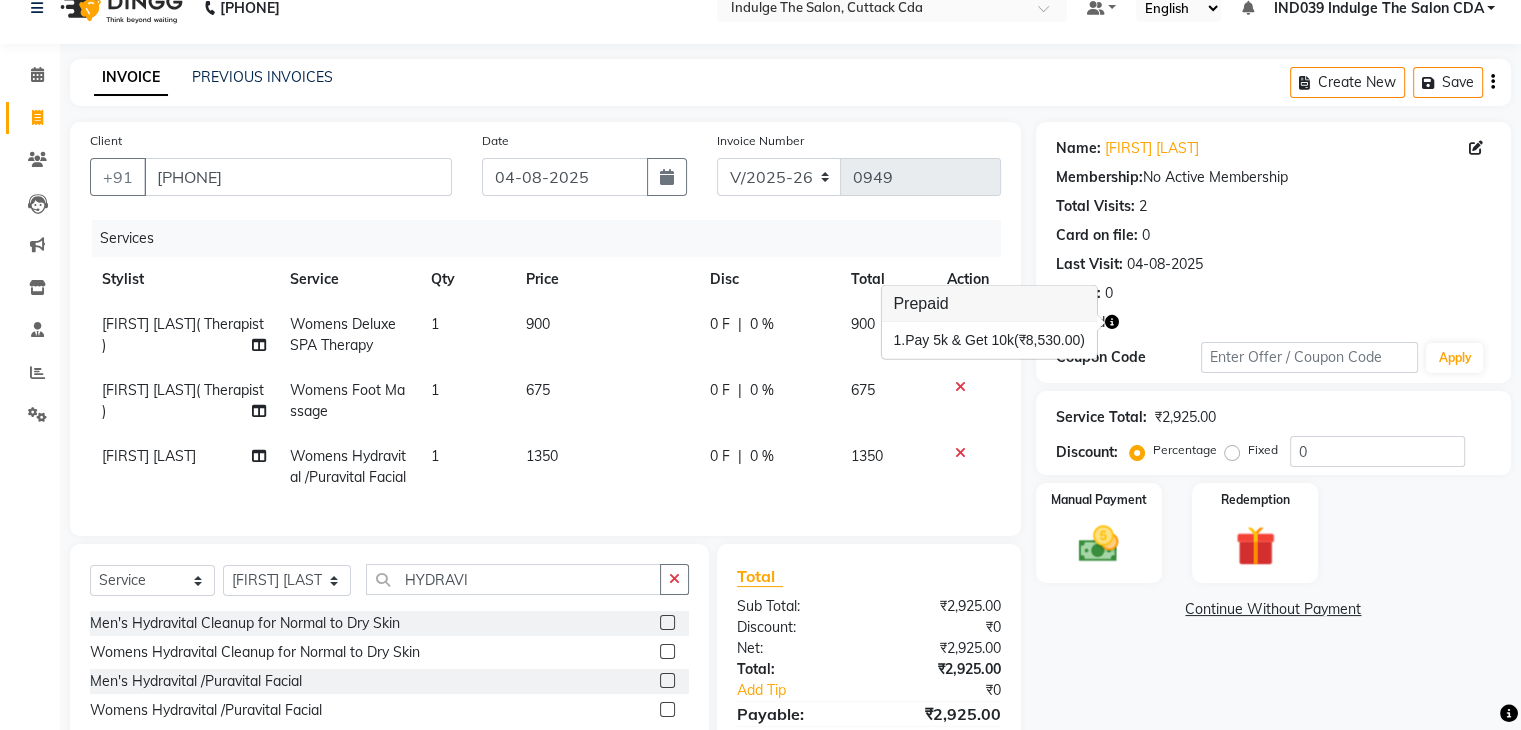 click 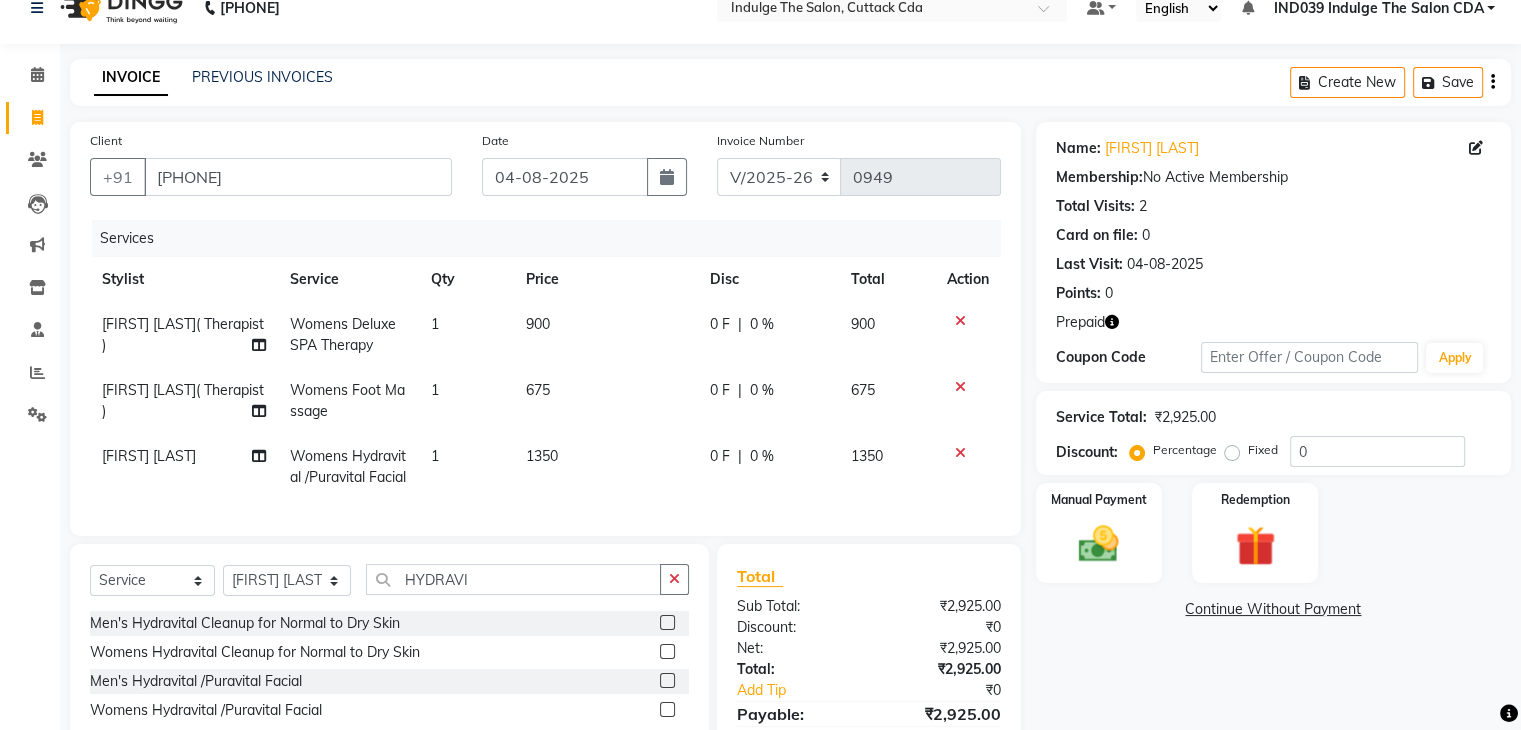 click 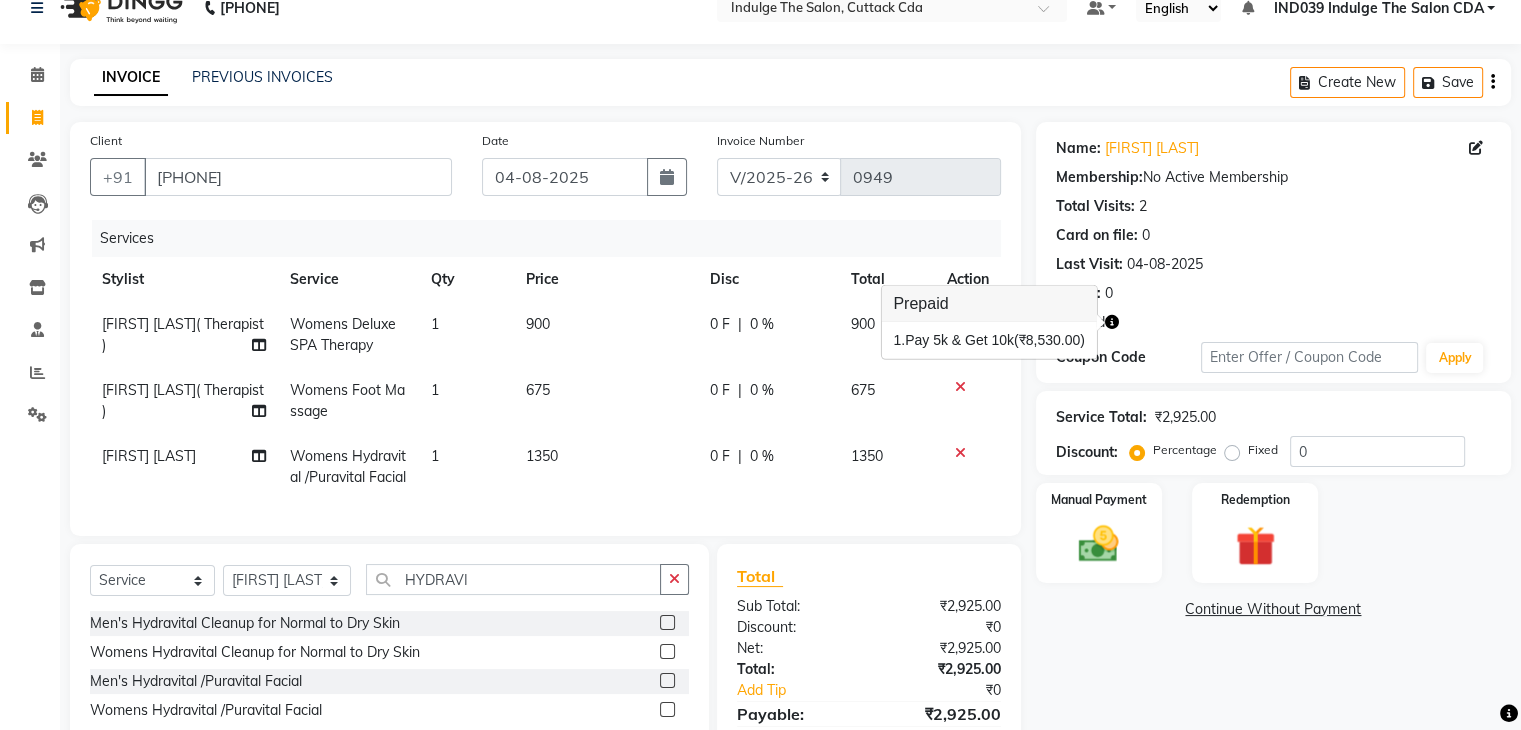 click on "0 F | 0 %" 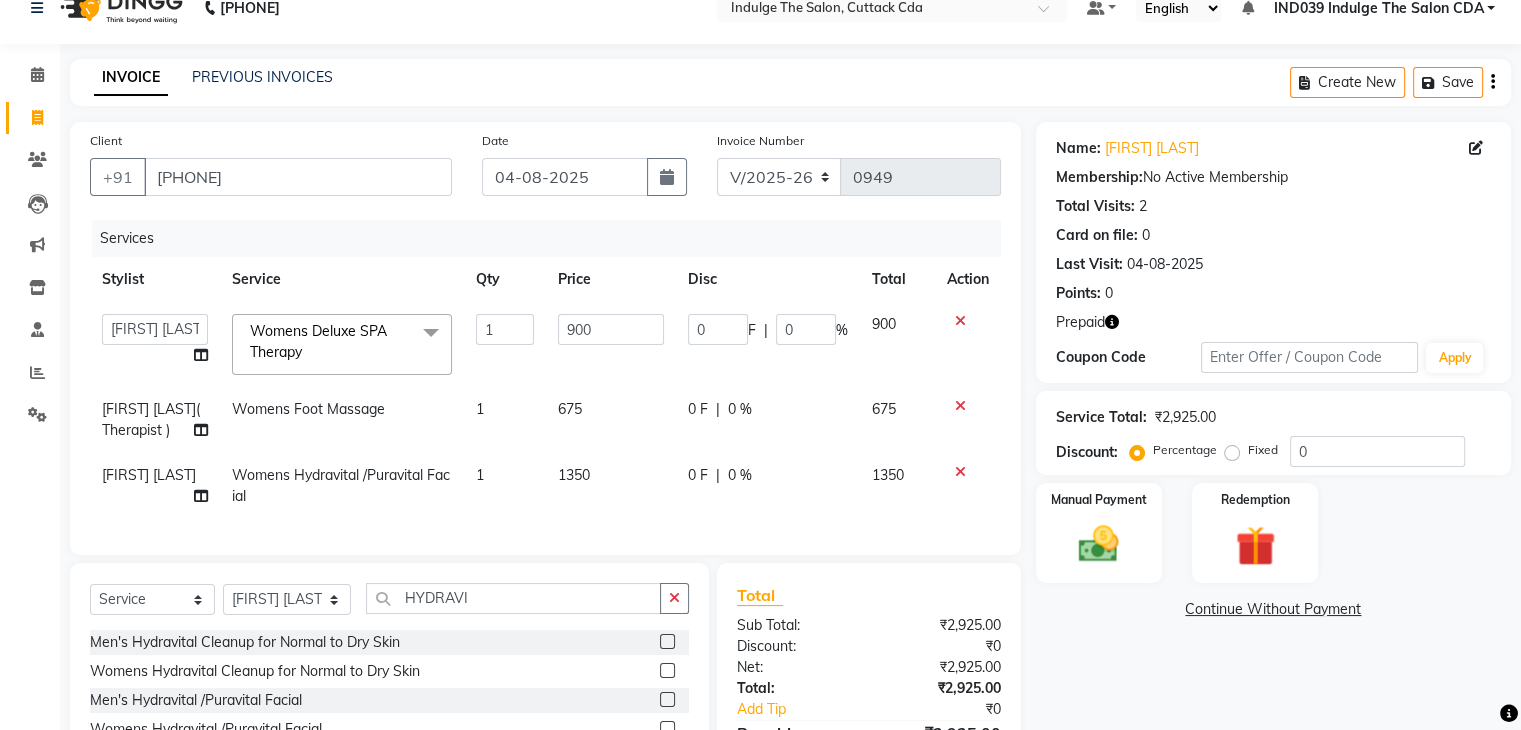 click 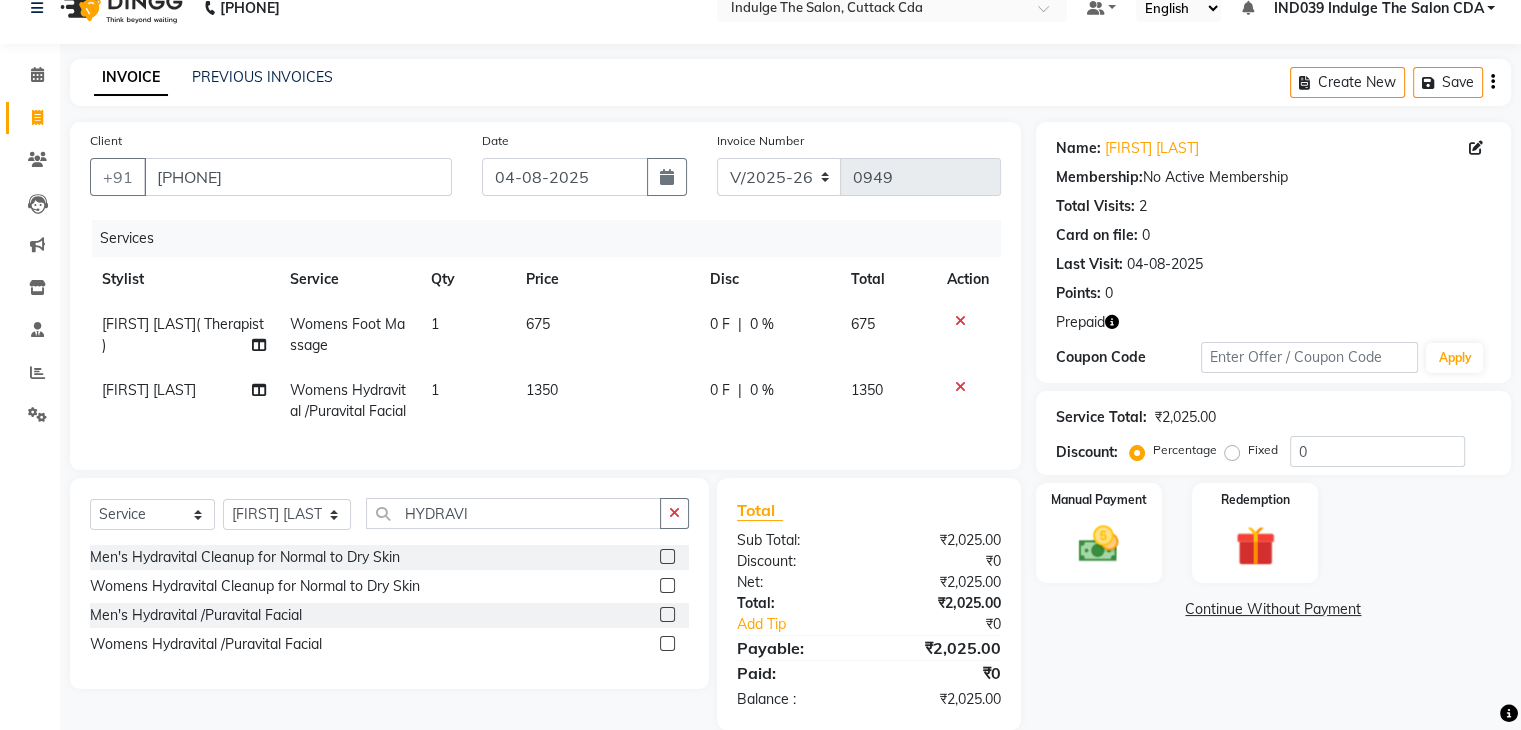 click 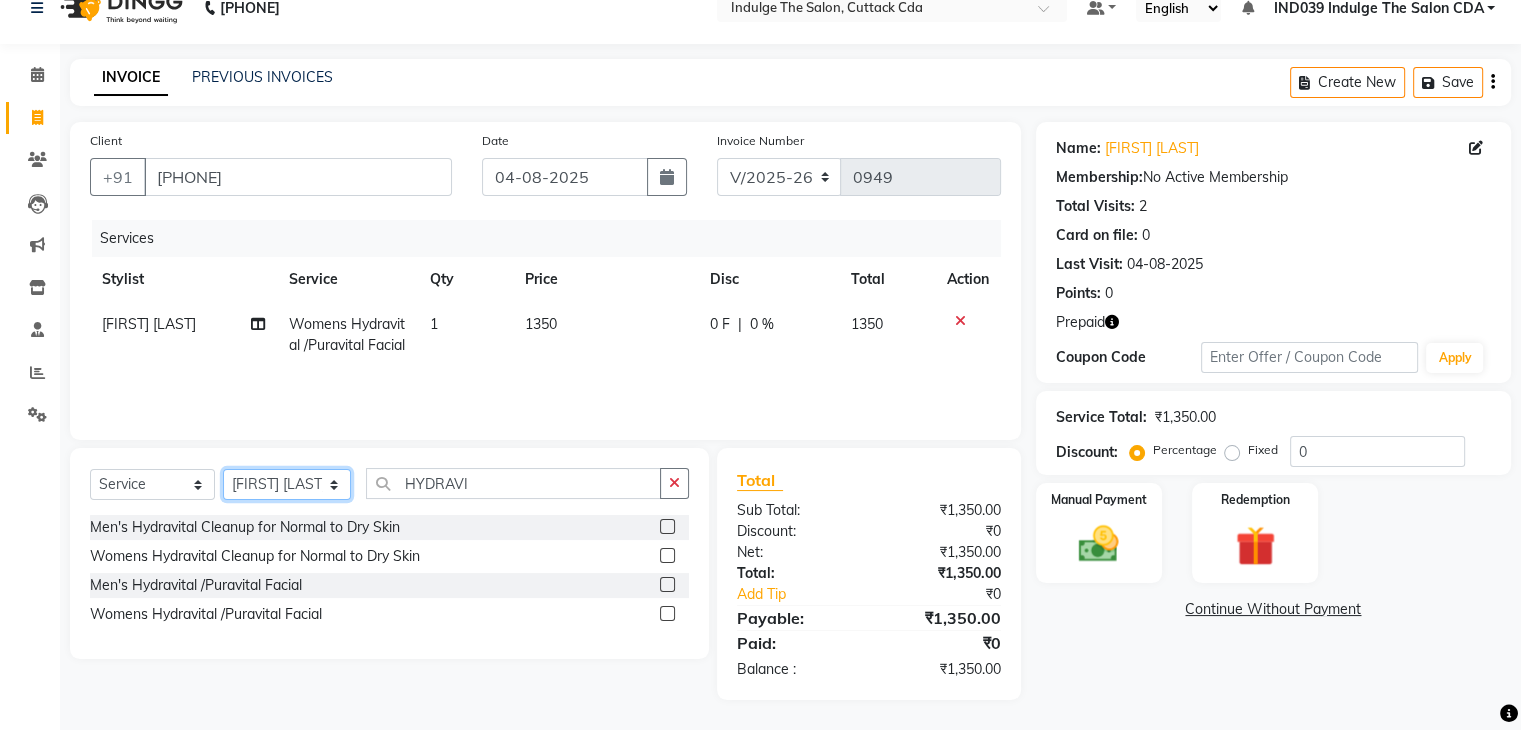 click on "Select Stylist [FIRST] [LAST] GOURAHARI BARIK IND039 Indulge The Salon CDA [FIRST] [LAST] Mohit Patial [FIRST] [LAST] Sudipa Daptari [FIRST] [LAST] [FIRST] [LAST]" 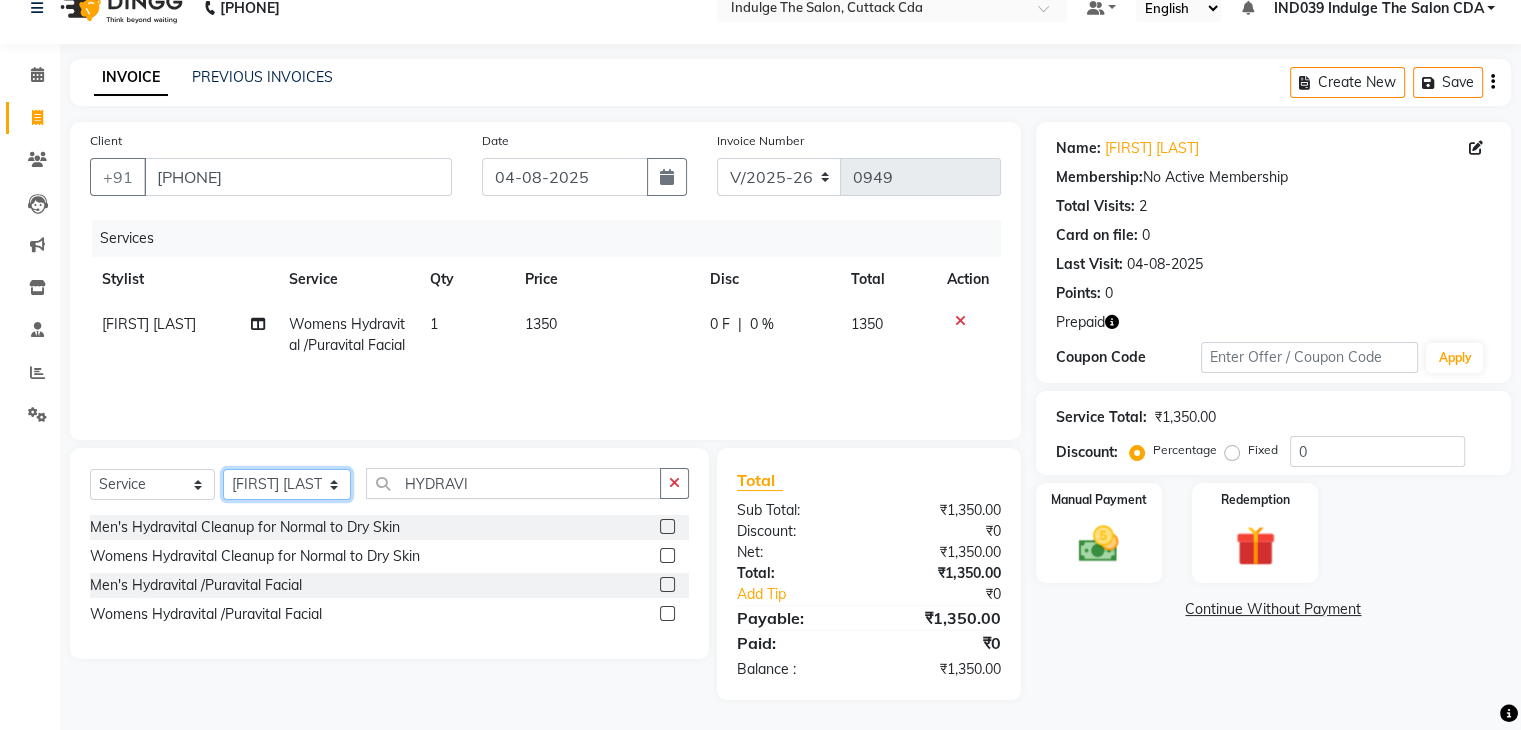 select on "67880" 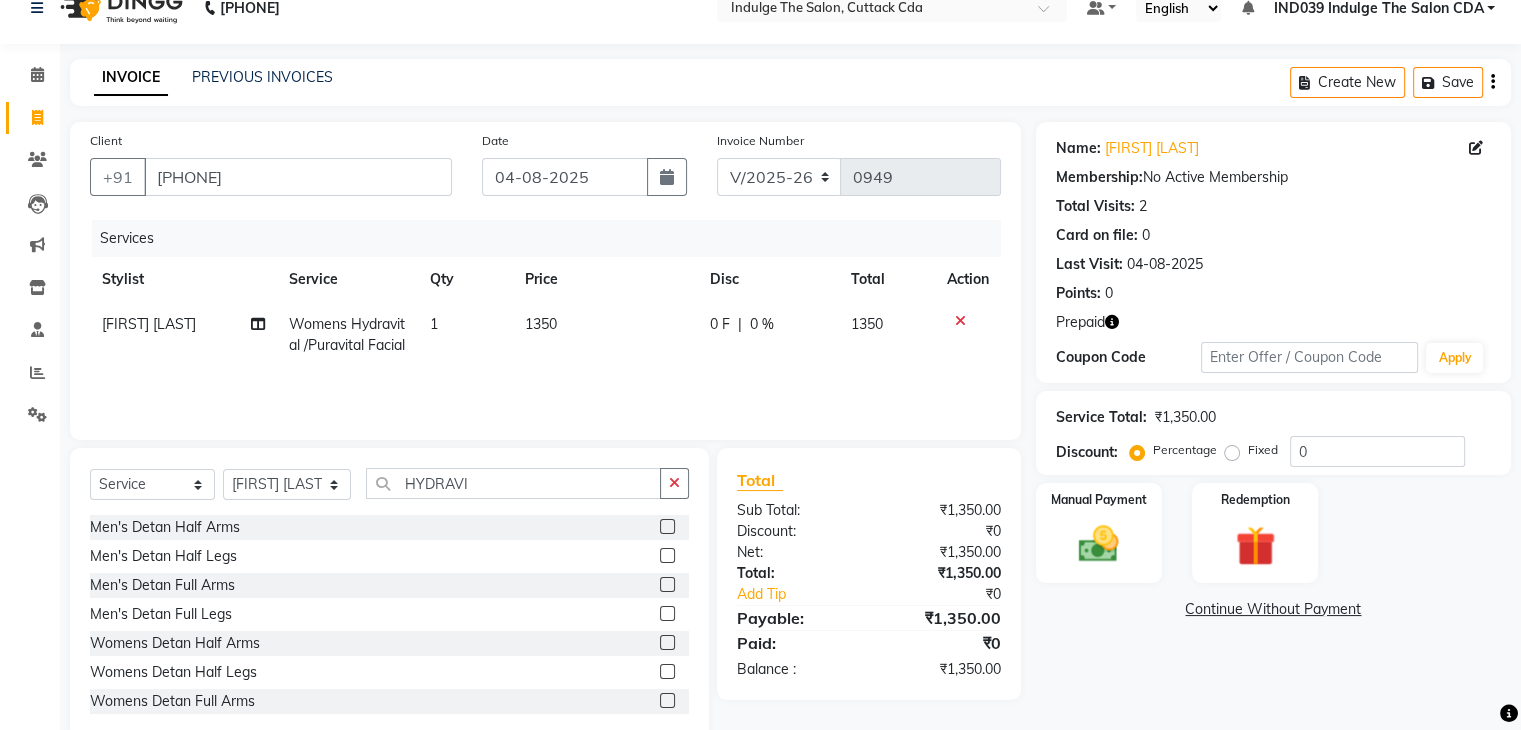 drag, startPoint x: 671, startPoint y: 476, endPoint x: 644, endPoint y: 475, distance: 27.018513 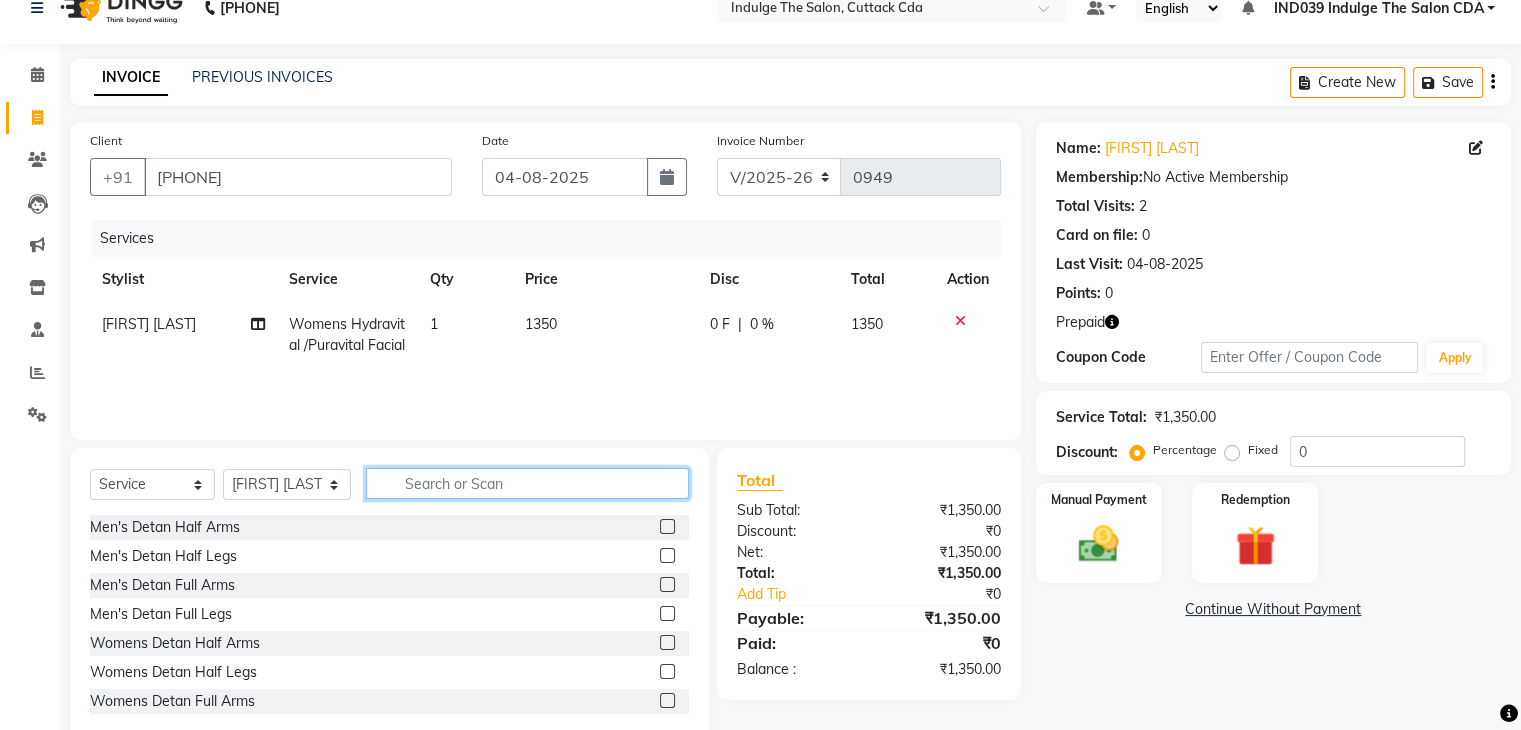 click 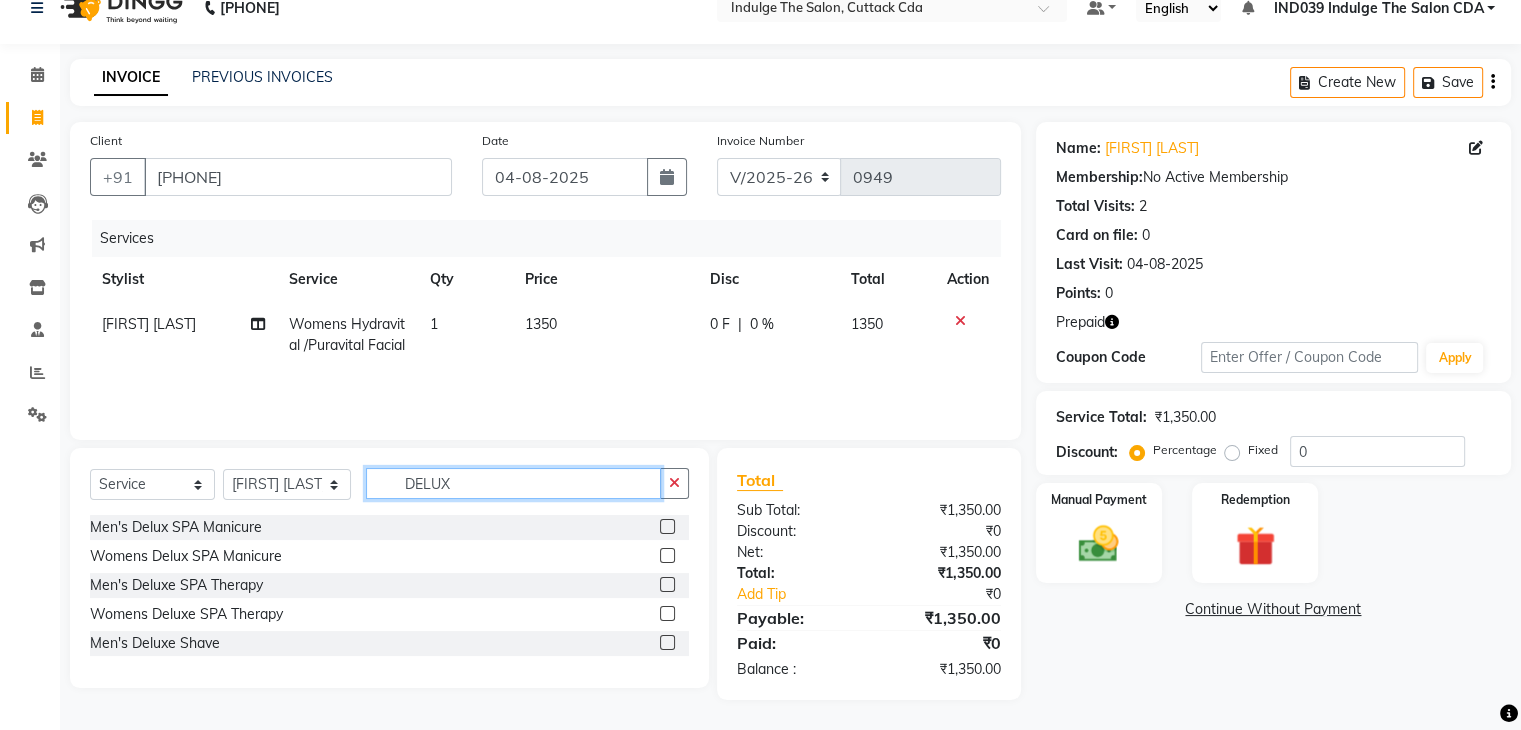 type on "DELUX" 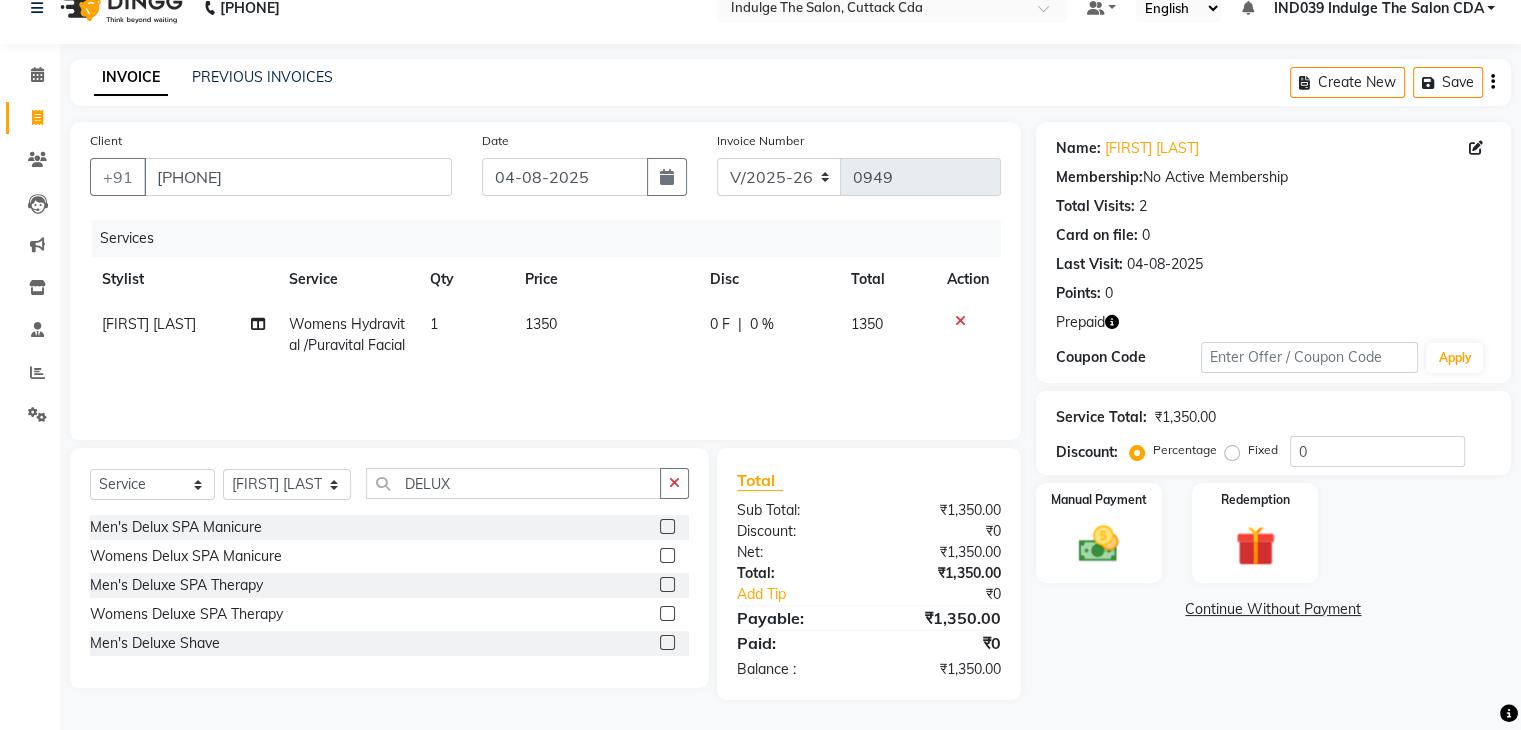 click 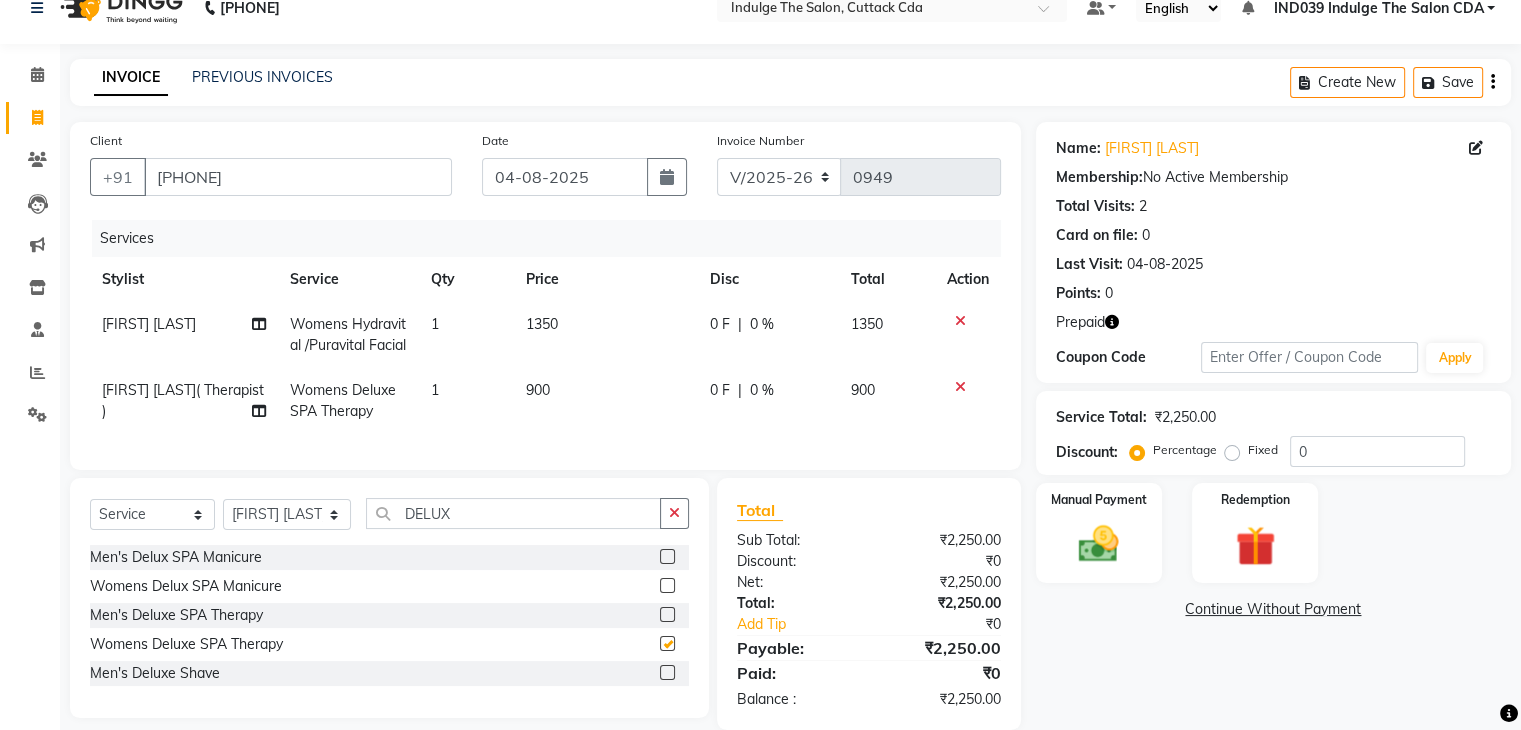 checkbox on "false" 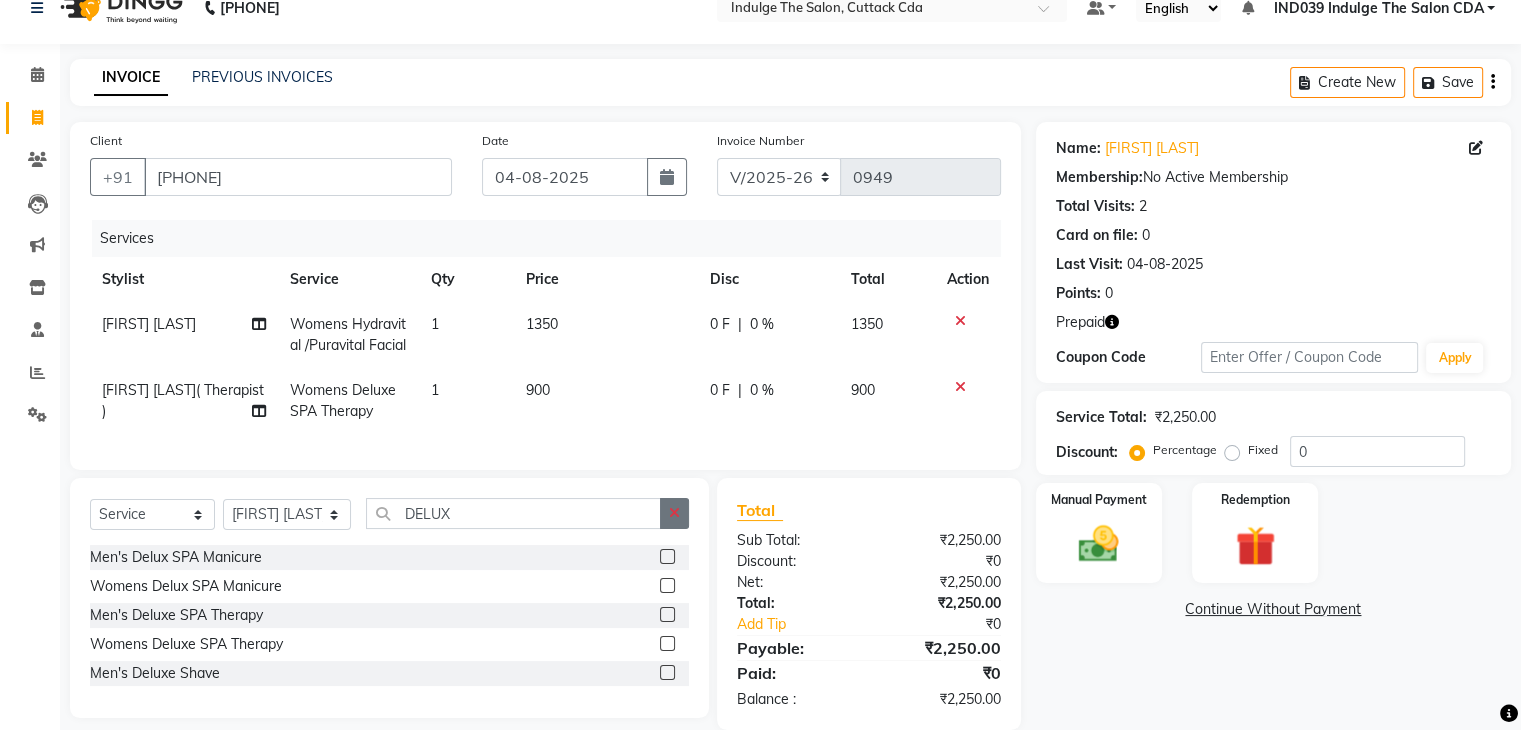 click 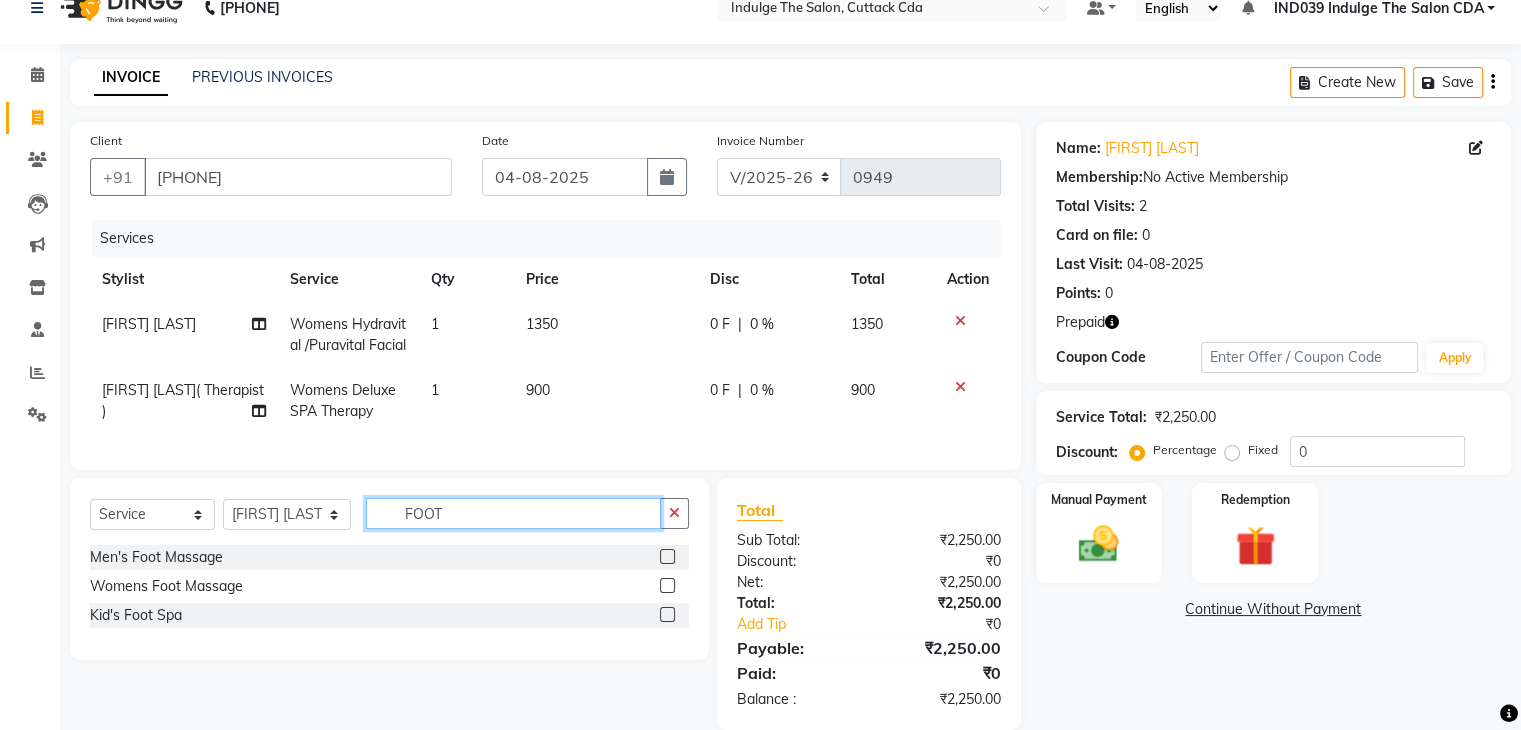 type on "FOOT" 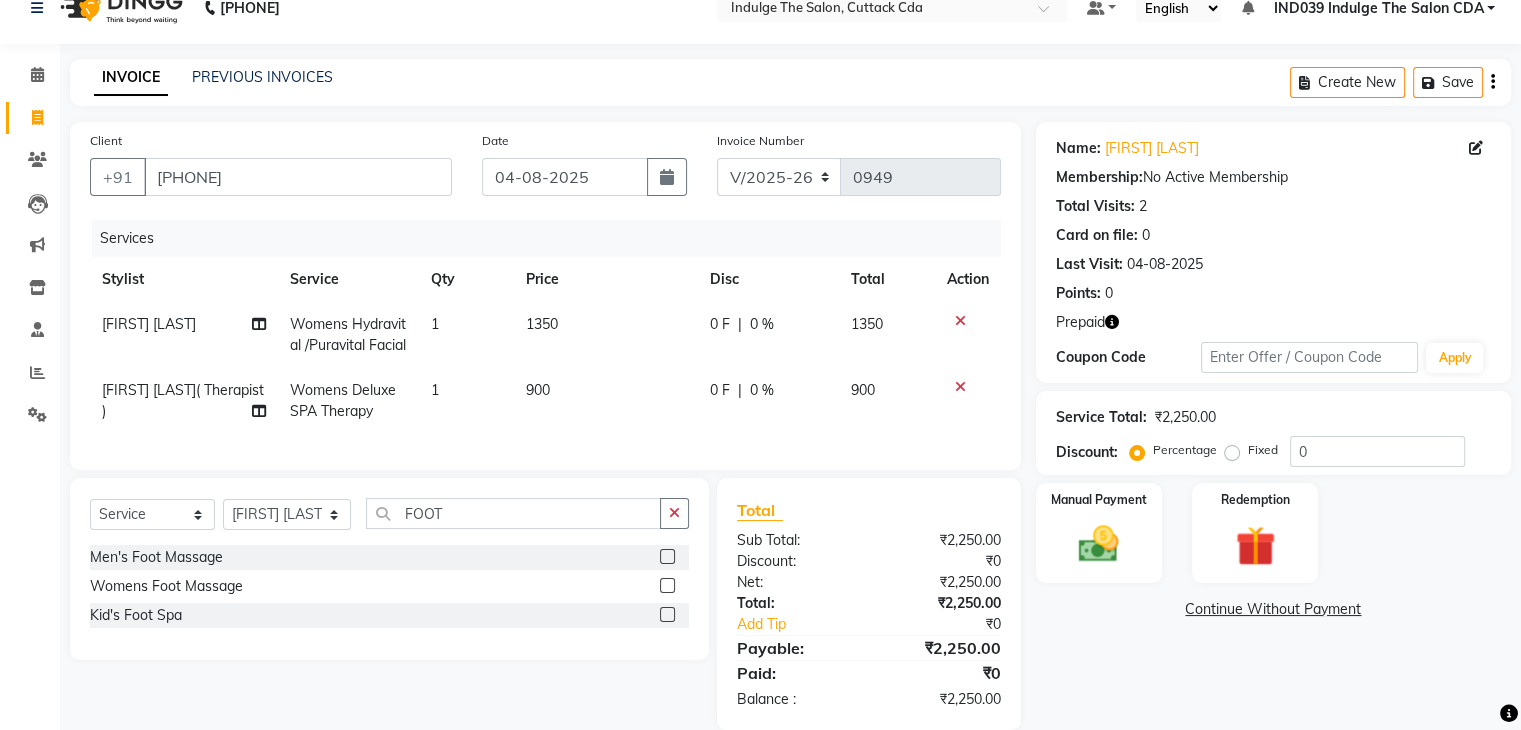 click 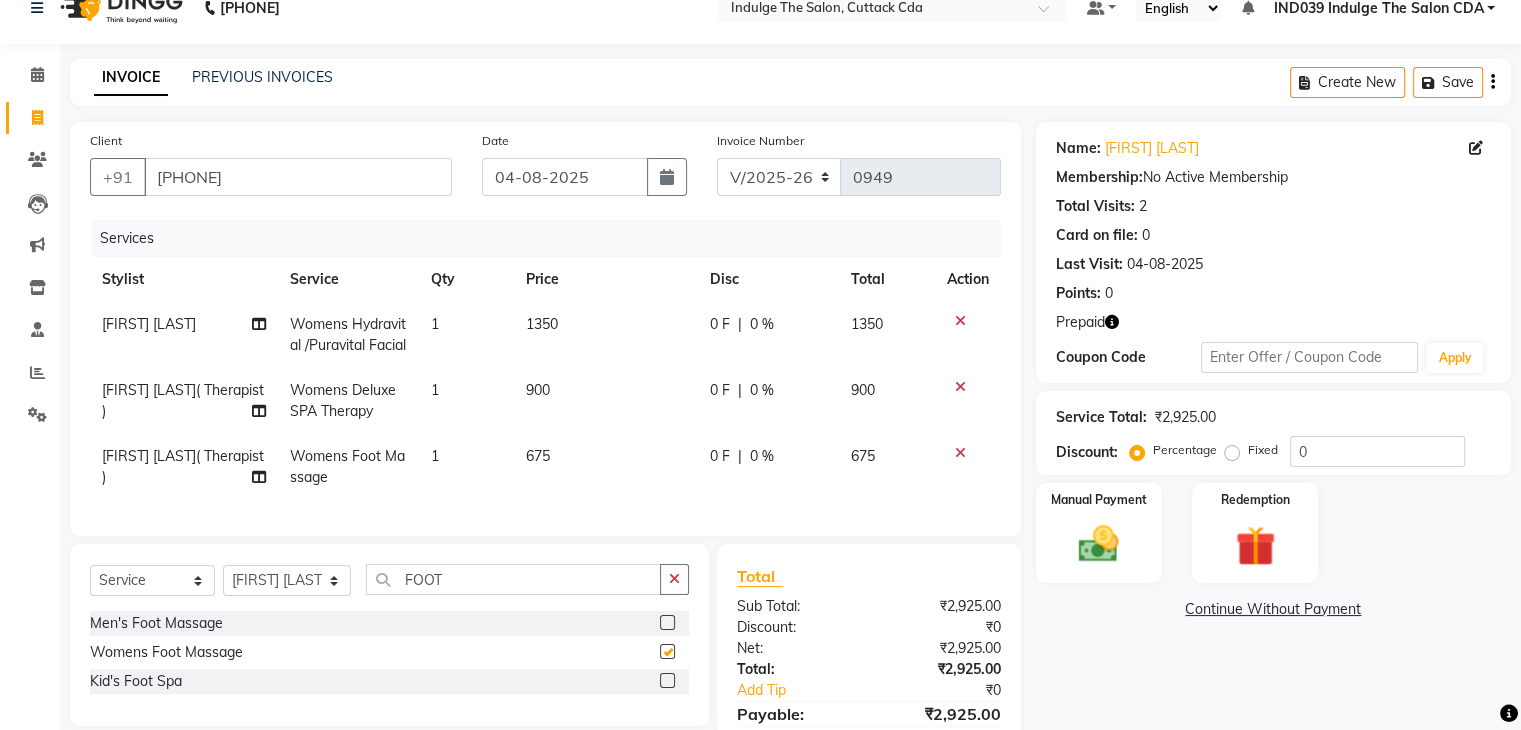 checkbox on "false" 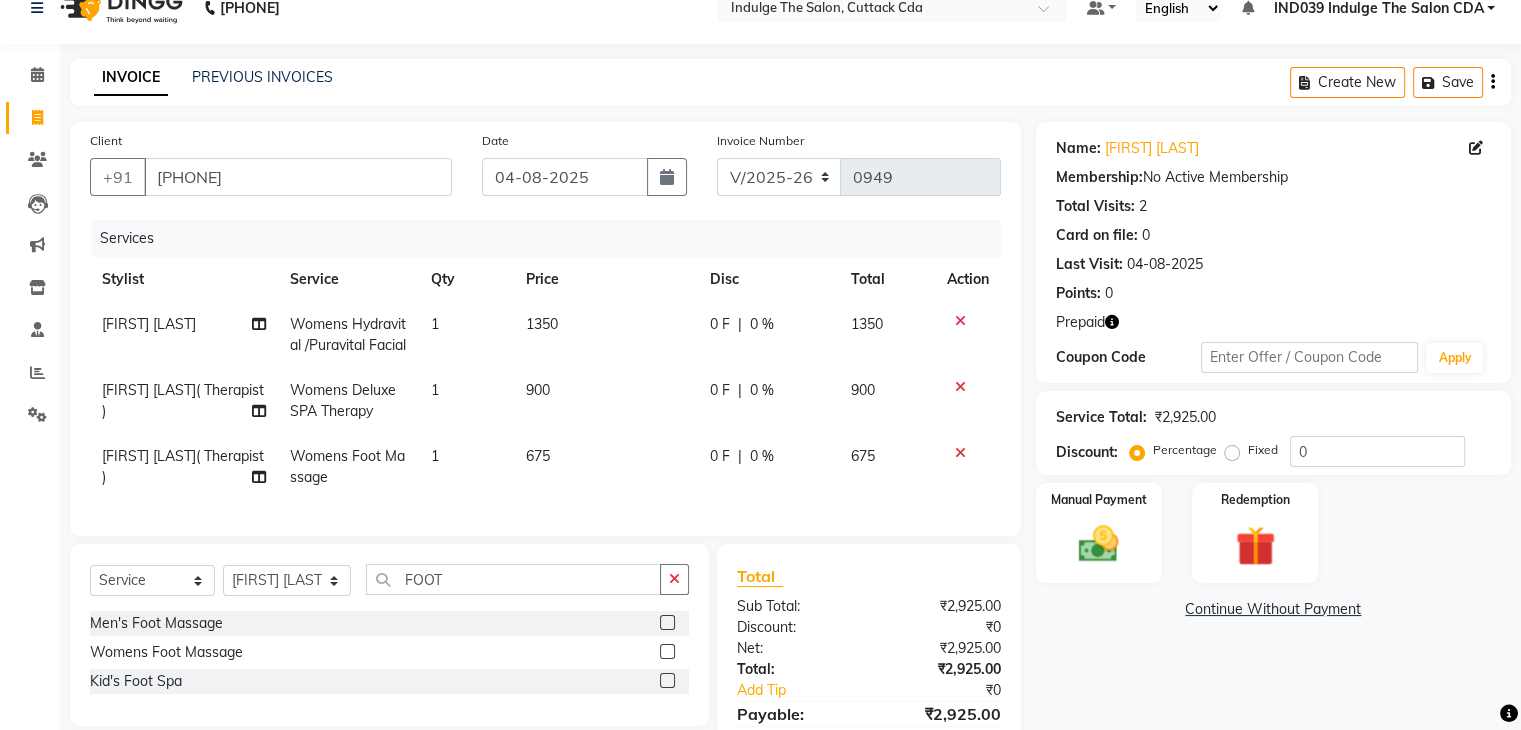scroll, scrollTop: 128, scrollLeft: 0, axis: vertical 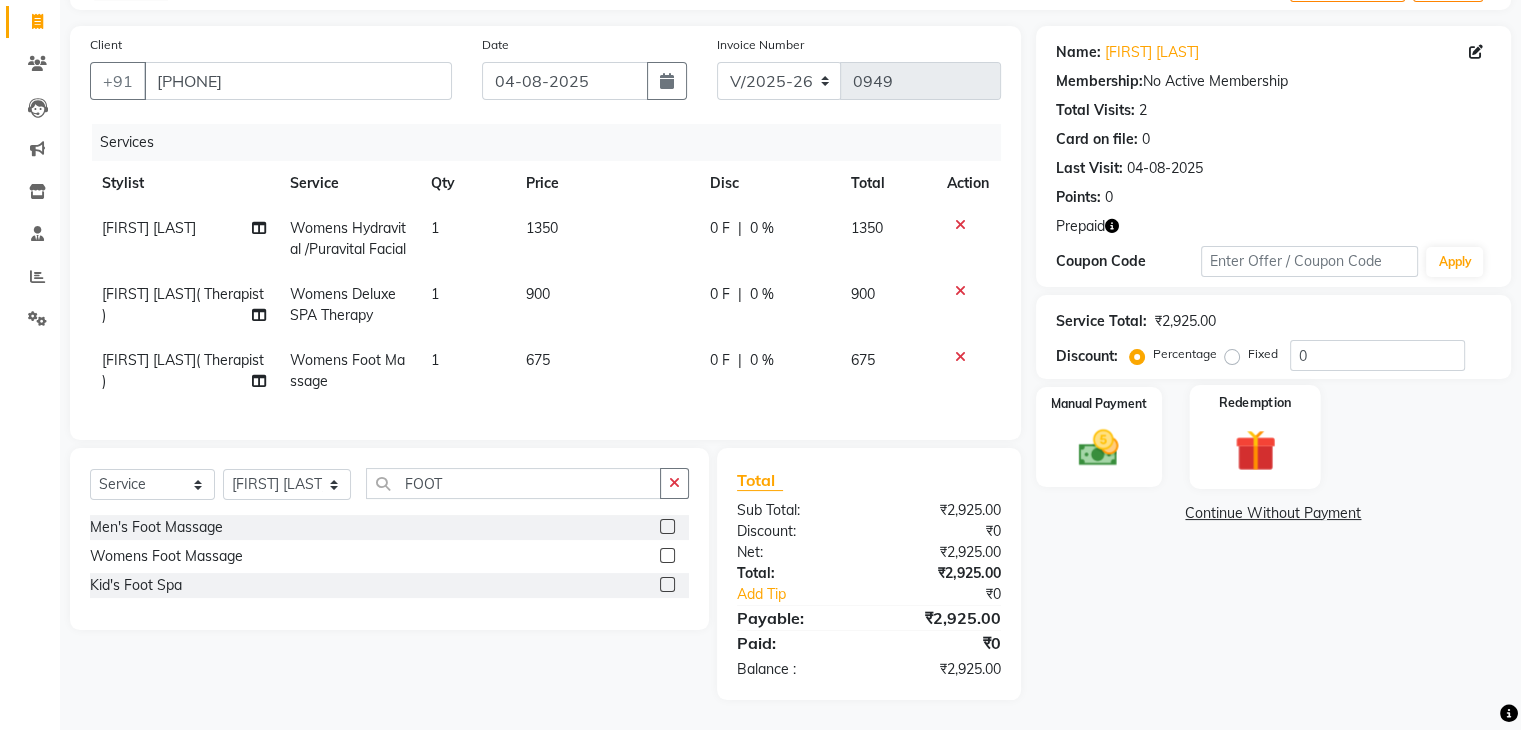 click 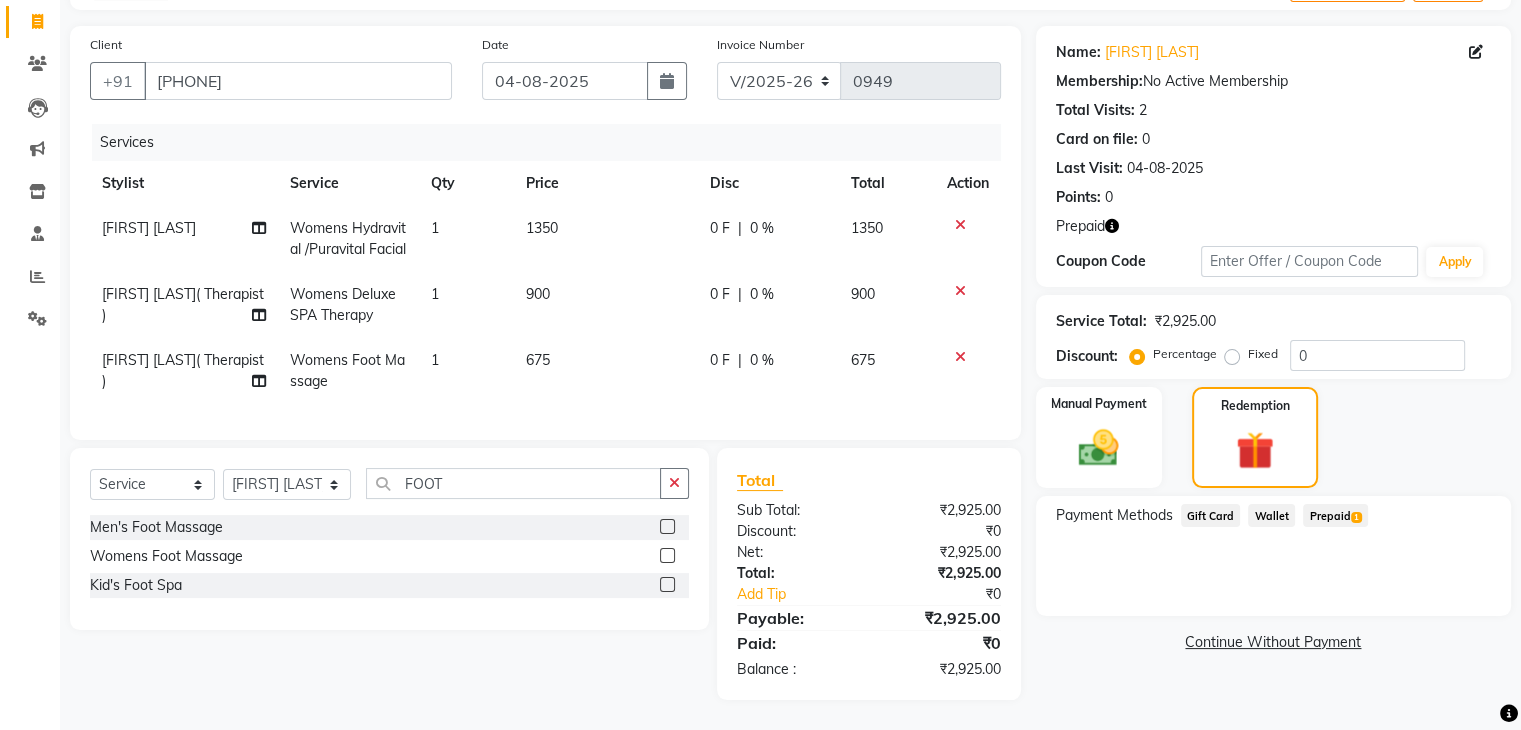 click on "Prepaid  1" 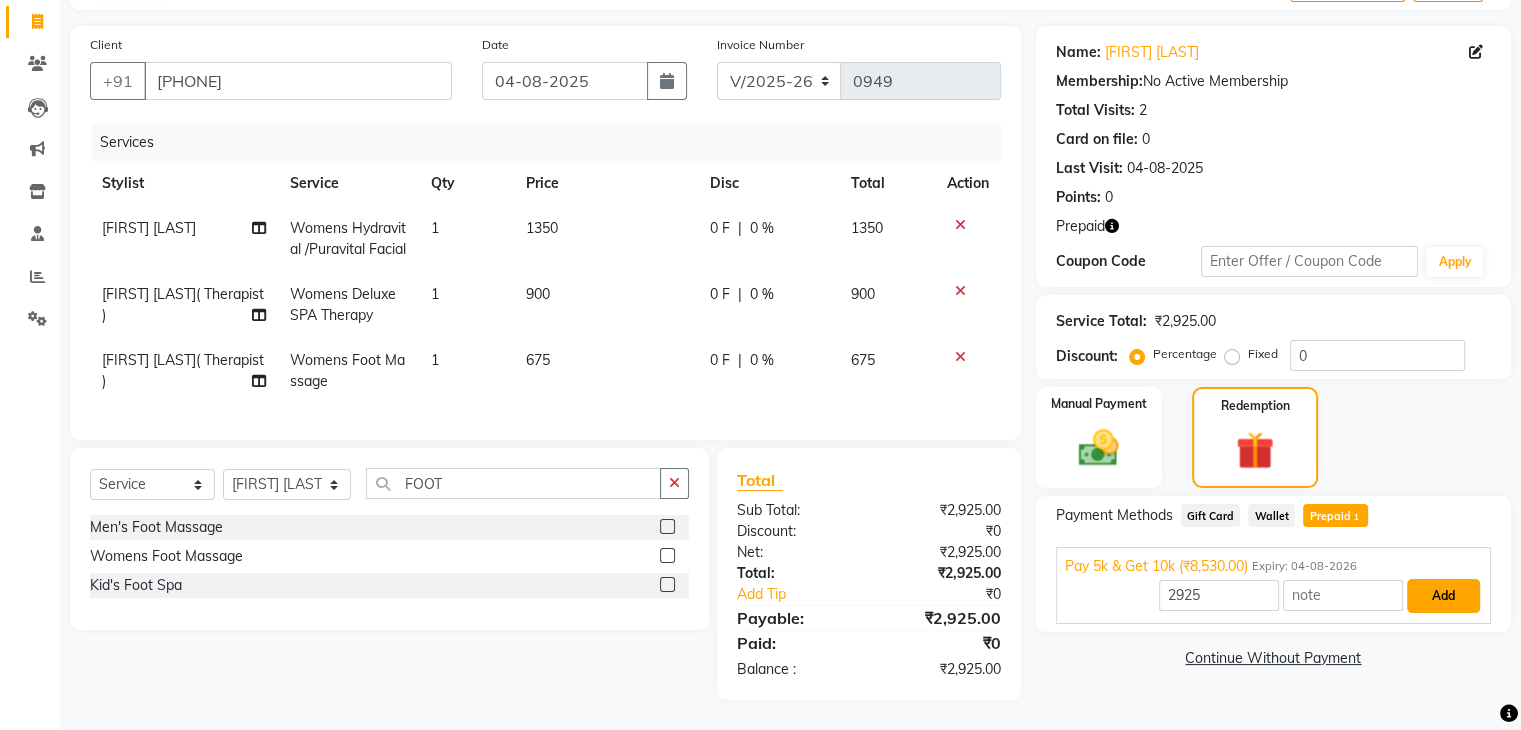 click on "Add" at bounding box center [1443, 596] 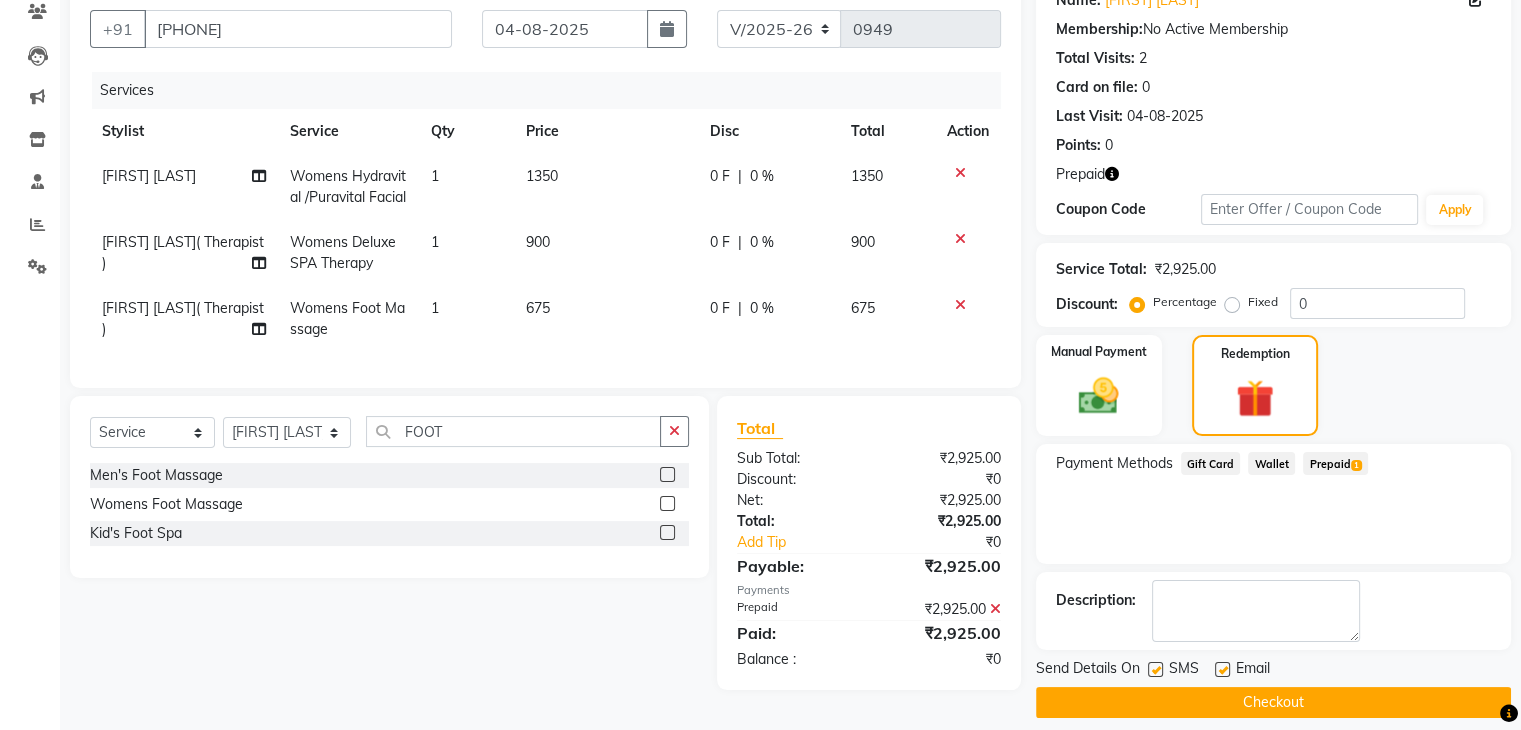 scroll, scrollTop: 203, scrollLeft: 0, axis: vertical 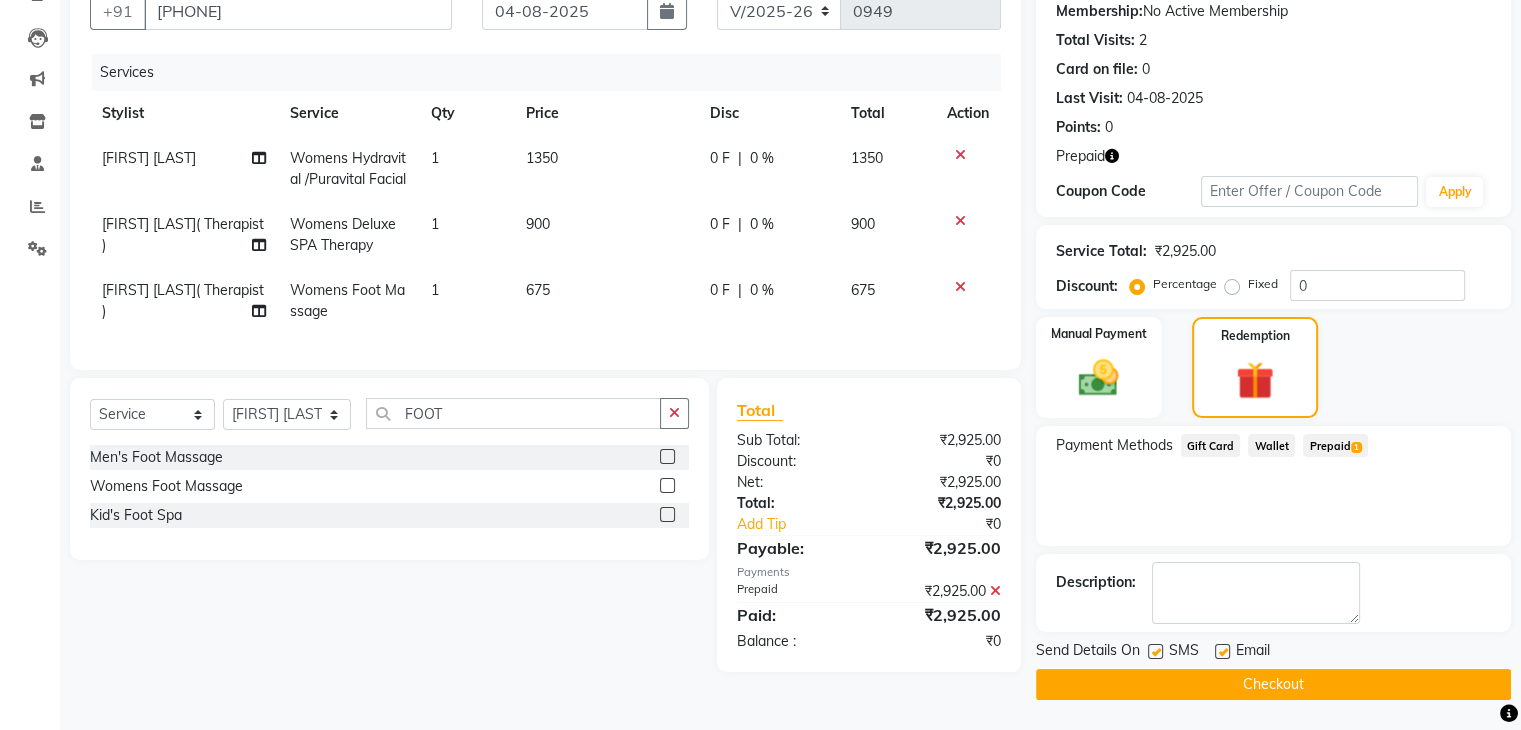 click on "Checkout" 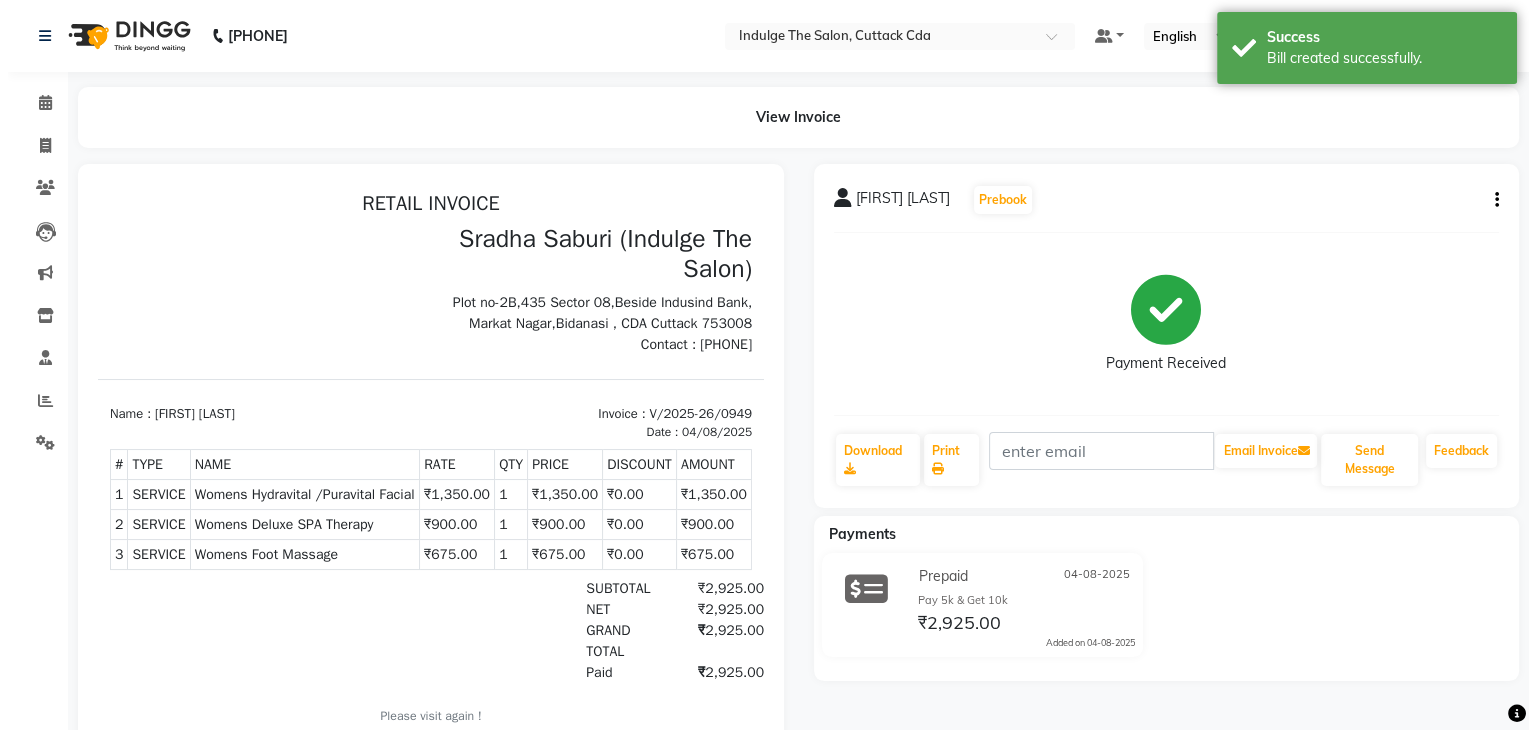 scroll, scrollTop: 0, scrollLeft: 0, axis: both 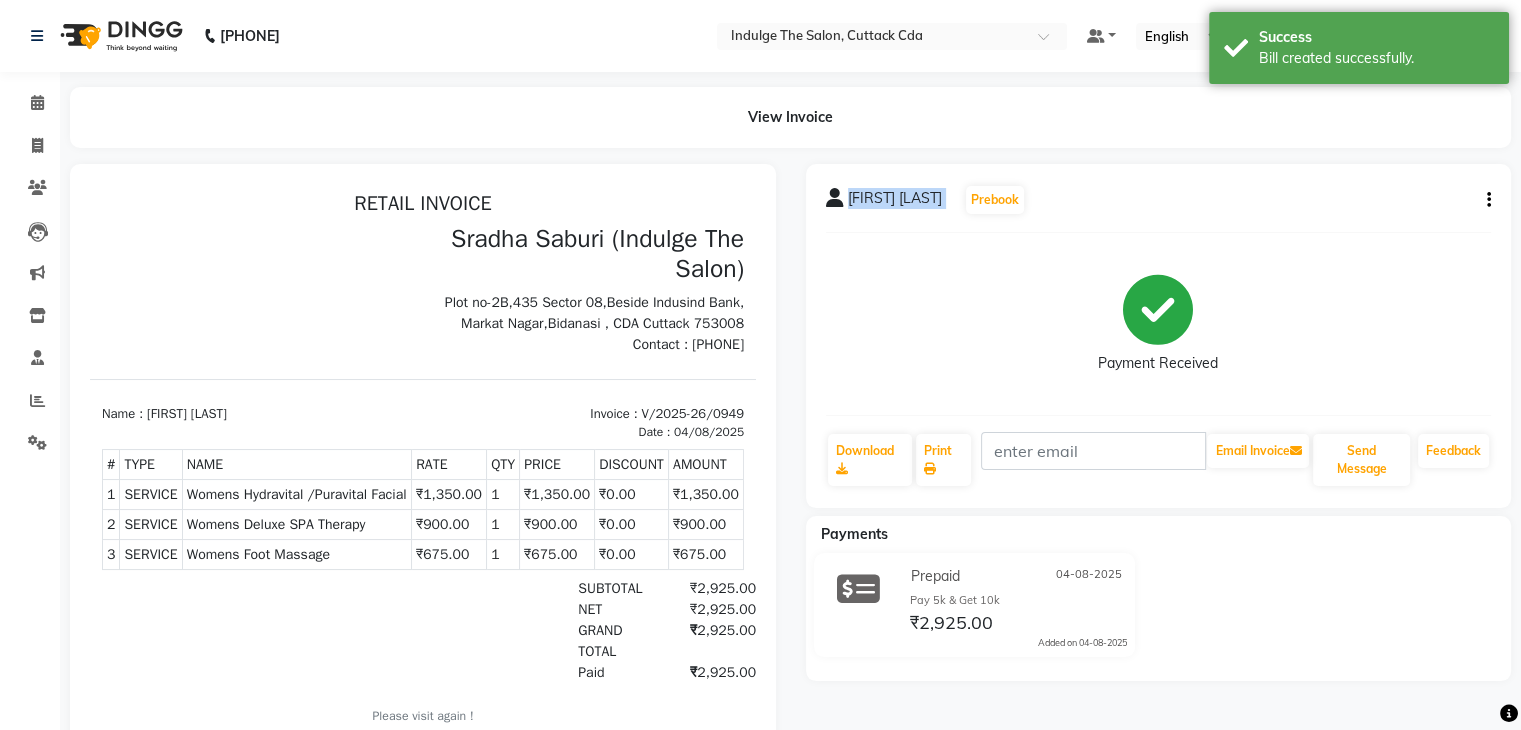 drag, startPoint x: 844, startPoint y: 198, endPoint x: 975, endPoint y: 221, distance: 133.00375 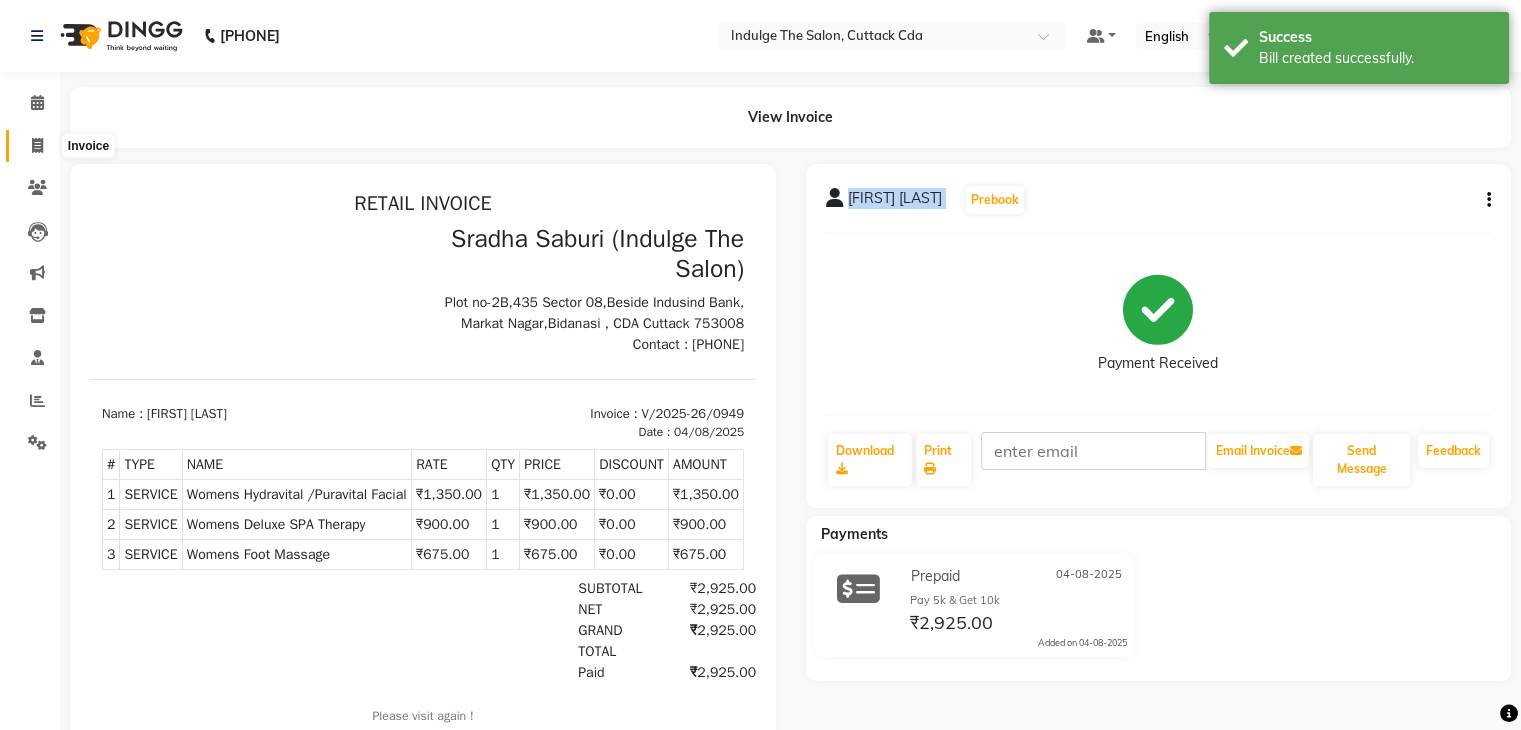 click 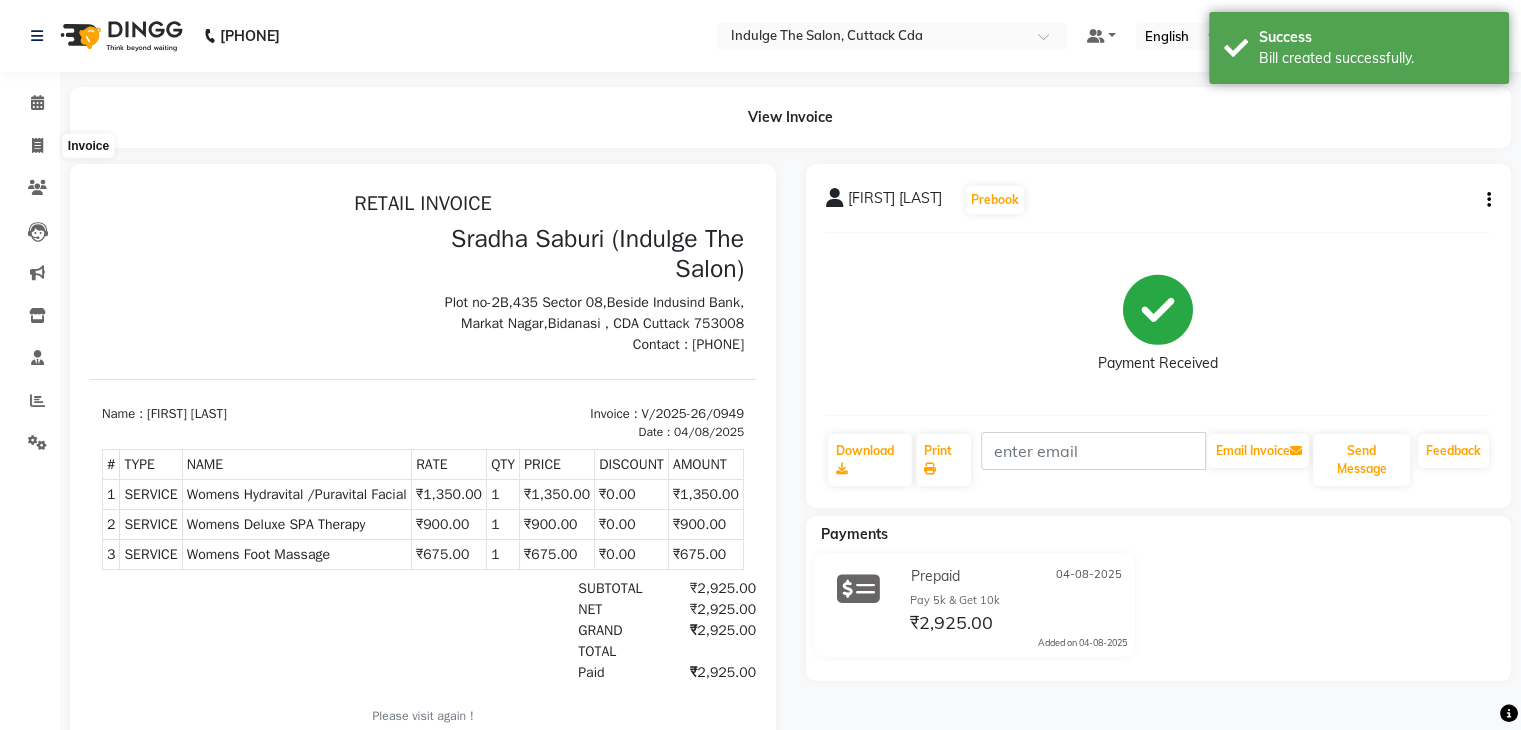 select on "service" 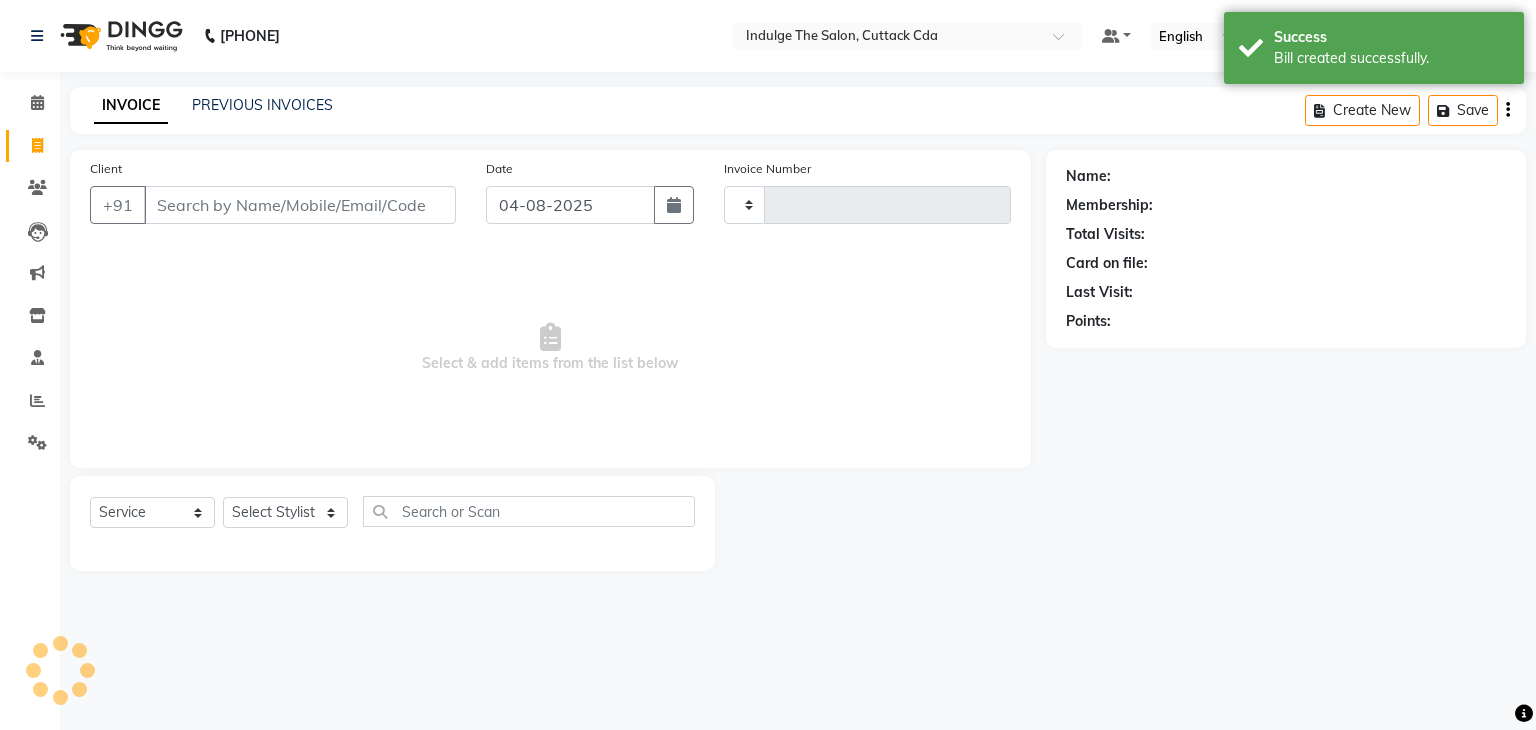 type on "0950" 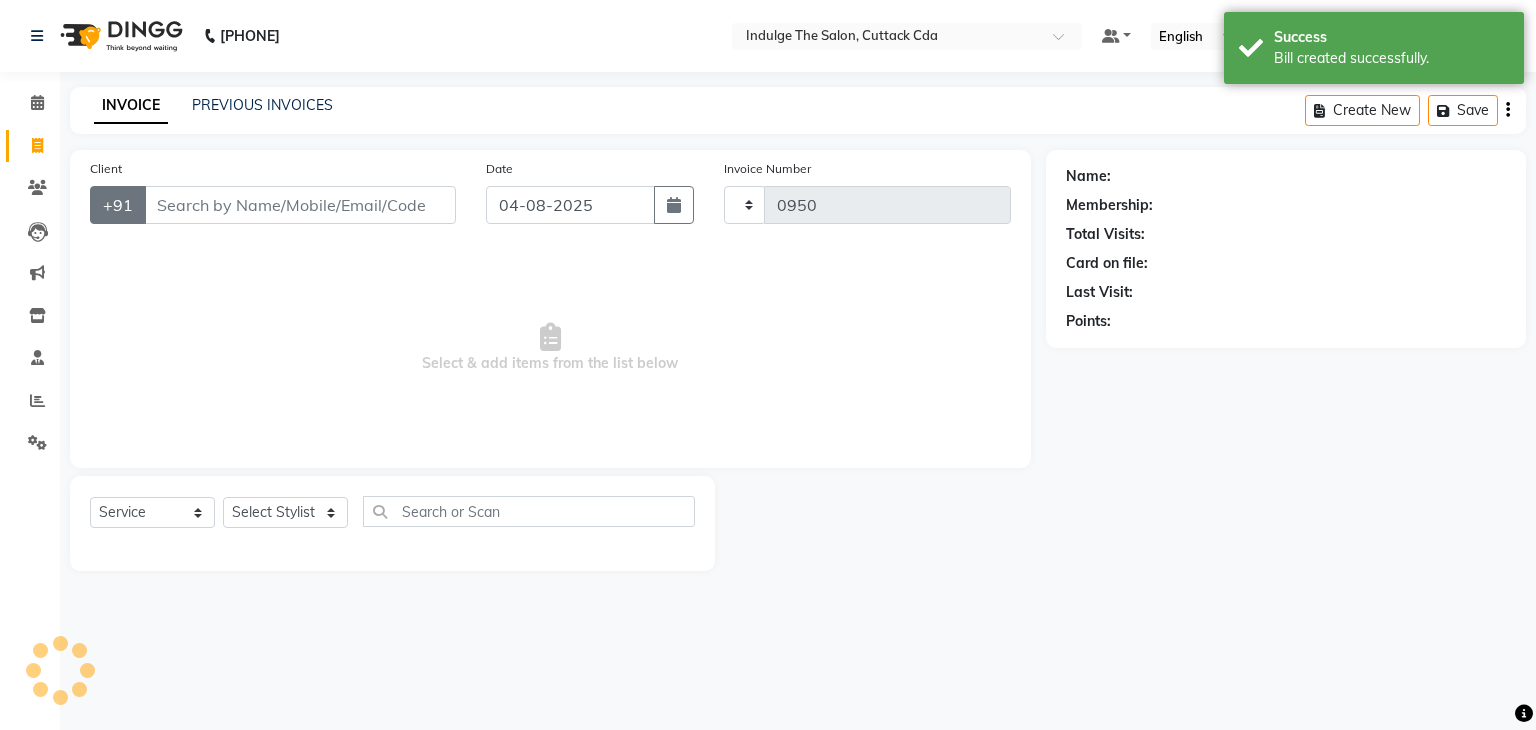 select on "7297" 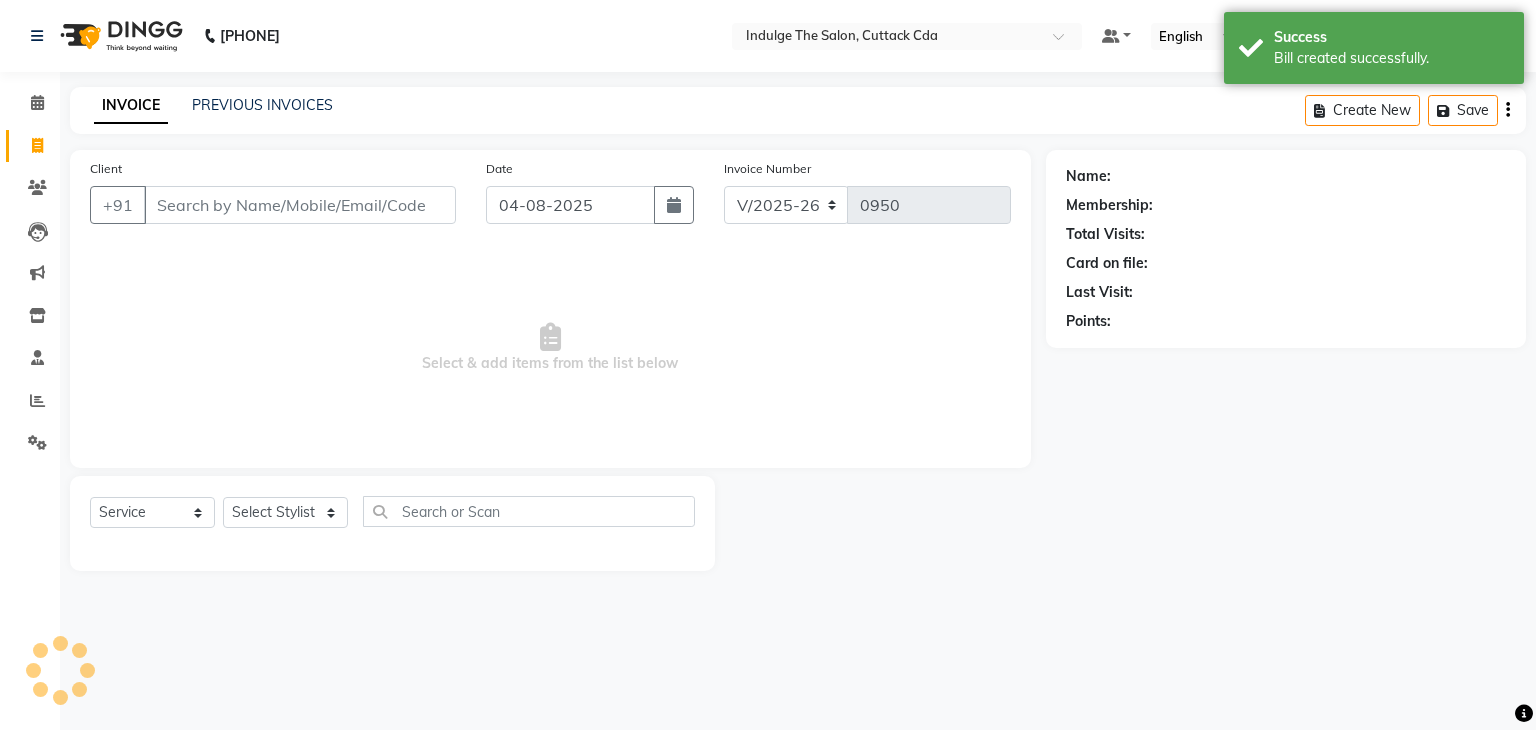 click on "Client" at bounding box center (300, 205) 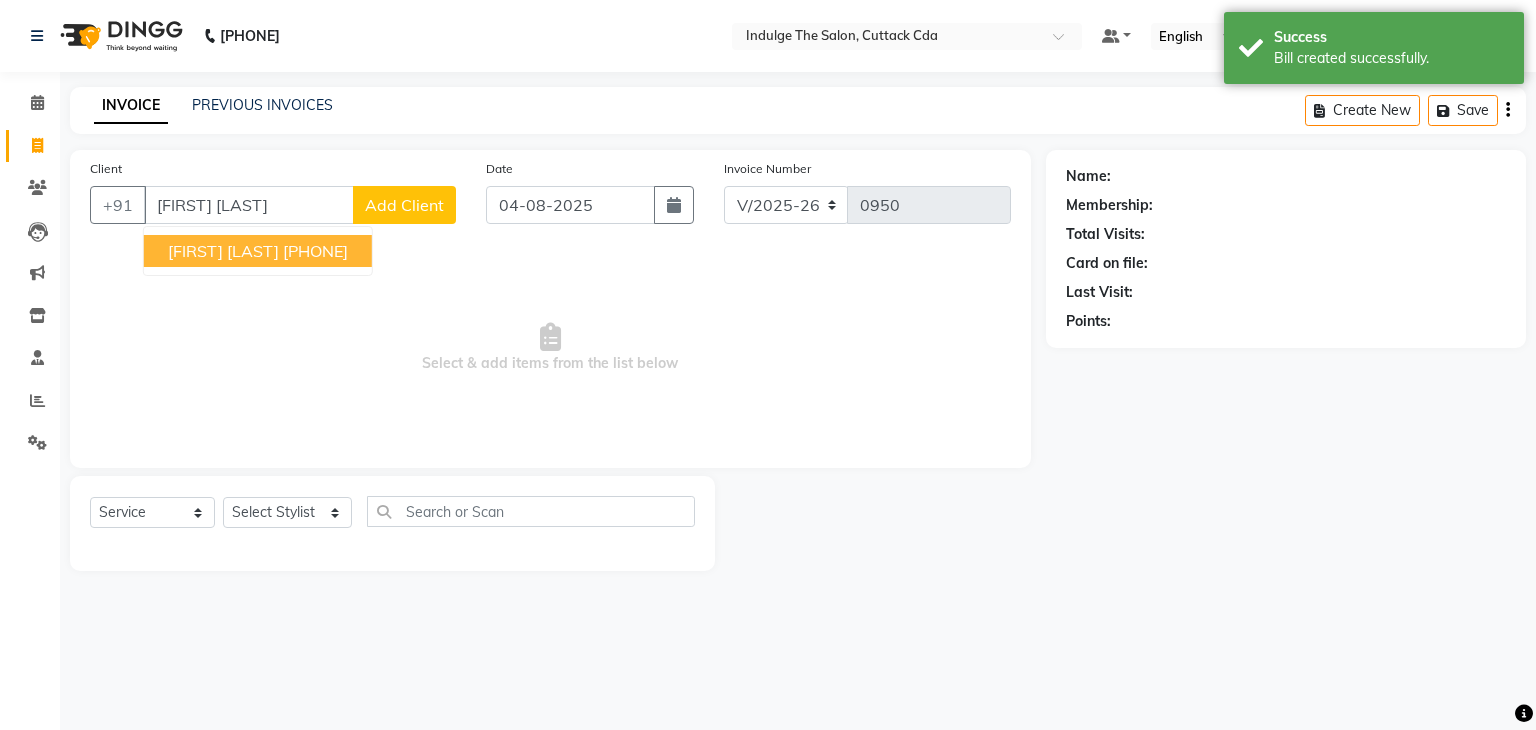 click on "[FIRST] [LAST]" at bounding box center [223, 251] 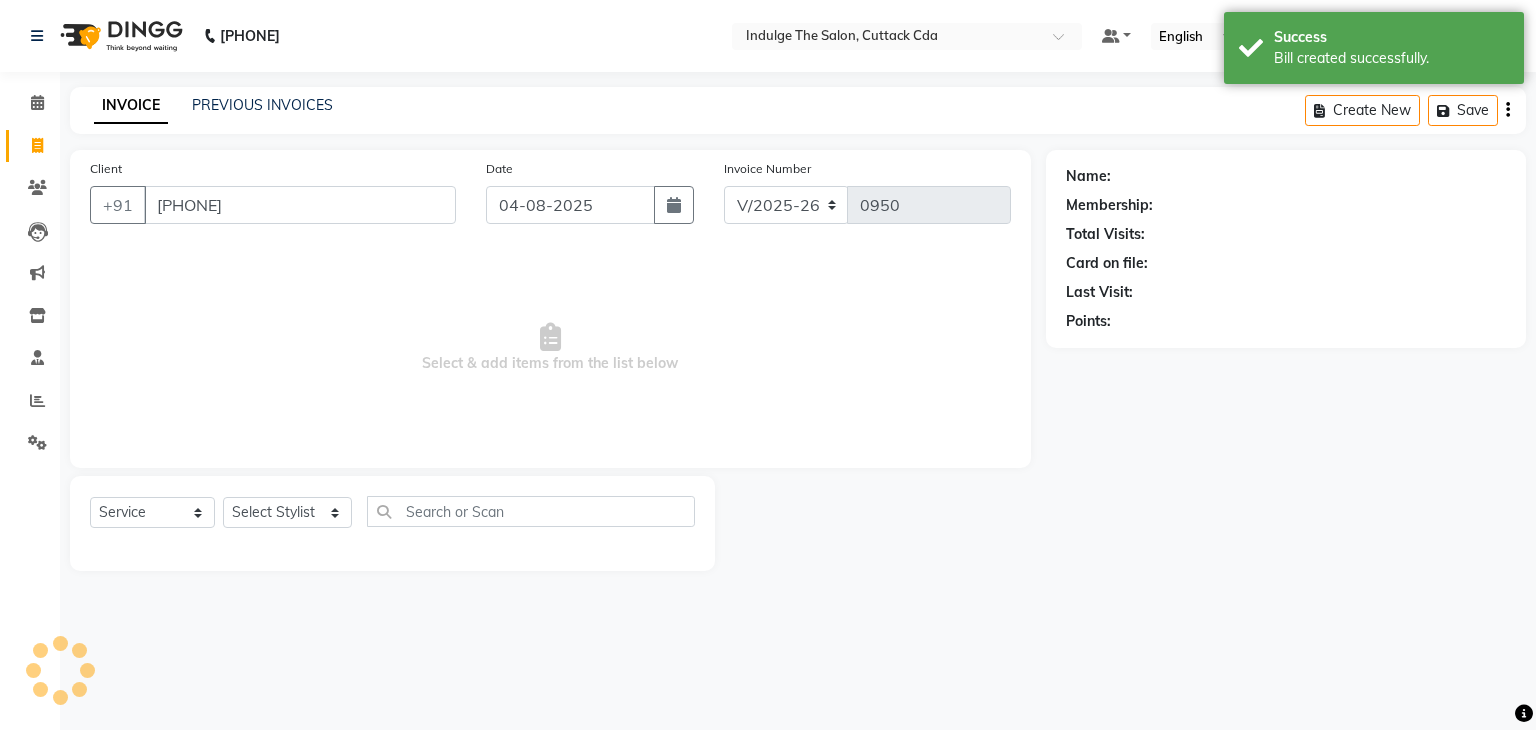 type on "[PHONE]" 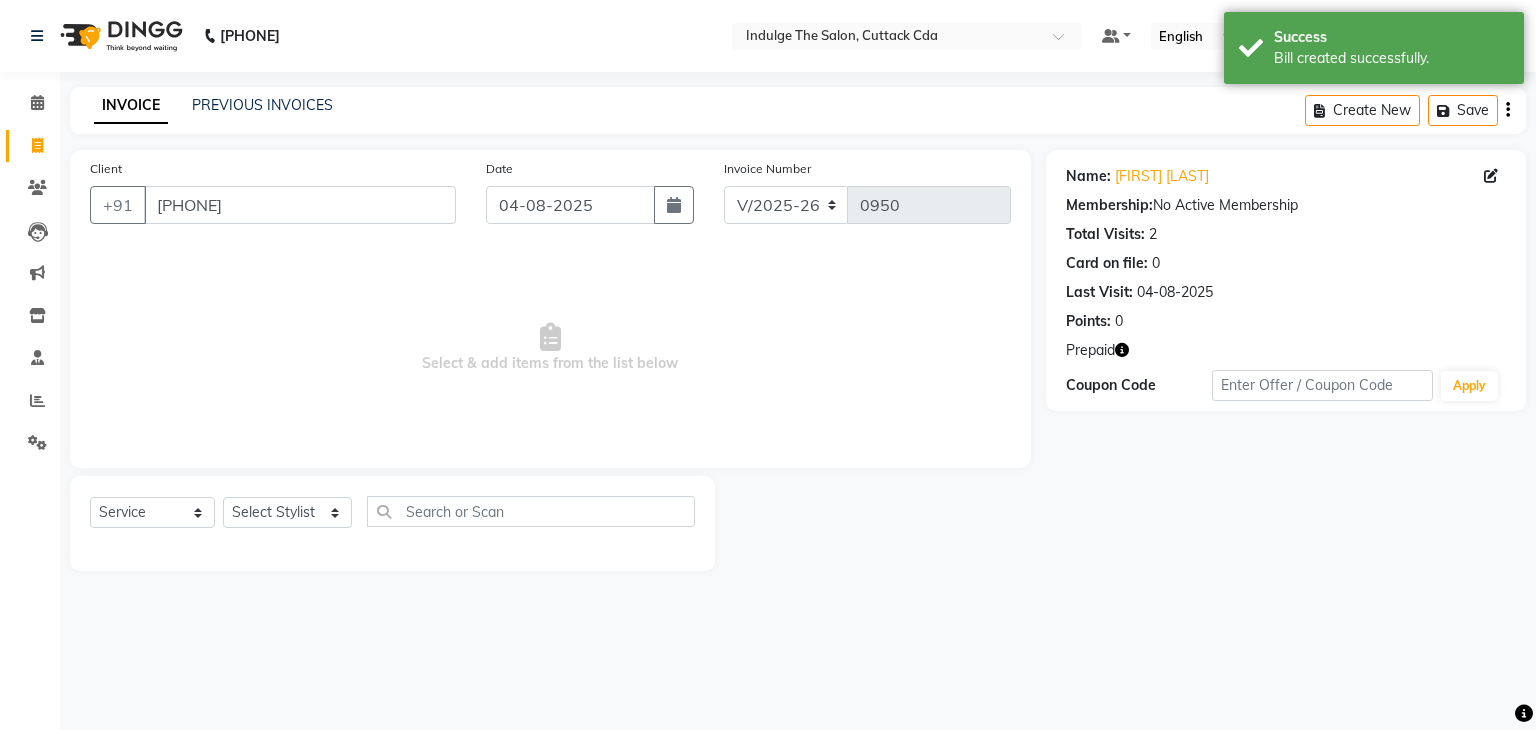 click 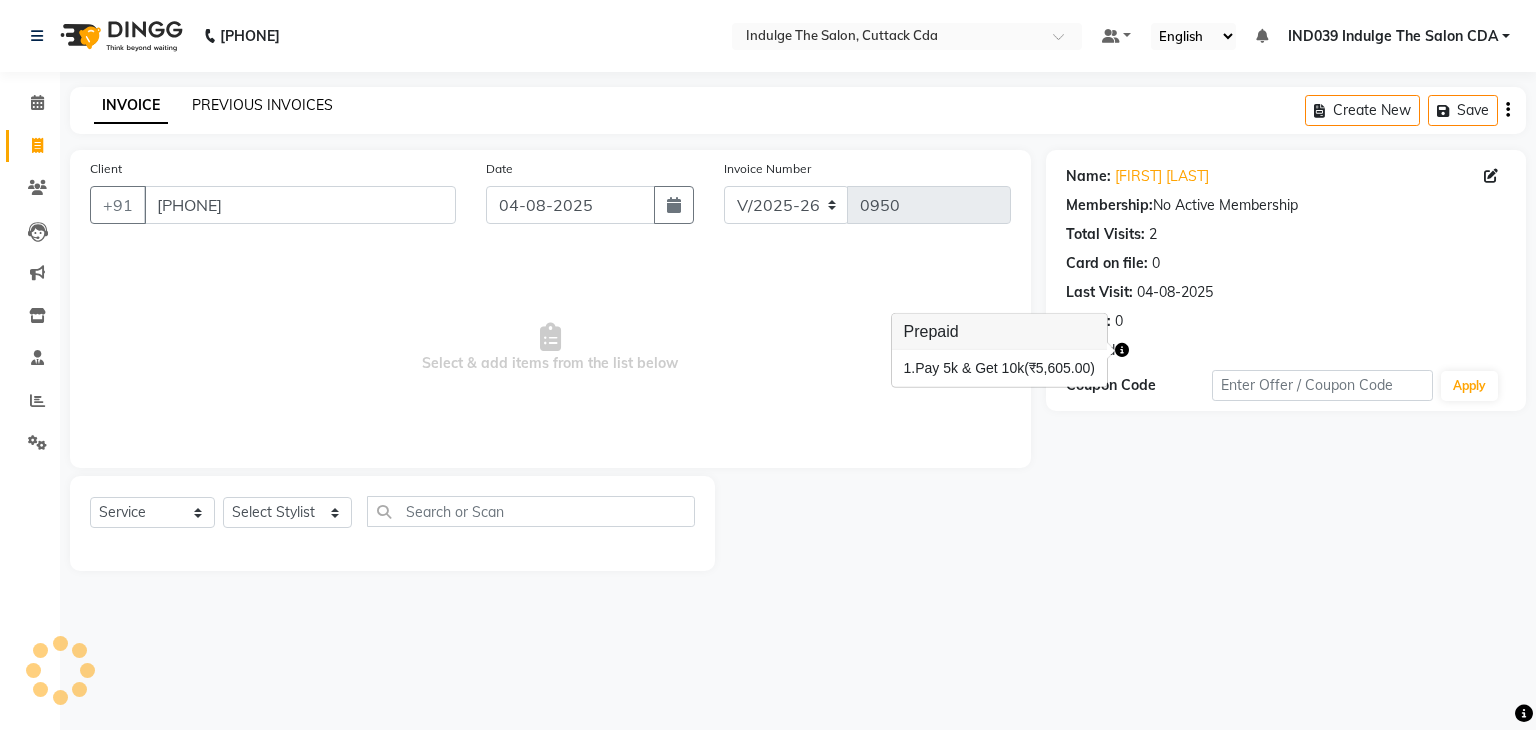 click on "PREVIOUS INVOICES" 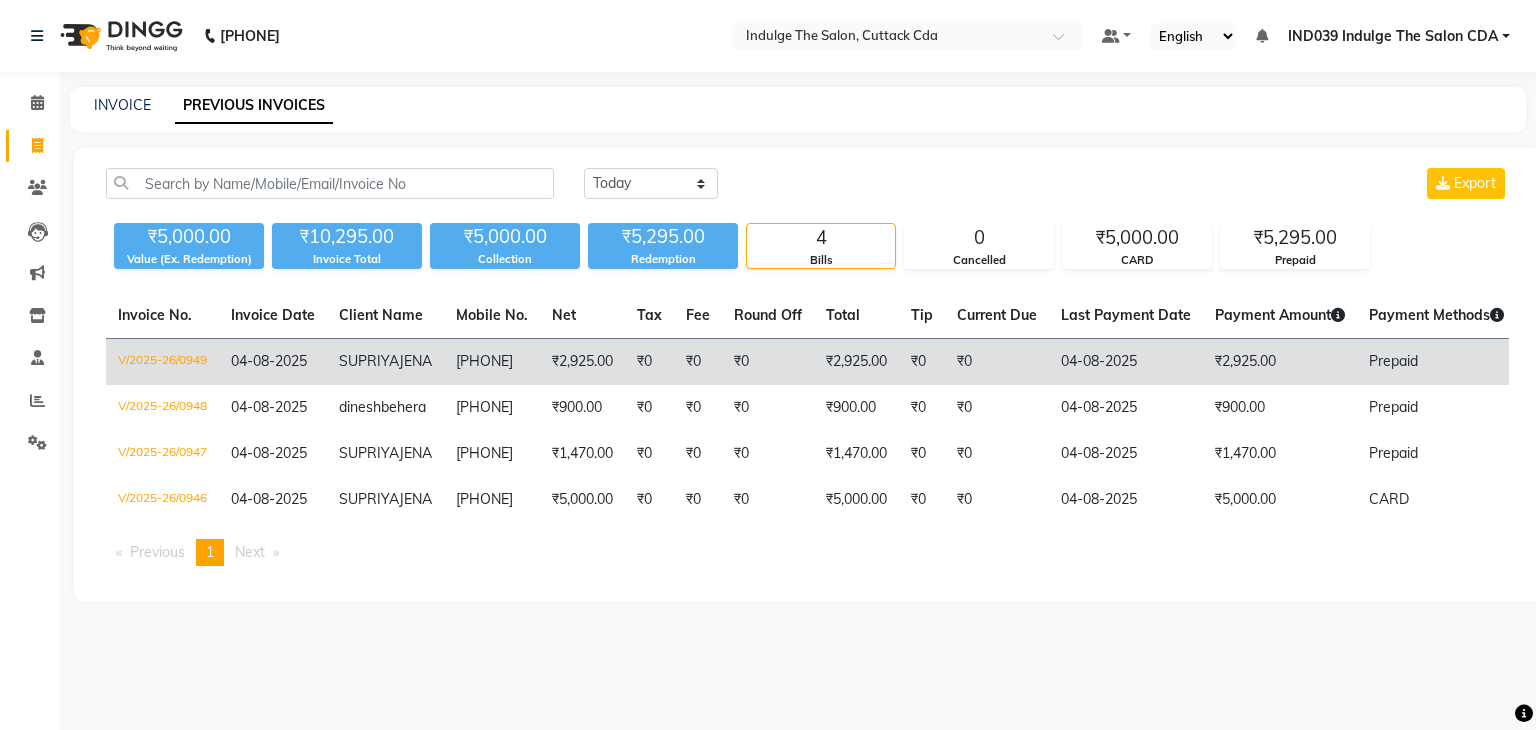 click on "V/2025-26/0949" 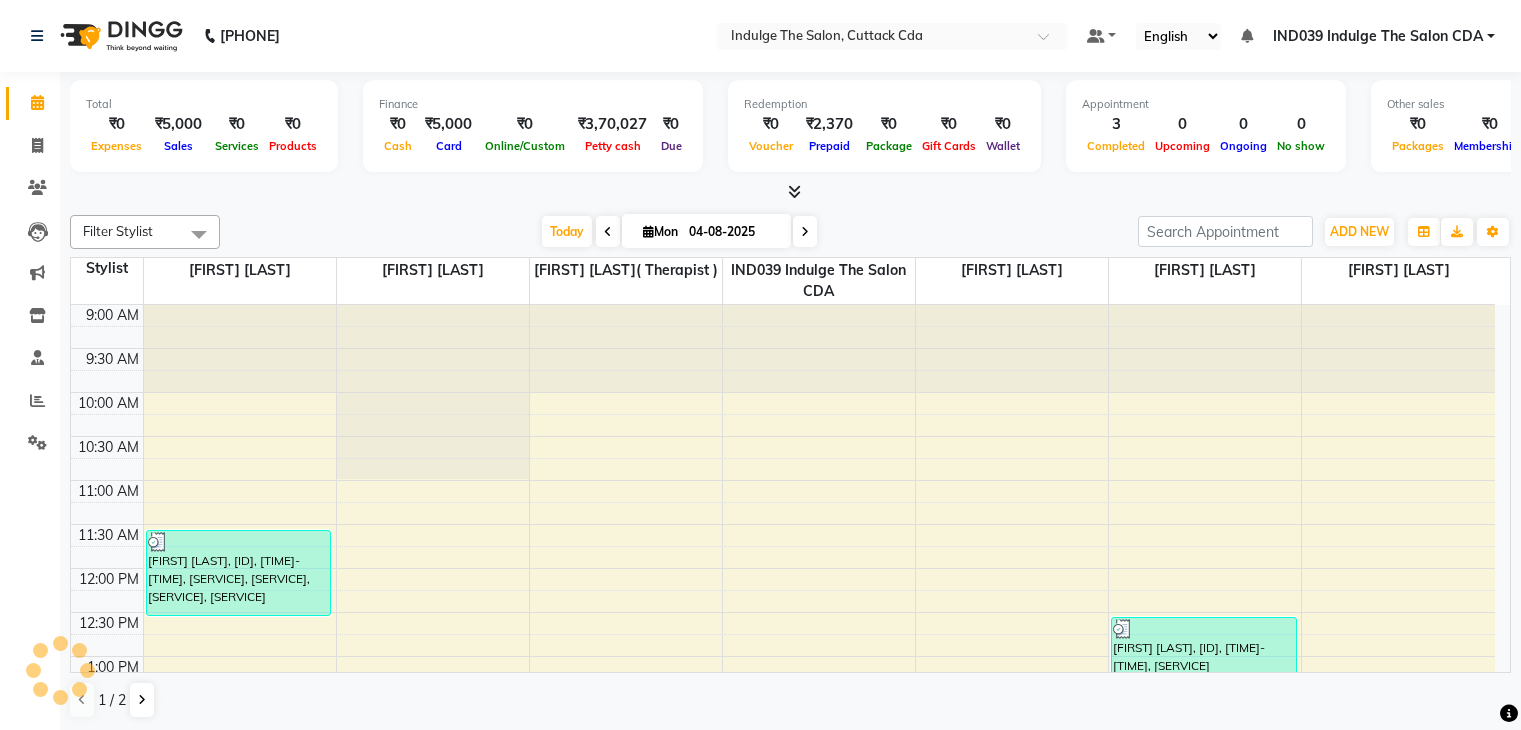 scroll, scrollTop: 0, scrollLeft: 0, axis: both 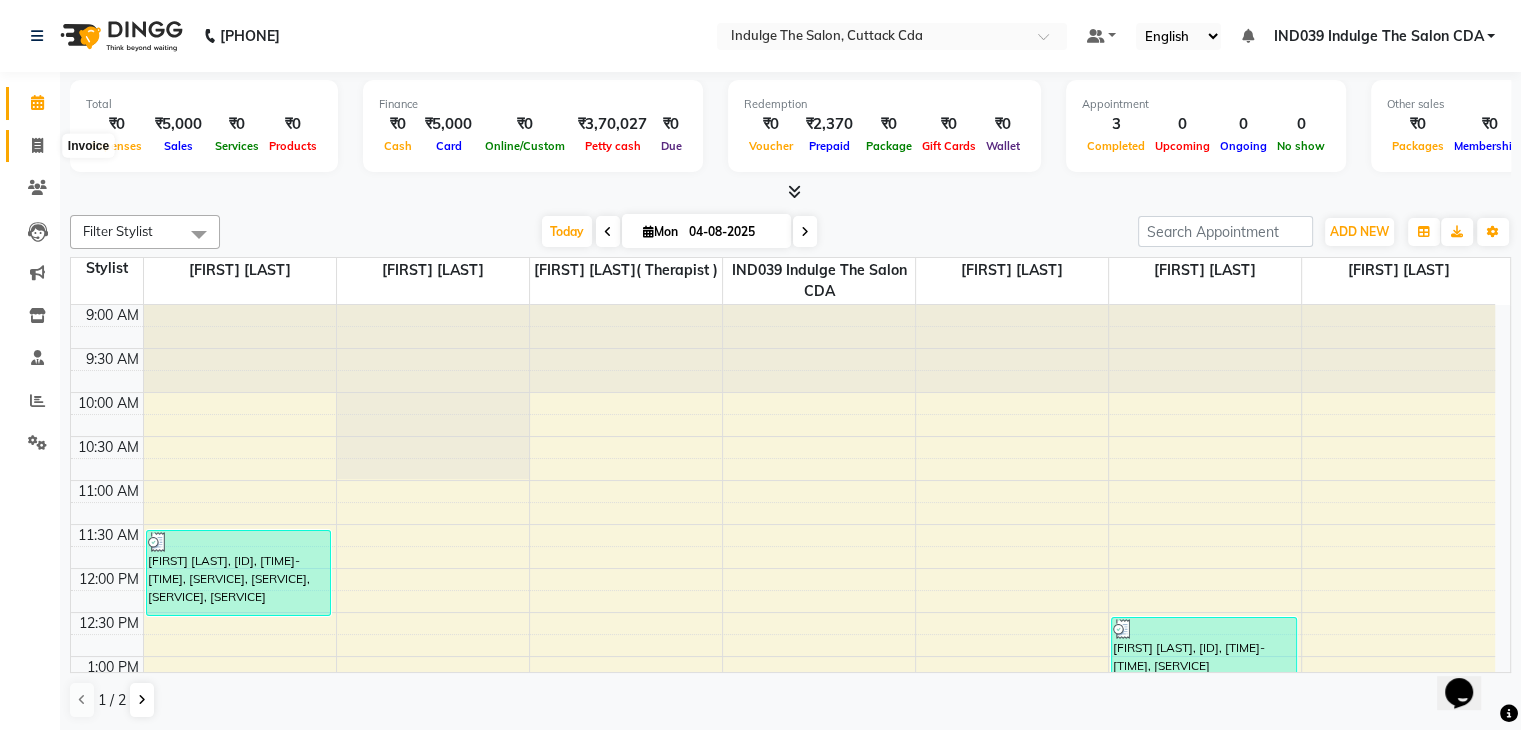 click 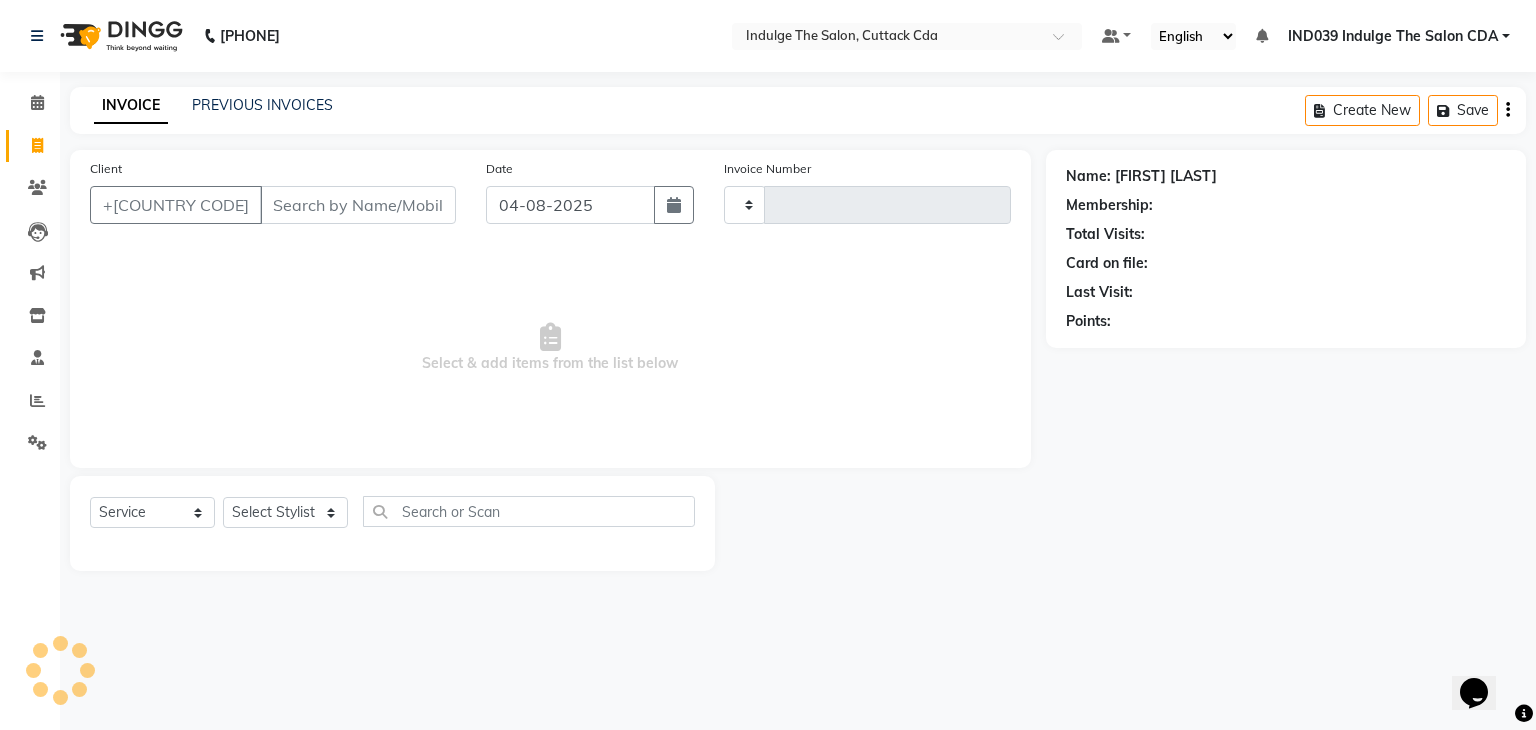 type on "0949" 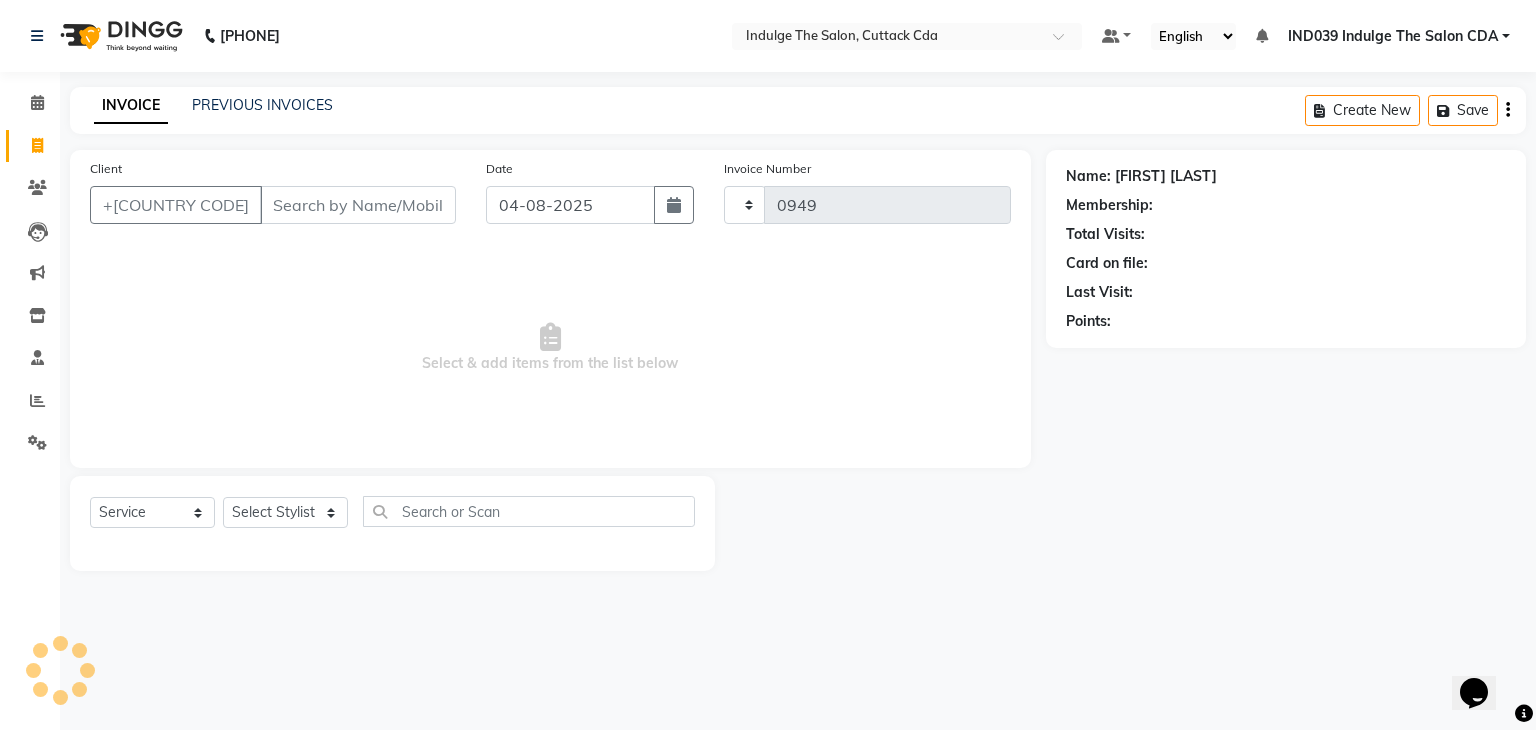 select on "7297" 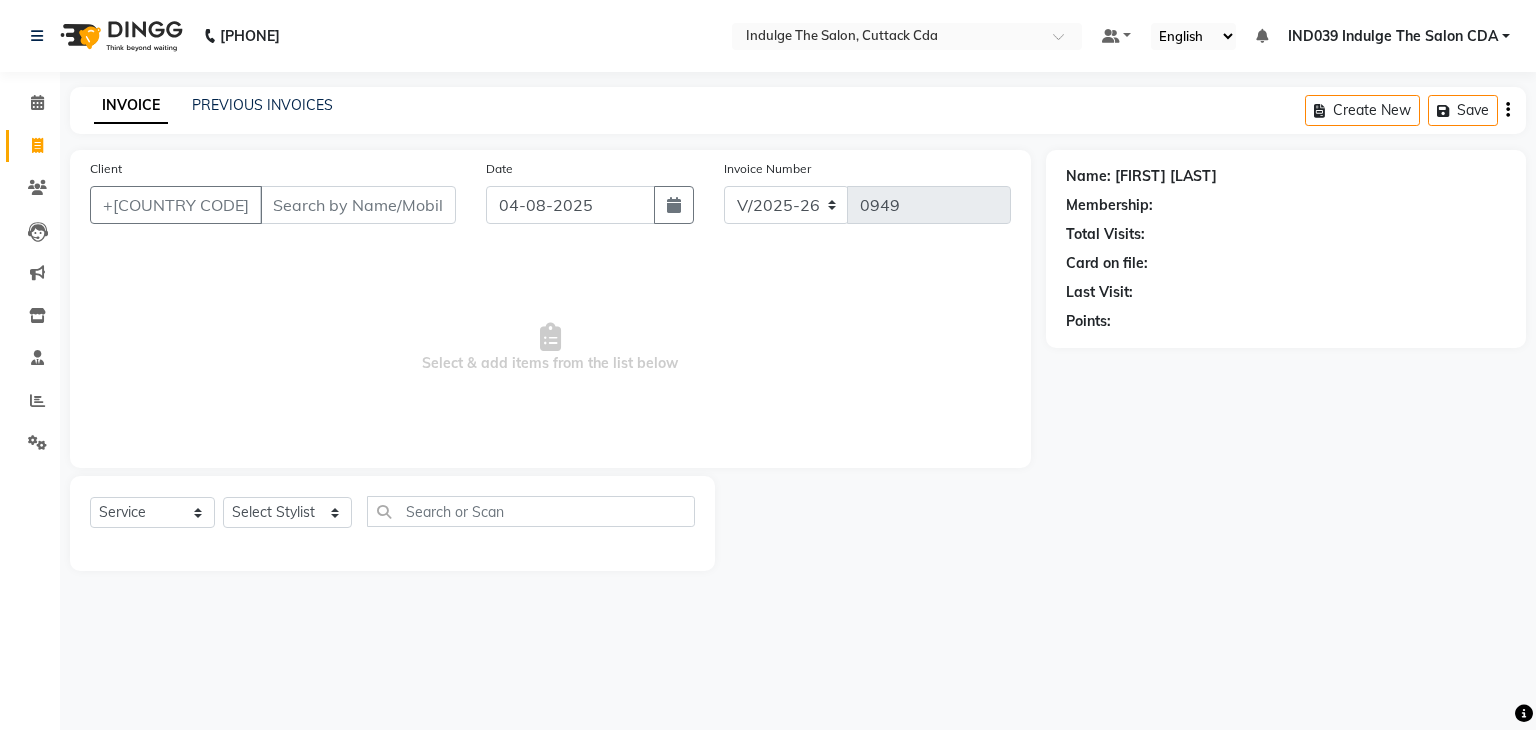 click on "Client" at bounding box center [358, 205] 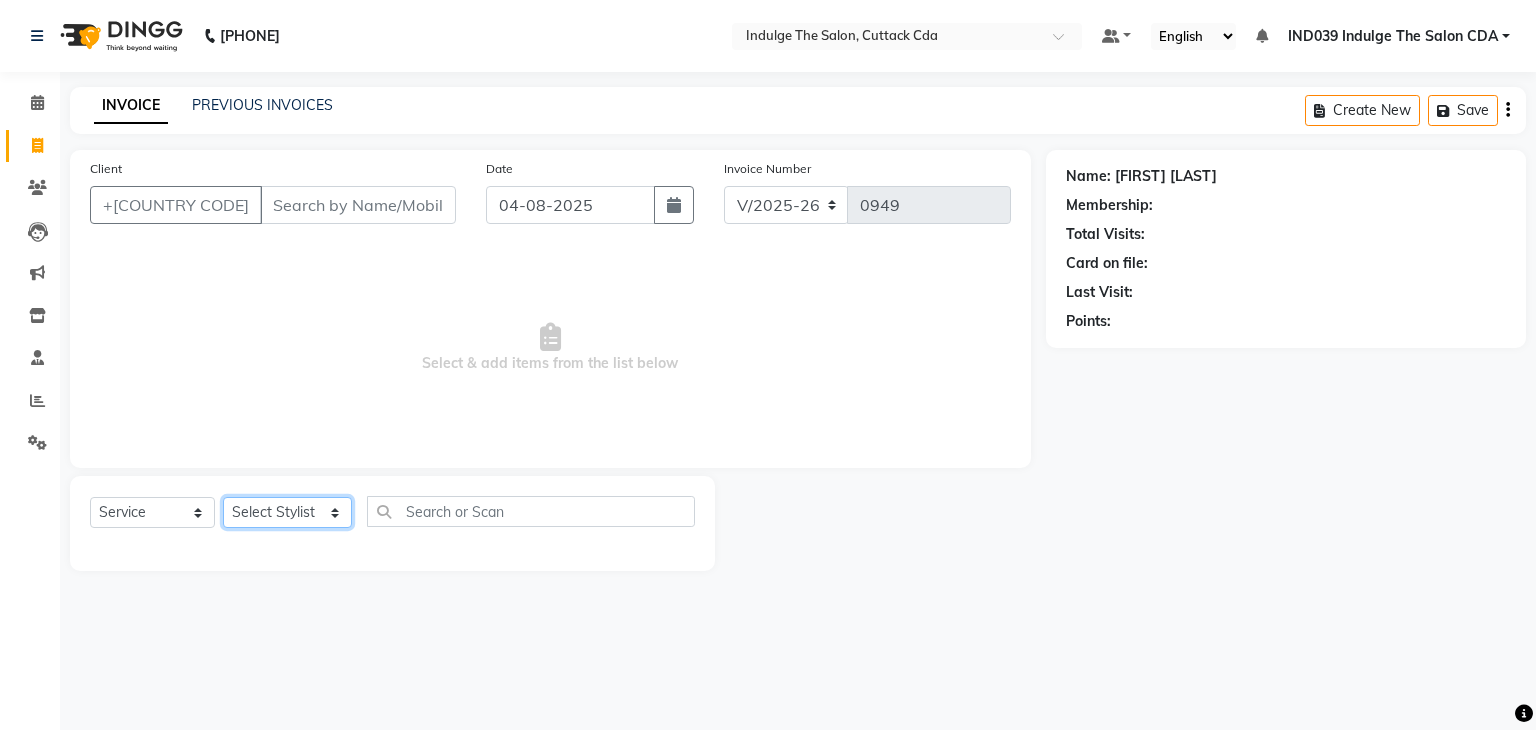 click on "Select Stylist [FIRST] [LAST] GOURAHARI BARIK IND039 Indulge The Salon CDA [FIRST] [LAST] Mohit Patial [FIRST] [LAST] Sudipa Daptari [FIRST] [LAST] [FIRST] [LAST]" 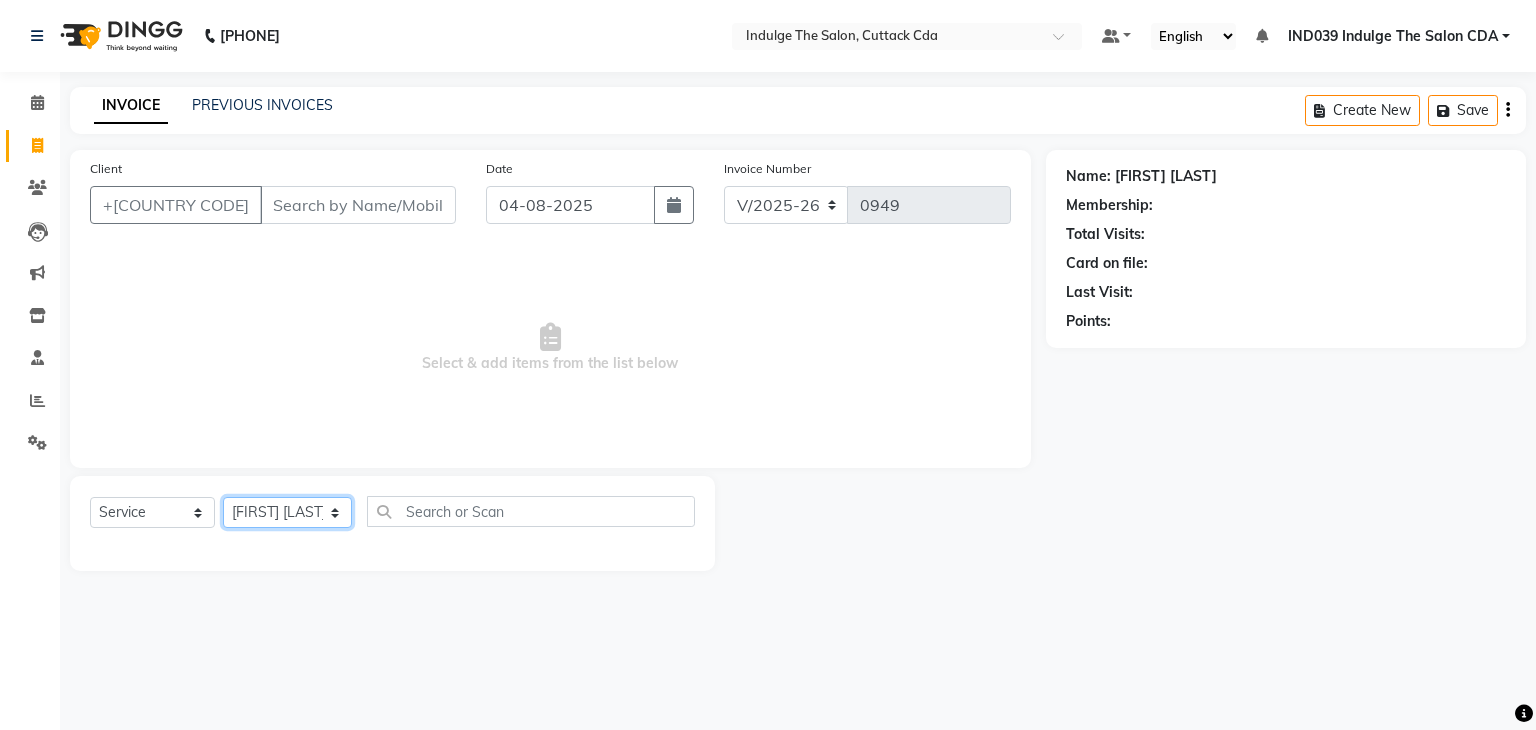click on "Select Stylist [FIRST] [LAST] GOURAHARI BARIK IND039 Indulge The Salon CDA [FIRST] [LAST] Mohit Patial [FIRST] [LAST] Sudipa Daptari [FIRST] [LAST] [FIRST] [LAST]" 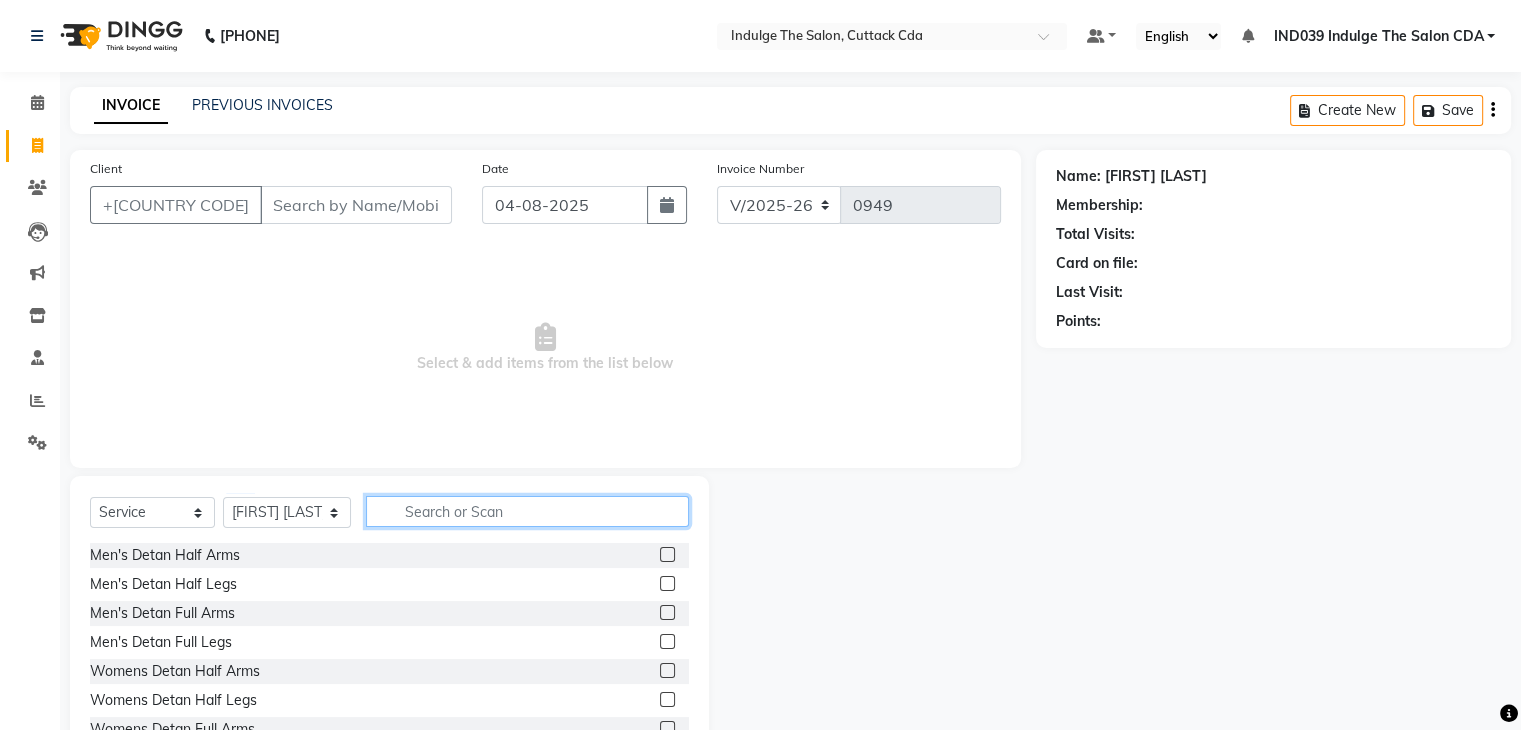 click 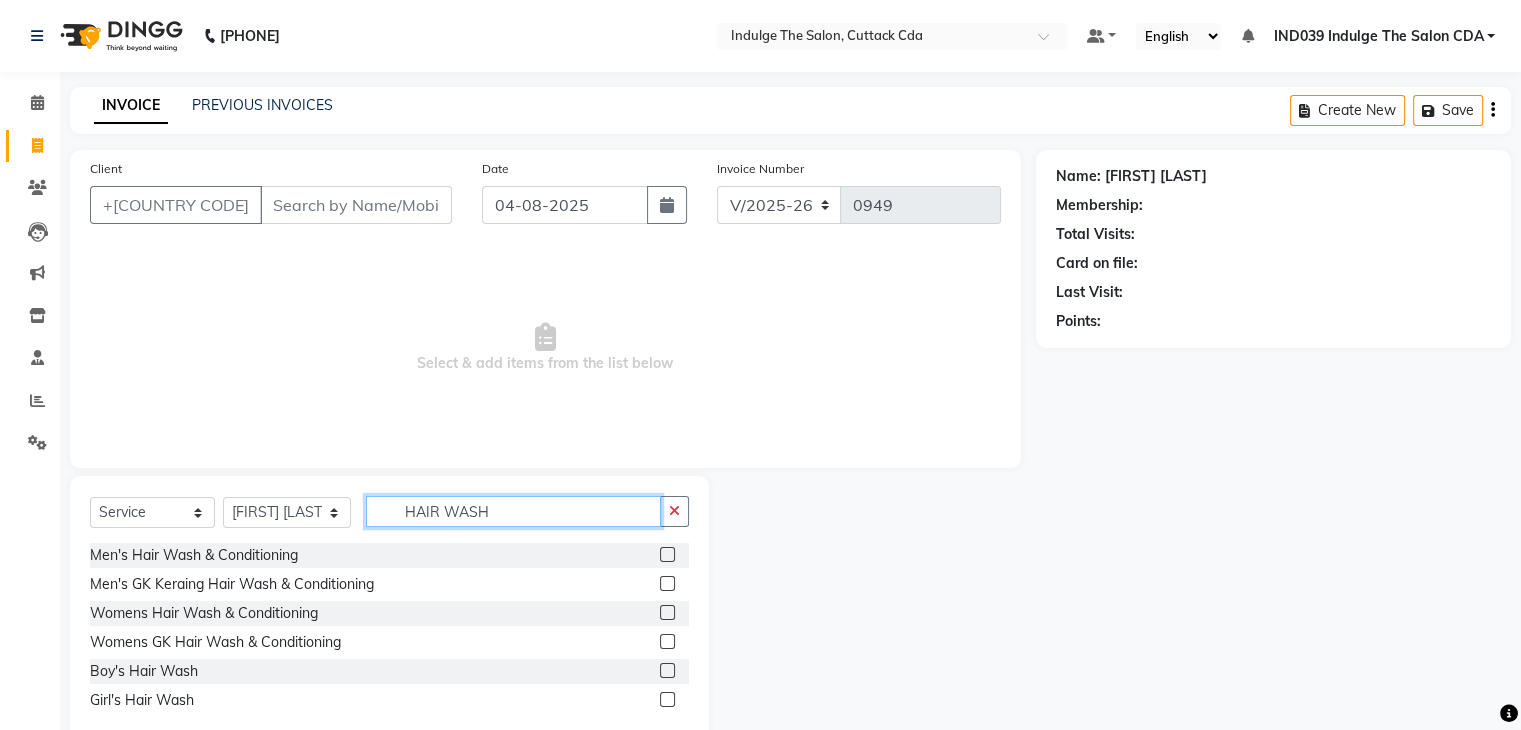 type on "HAIR WASH" 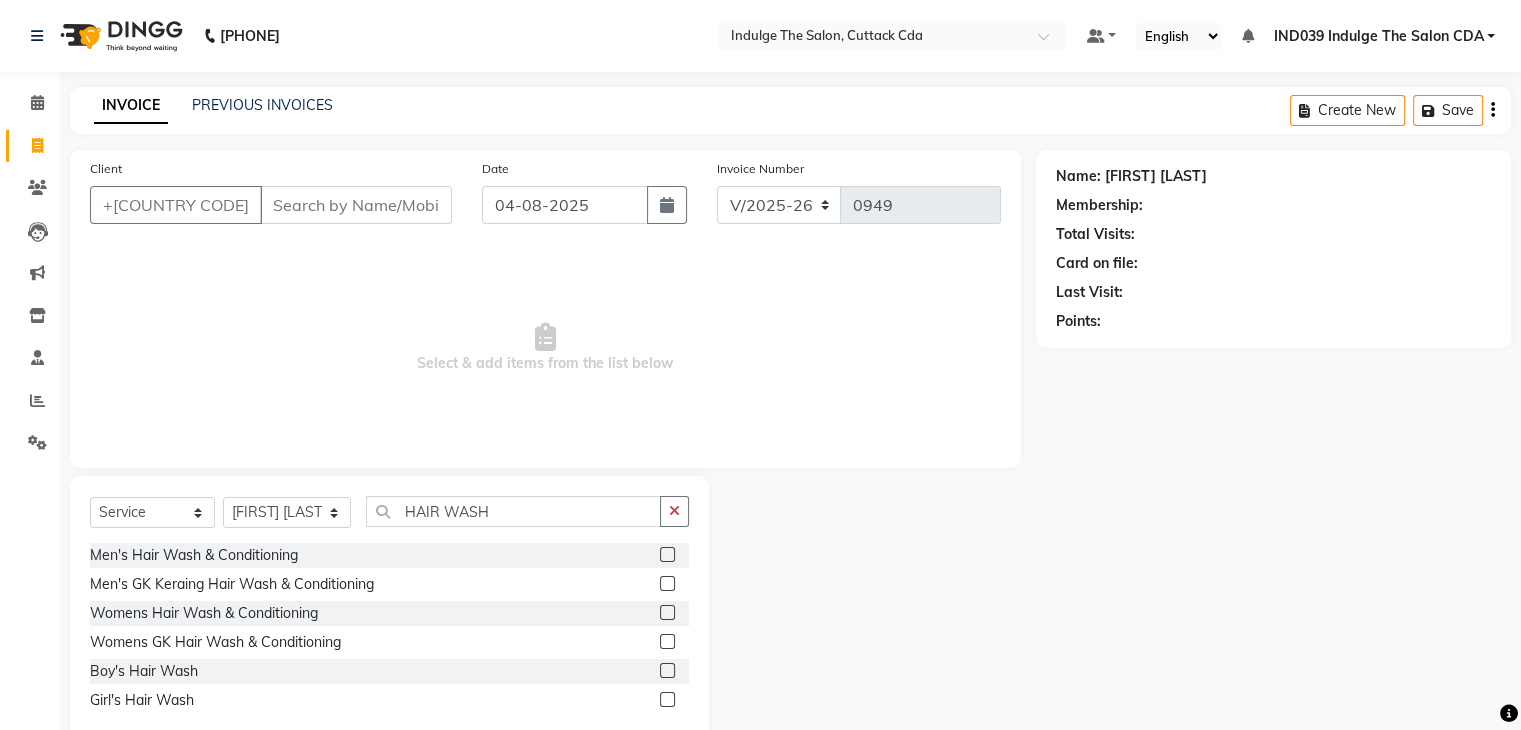 click 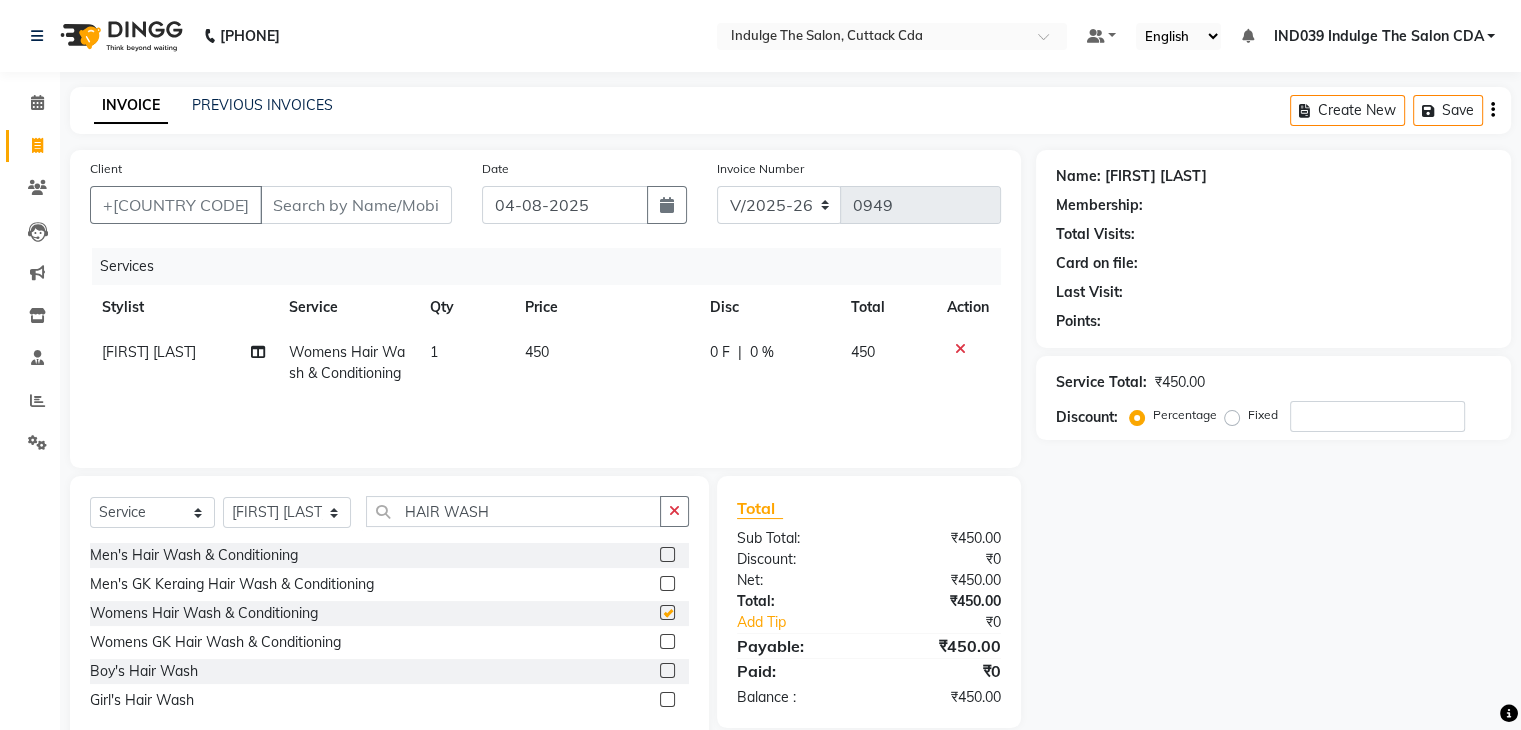 checkbox on "false" 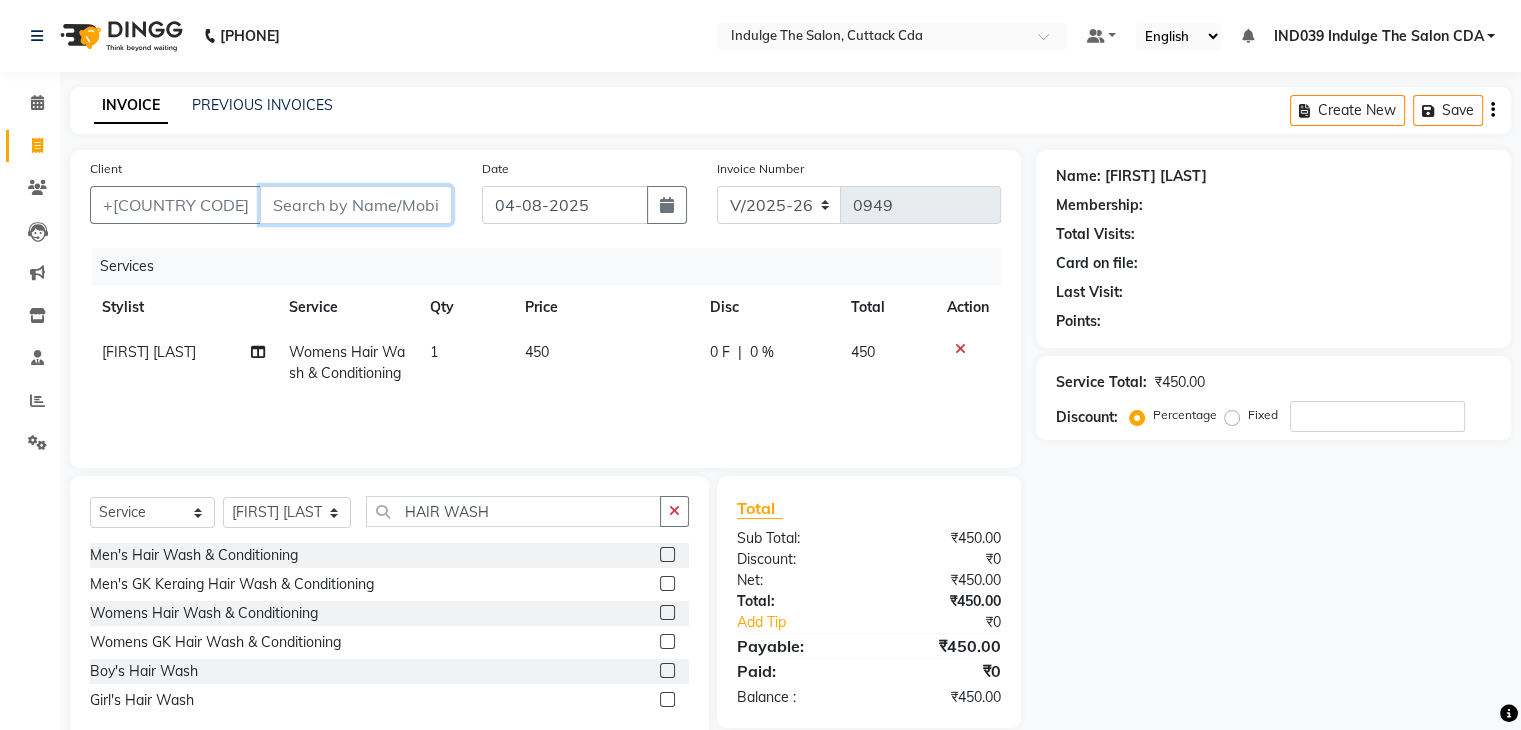 click on "Client" at bounding box center (356, 205) 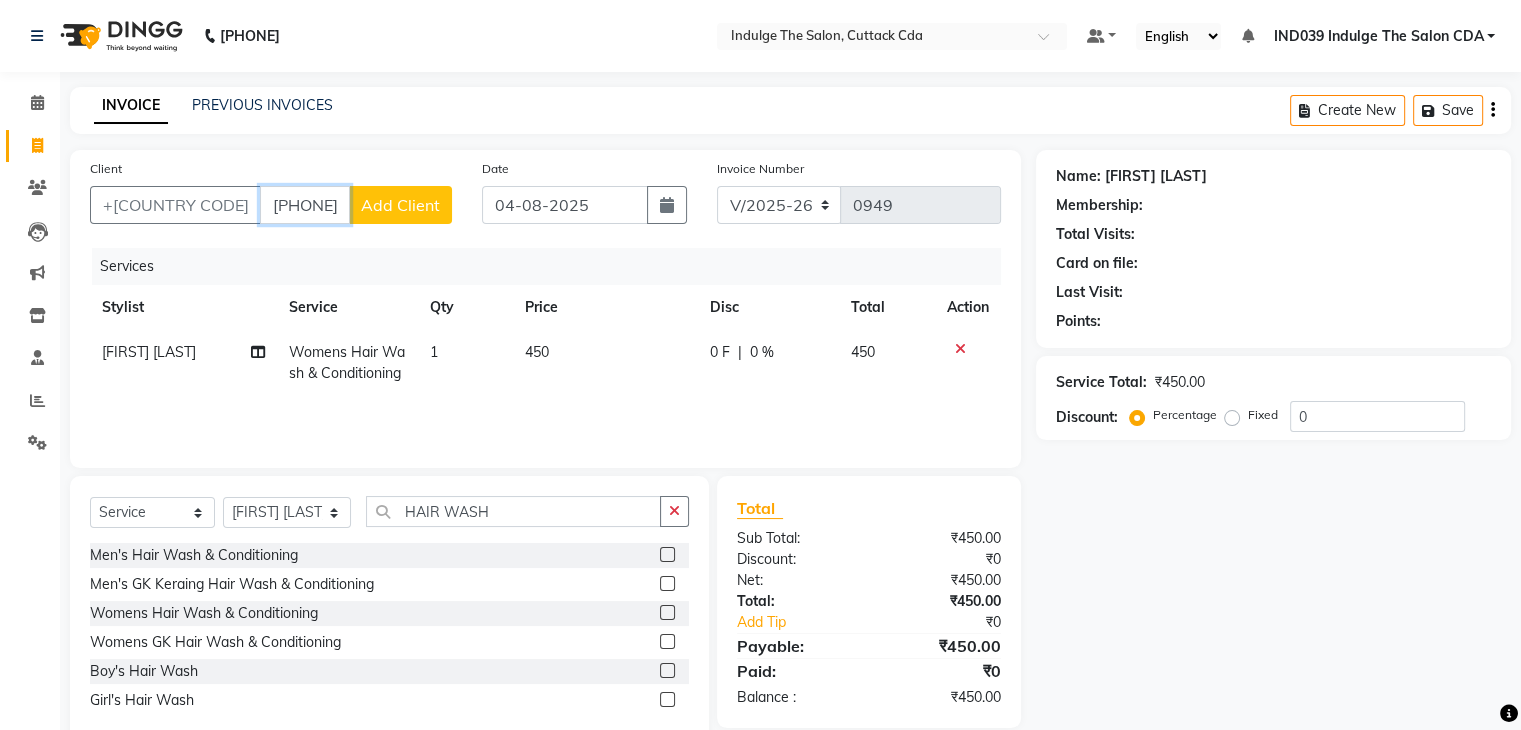 type on "9040488105" 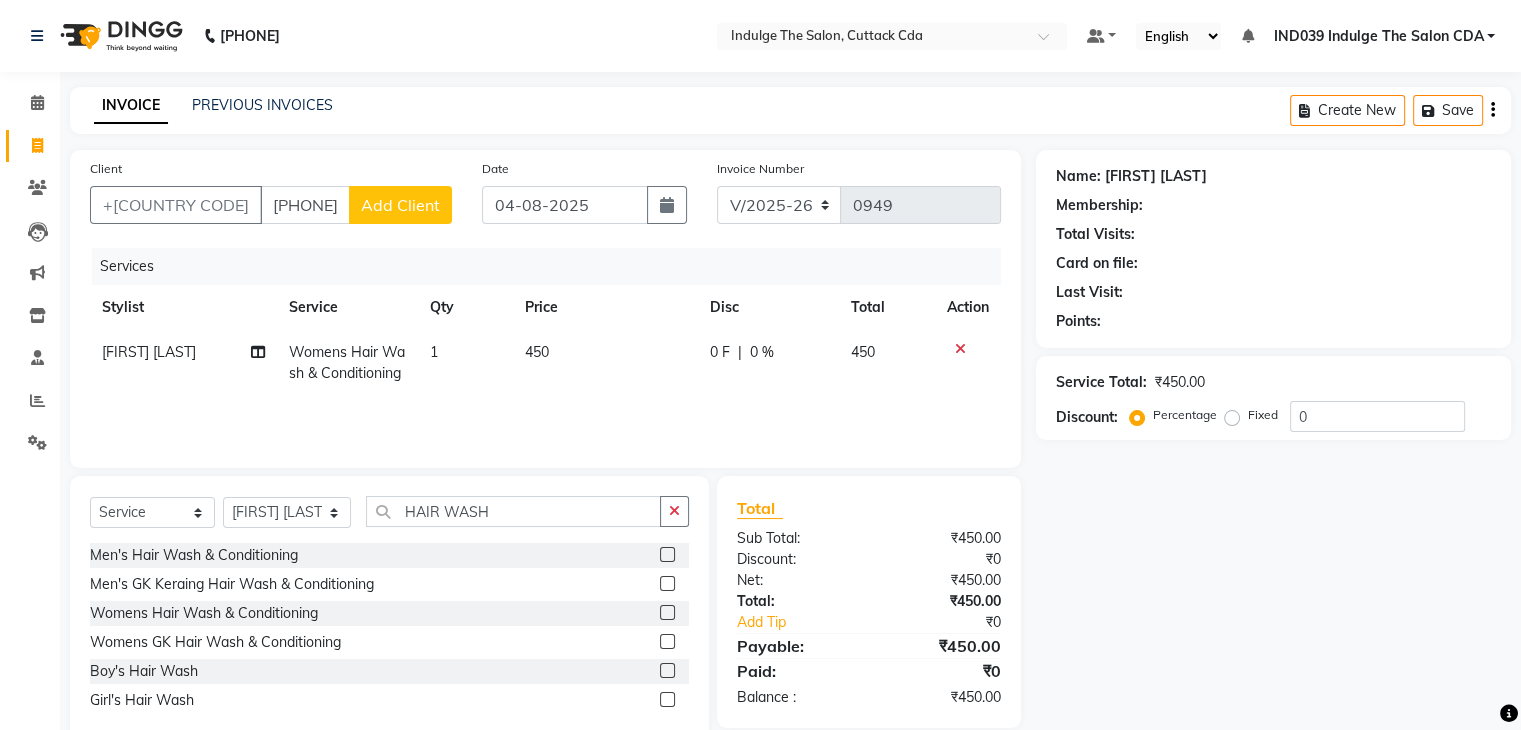 click on "Add Client" 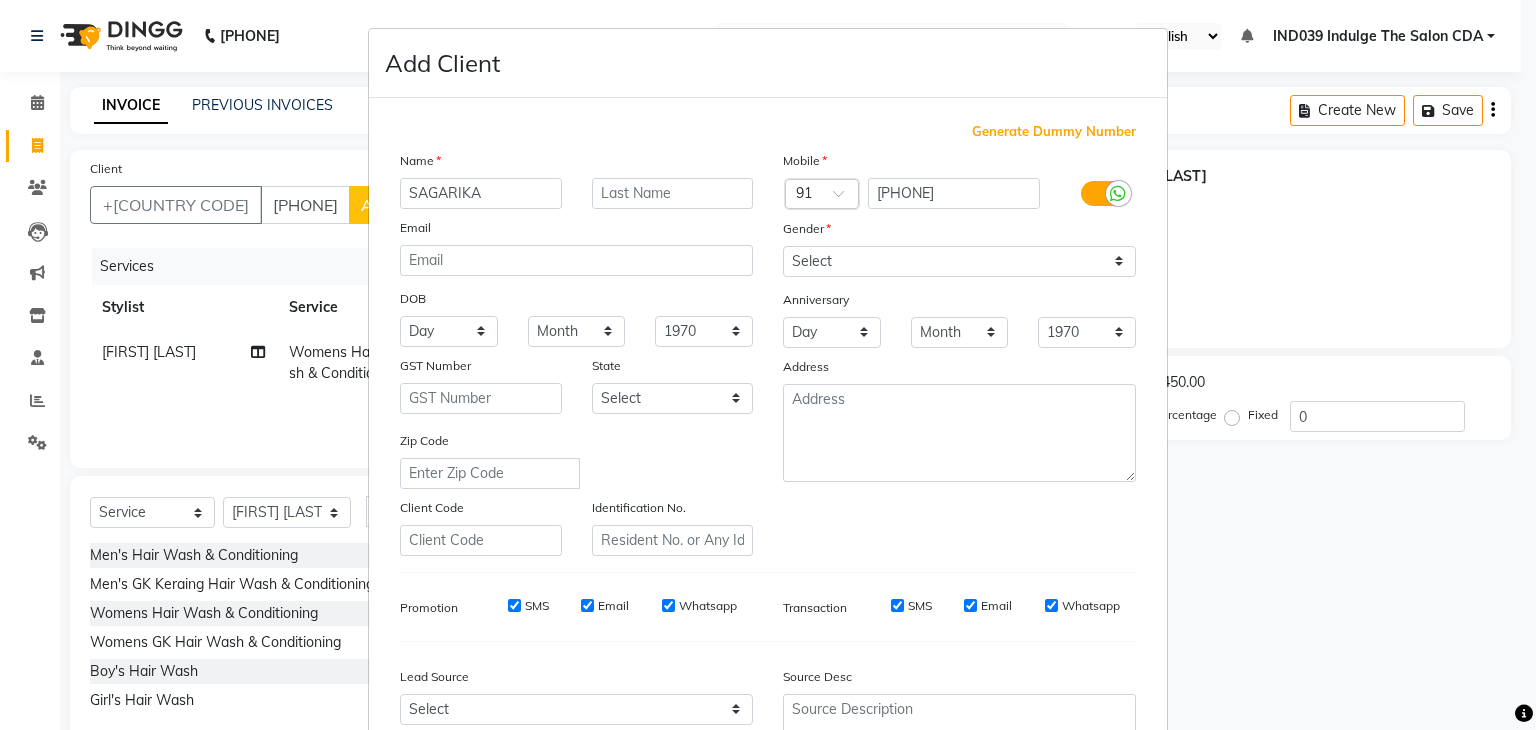 type on "SAGARIKA" 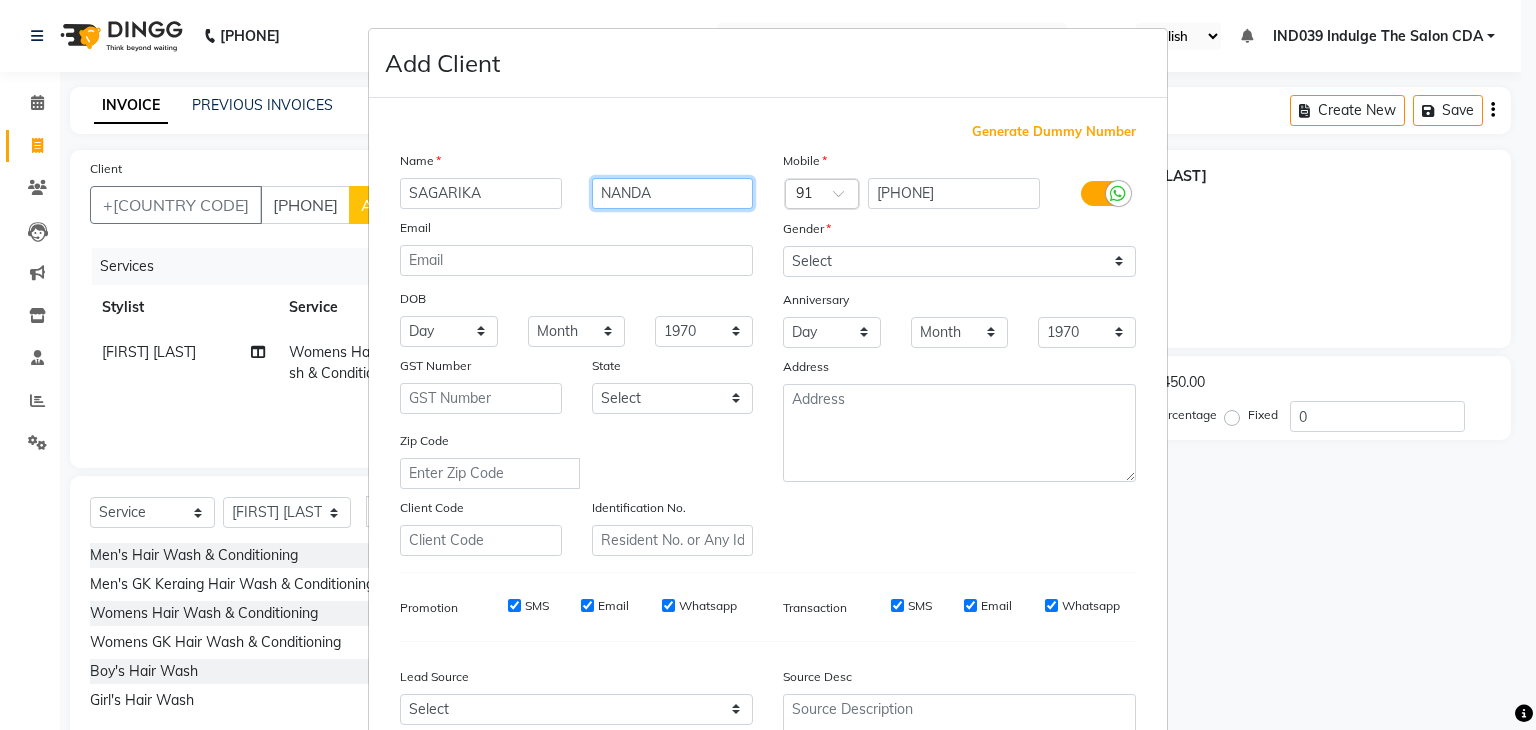 type on "NANDA" 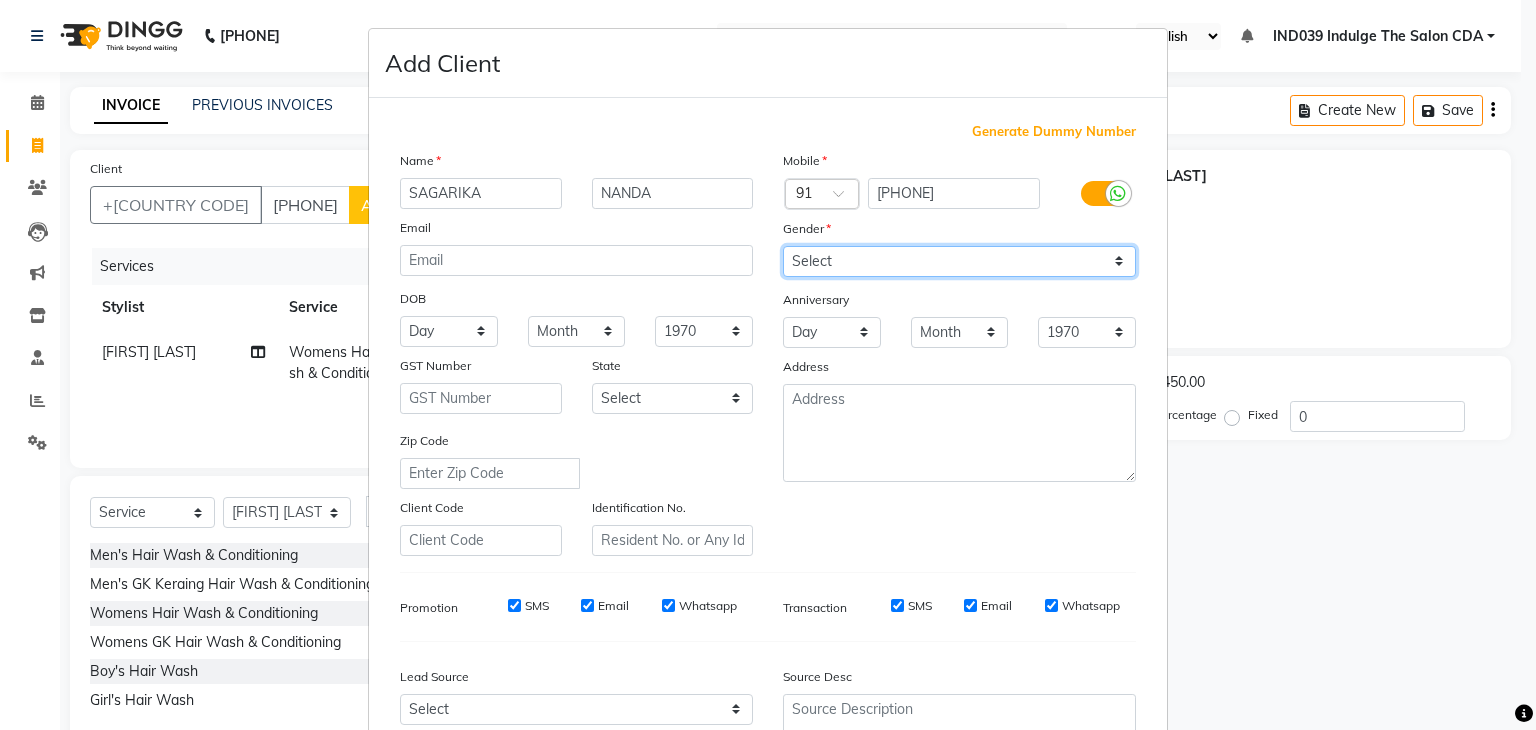 click on "Select Male Female Other Prefer Not To Say" at bounding box center [959, 261] 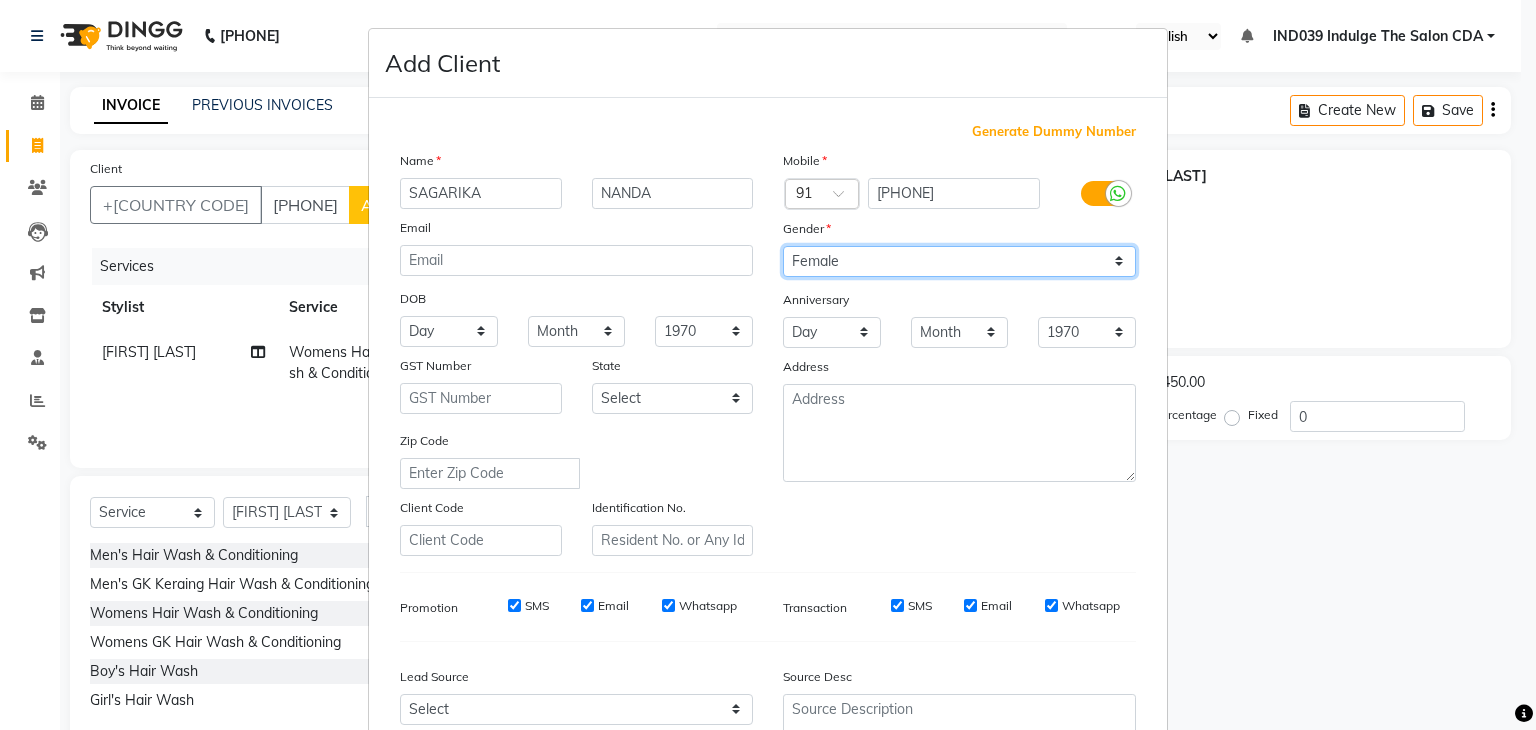 click on "Select Male Female Other Prefer Not To Say" at bounding box center [959, 261] 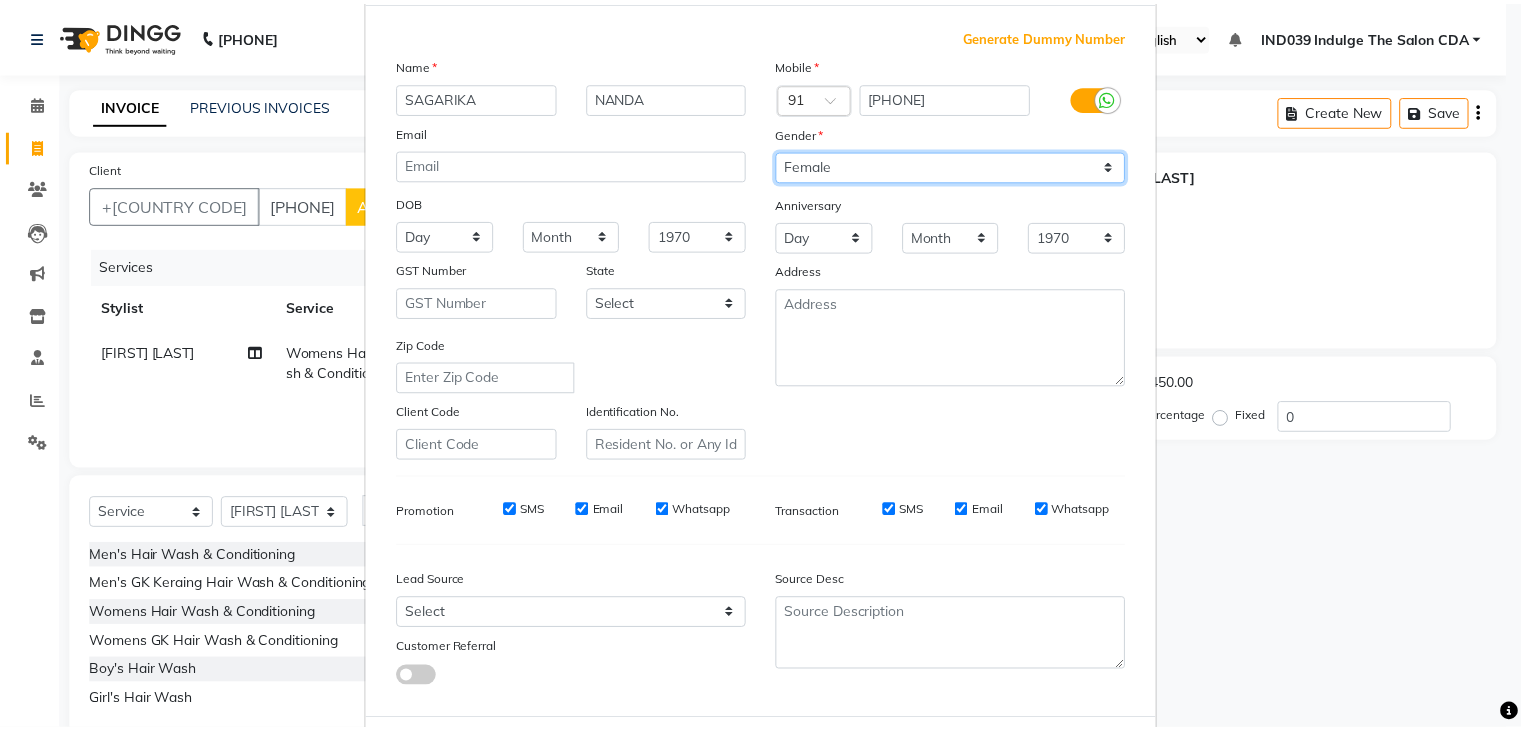 scroll, scrollTop: 203, scrollLeft: 0, axis: vertical 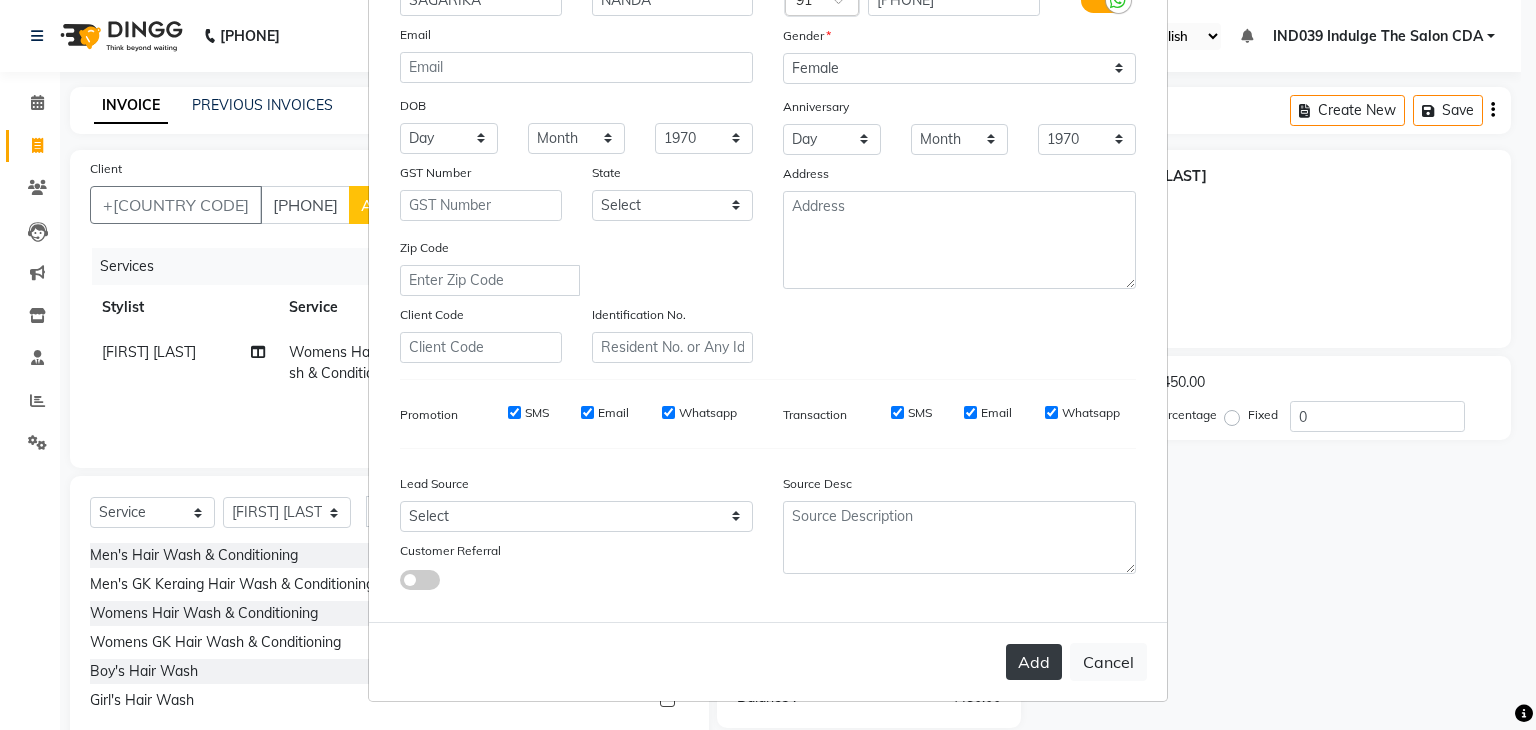 click on "Add" at bounding box center (1034, 662) 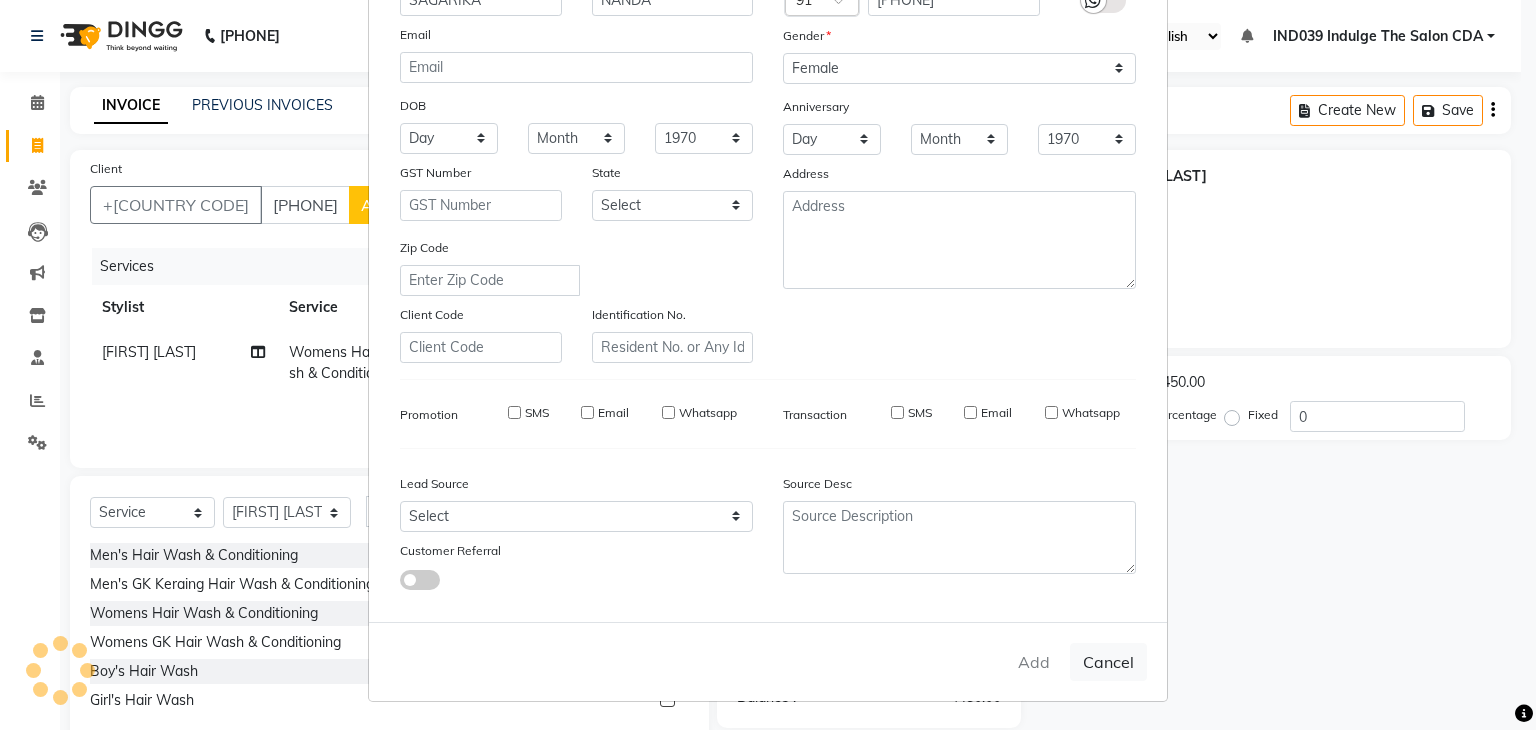 type 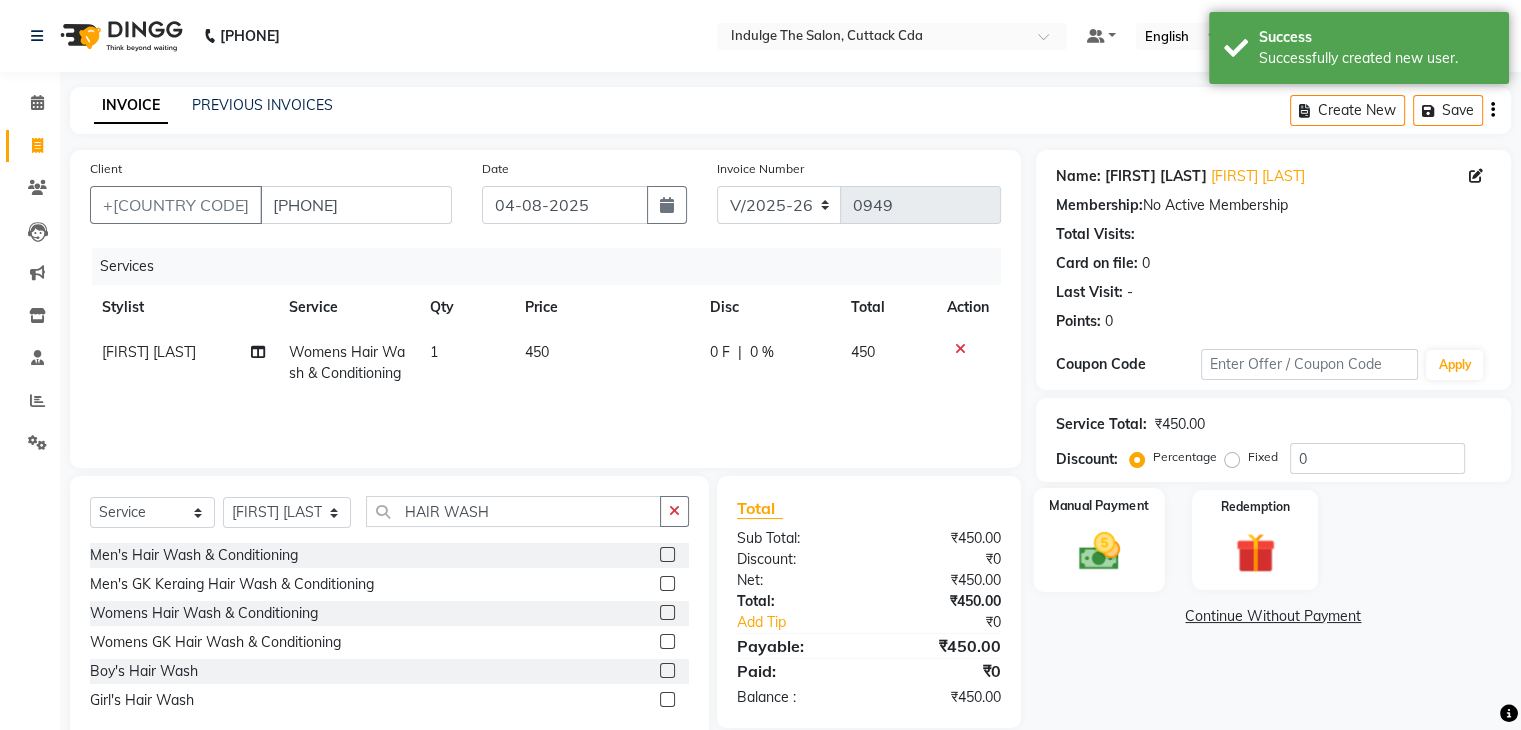 click 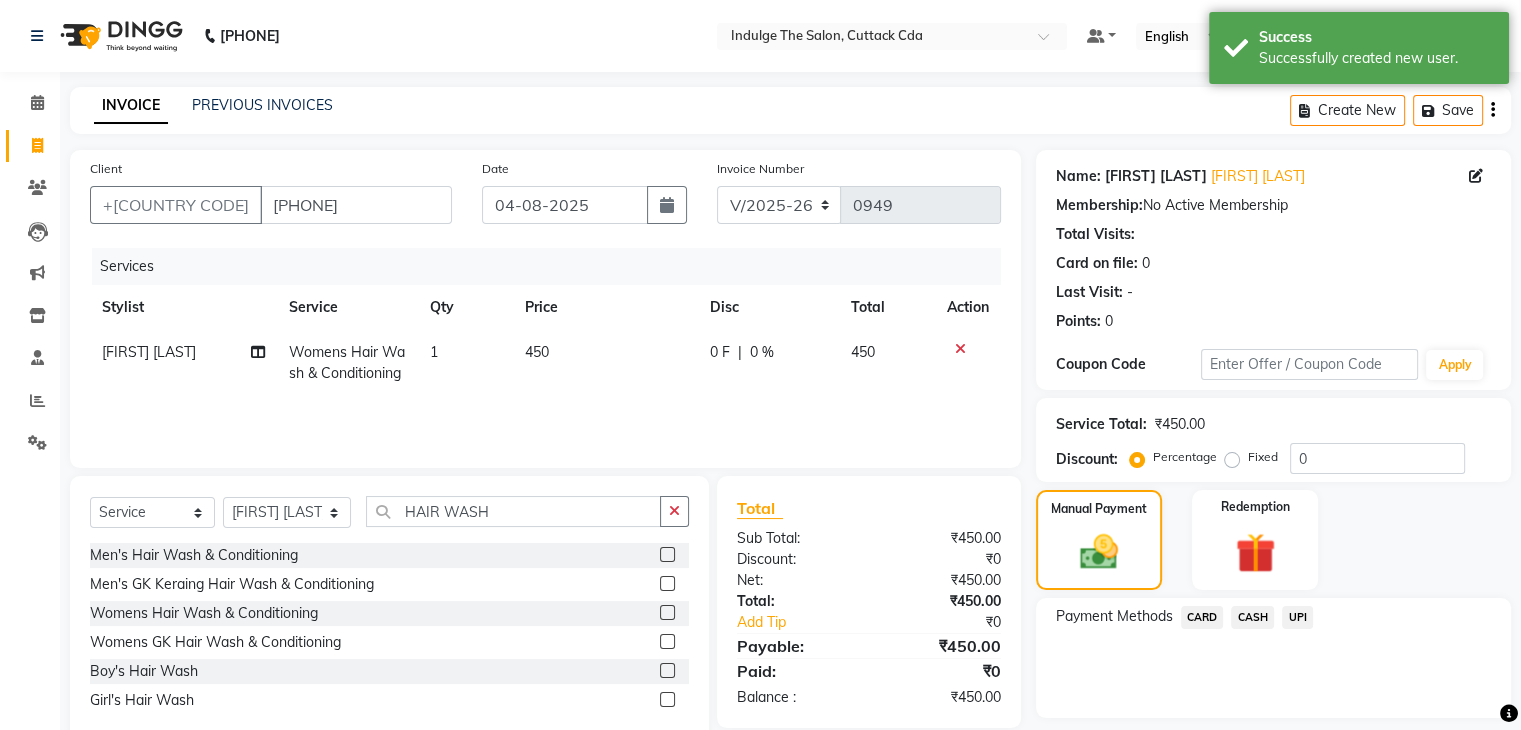 click on "UPI" 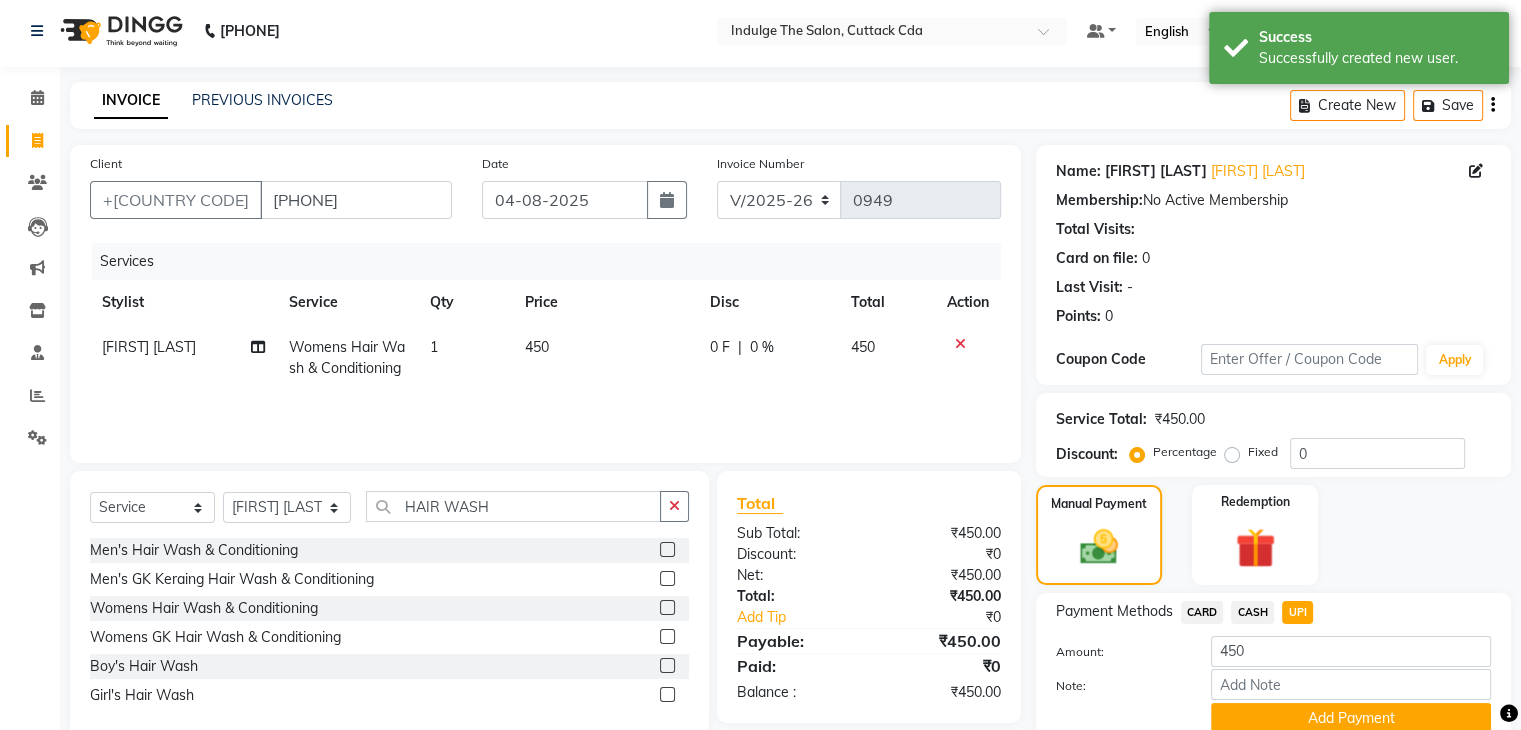 scroll, scrollTop: 89, scrollLeft: 0, axis: vertical 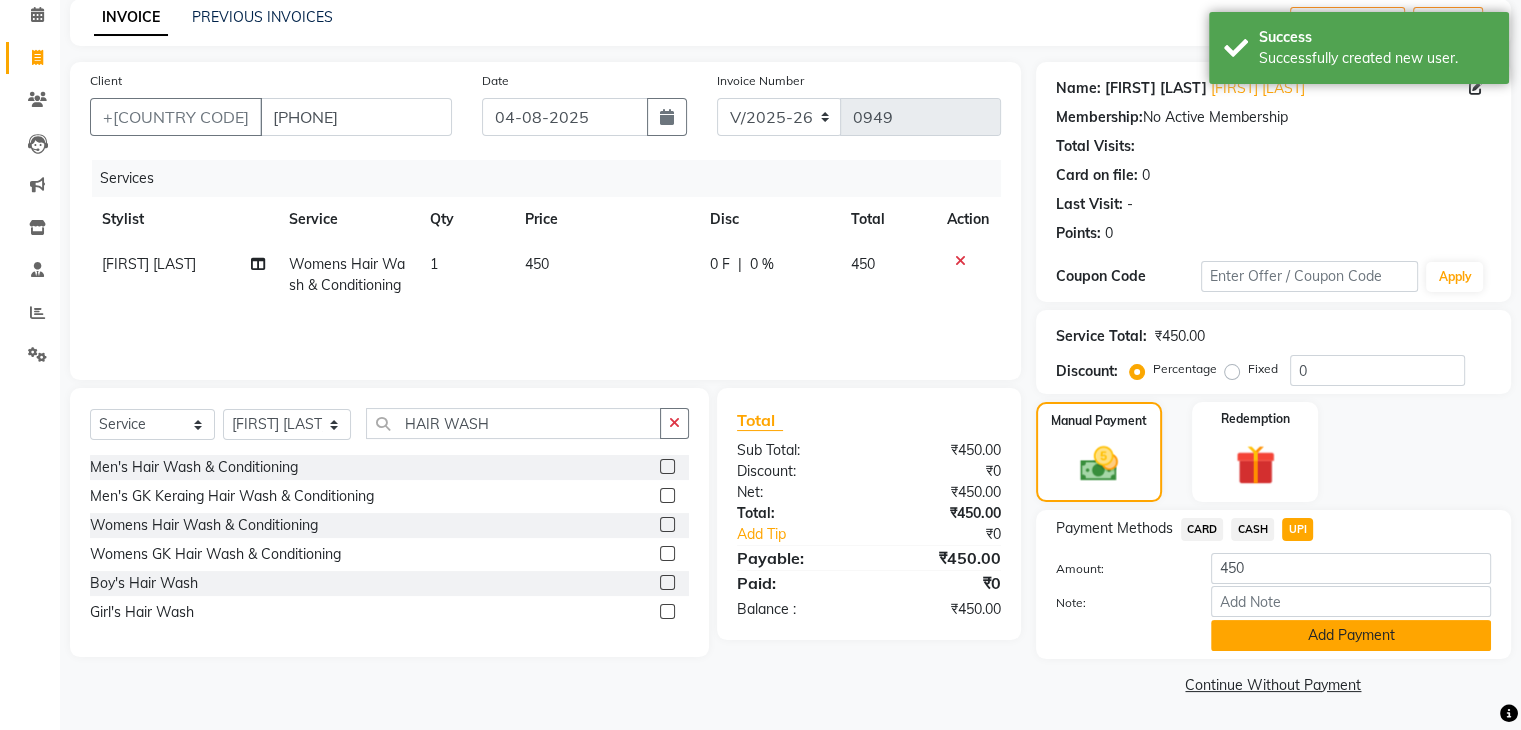 click on "Add Payment" 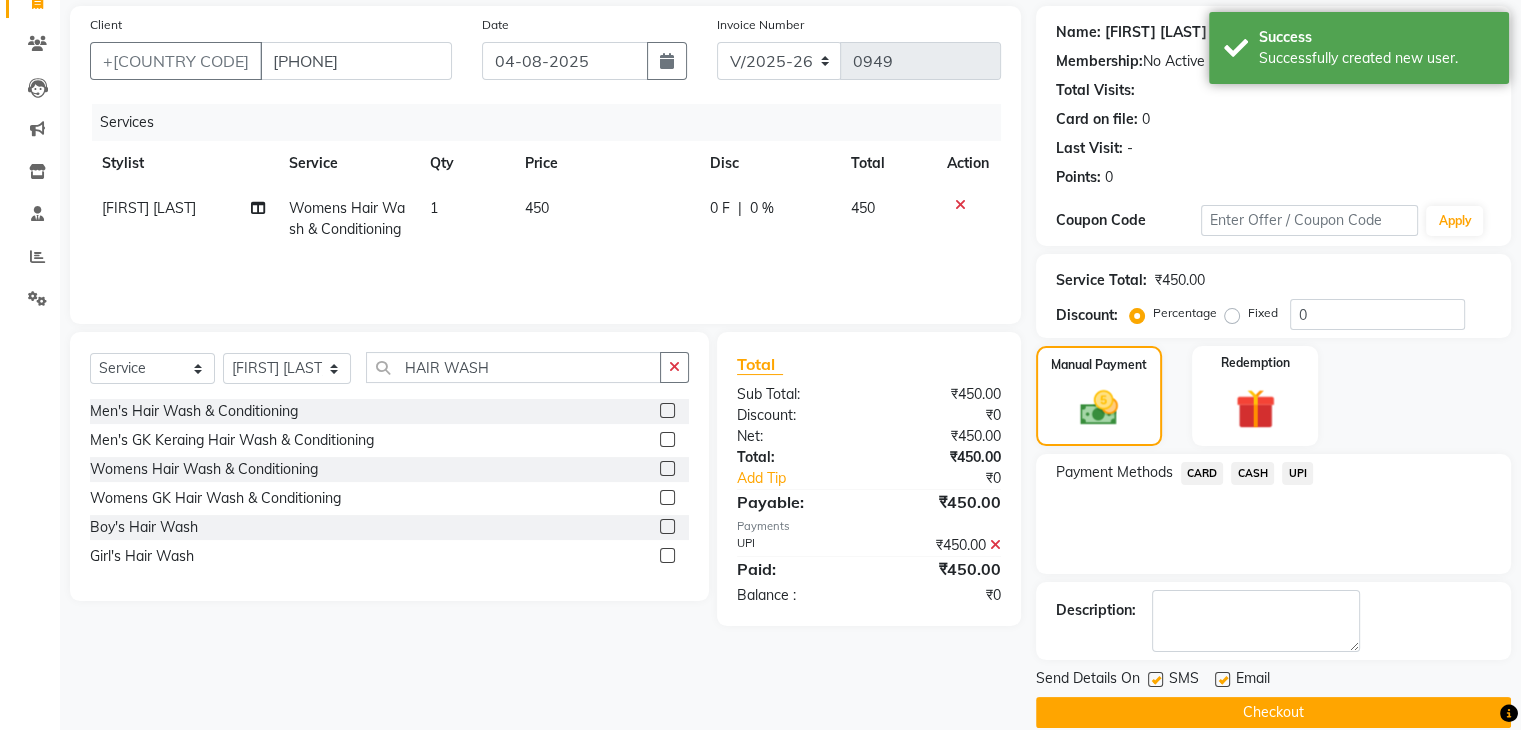 scroll, scrollTop: 171, scrollLeft: 0, axis: vertical 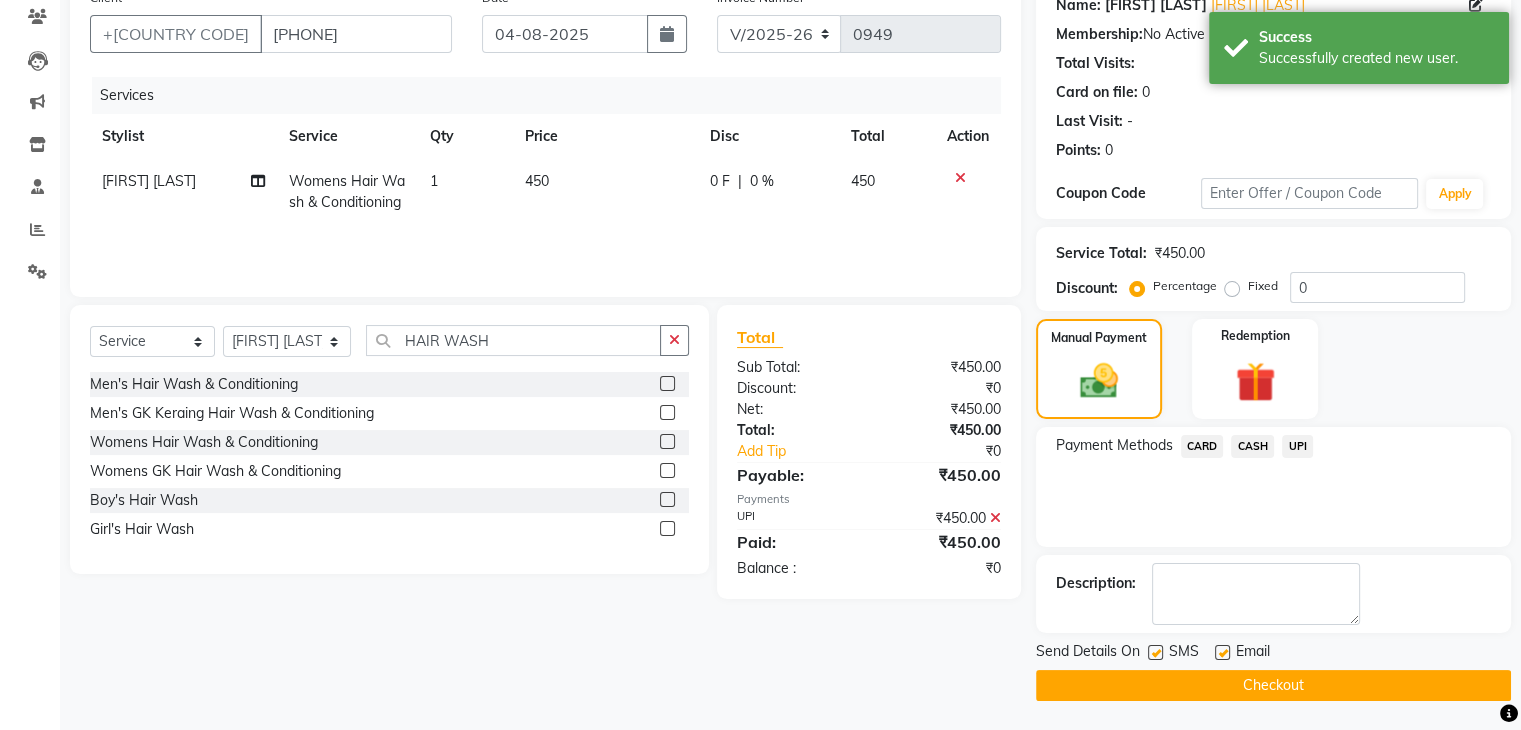 click on "Checkout" 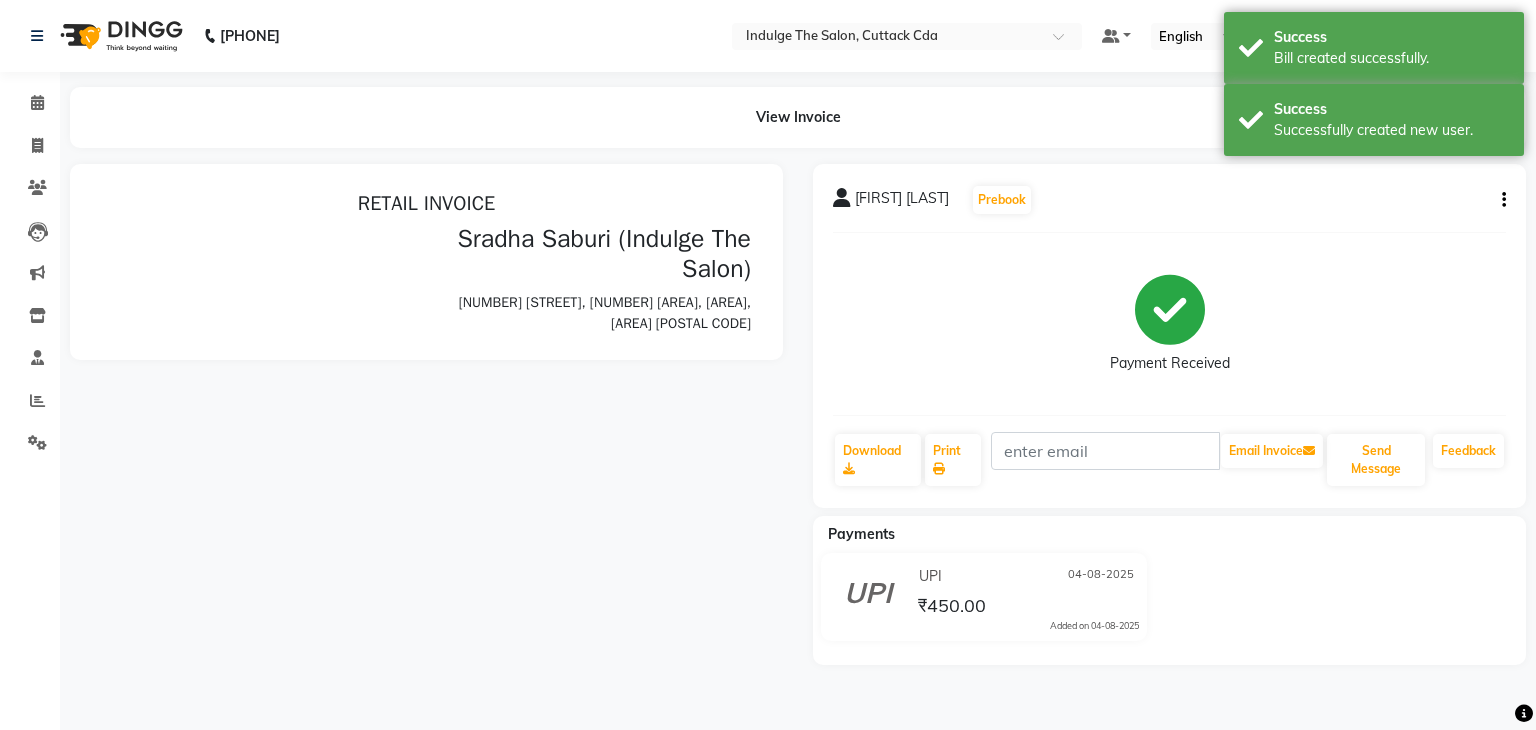 scroll, scrollTop: 0, scrollLeft: 0, axis: both 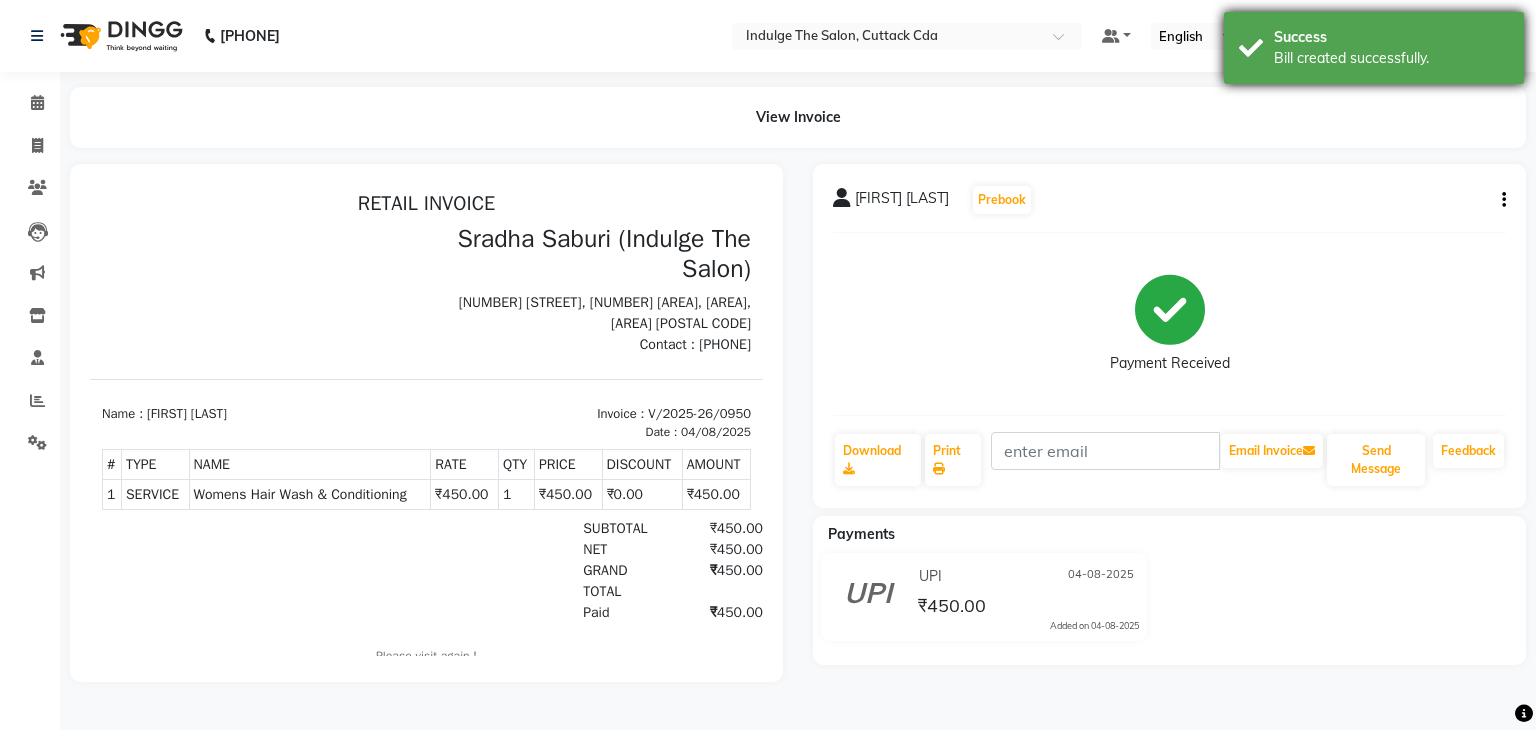 click on "Success   Bill created successfully." at bounding box center (1374, 48) 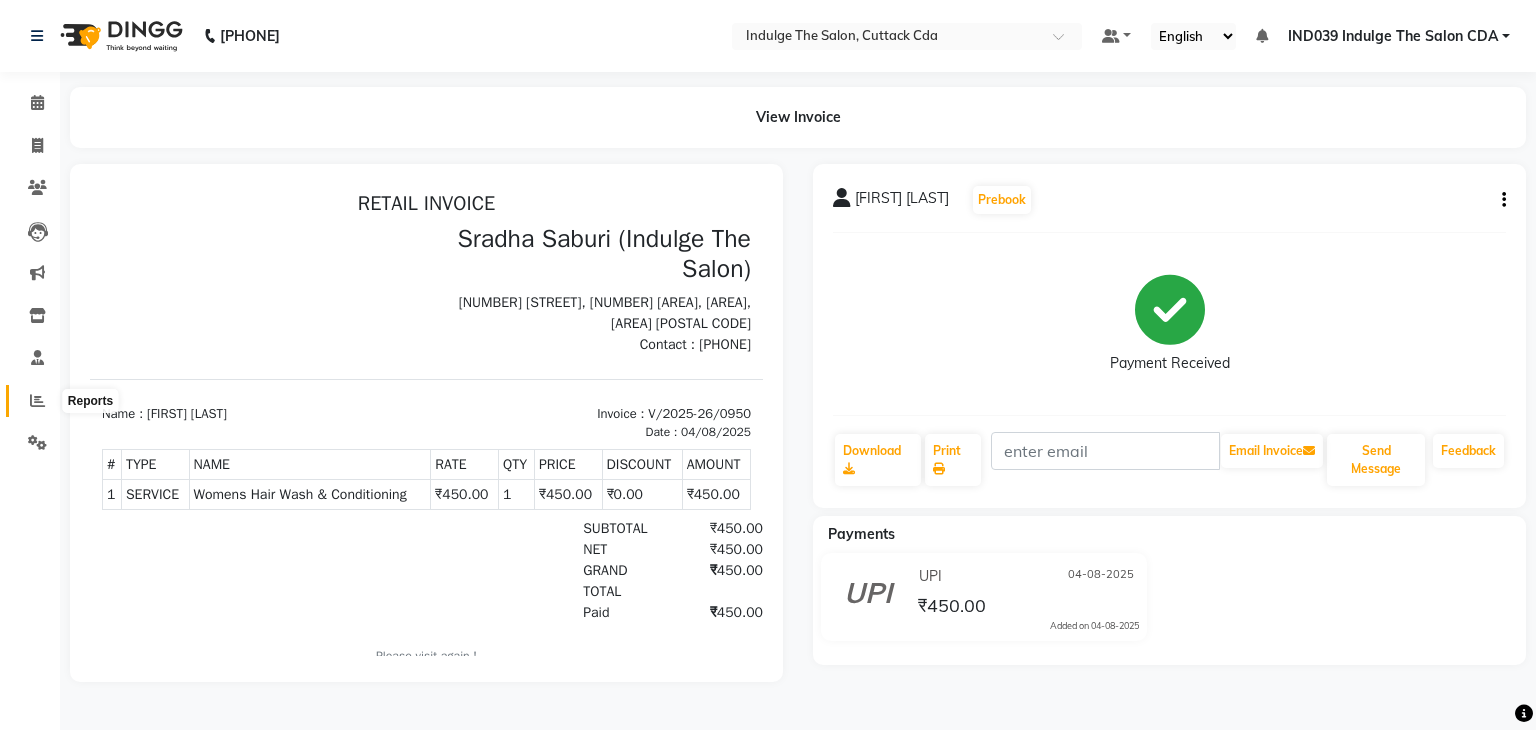 click 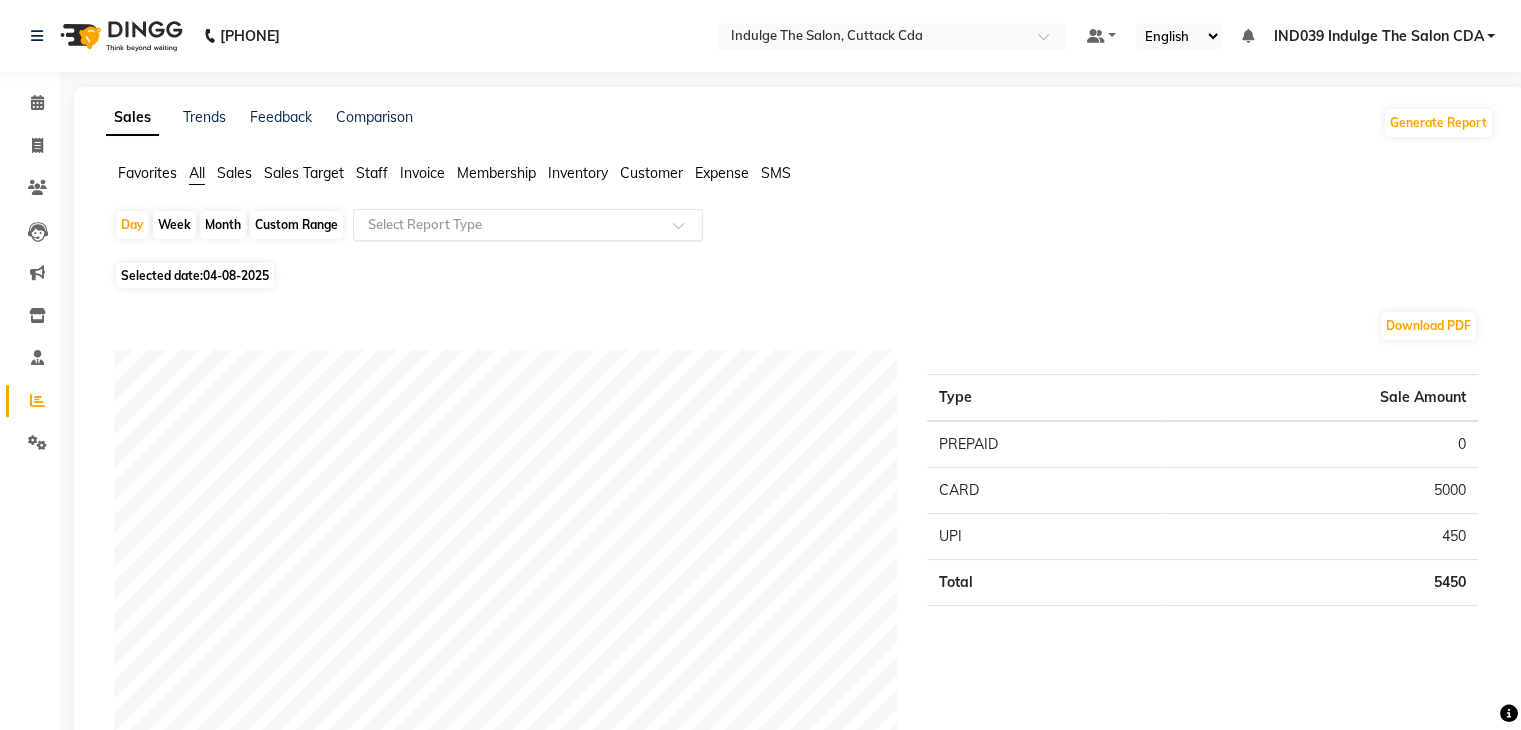 click 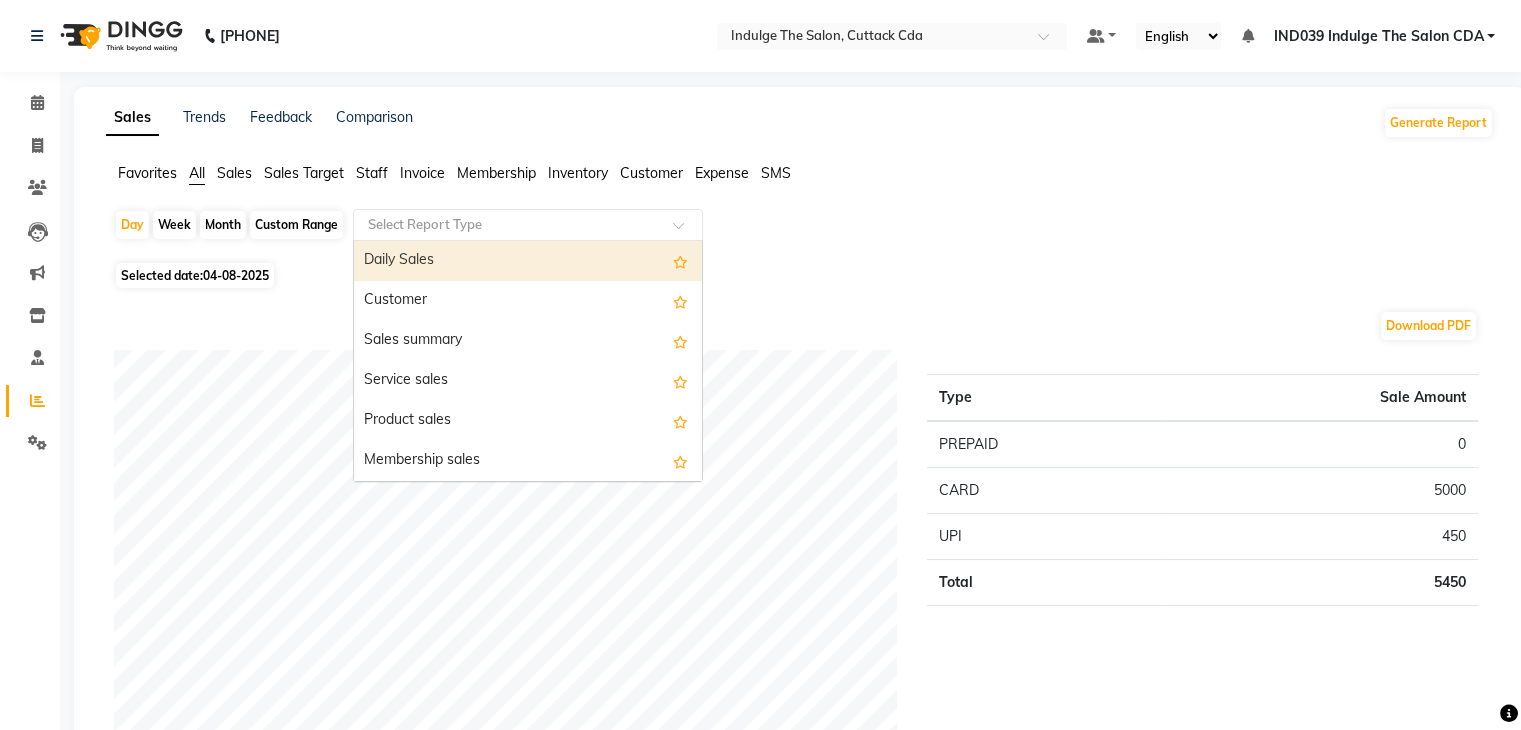 click on "Daily Sales" at bounding box center [528, 261] 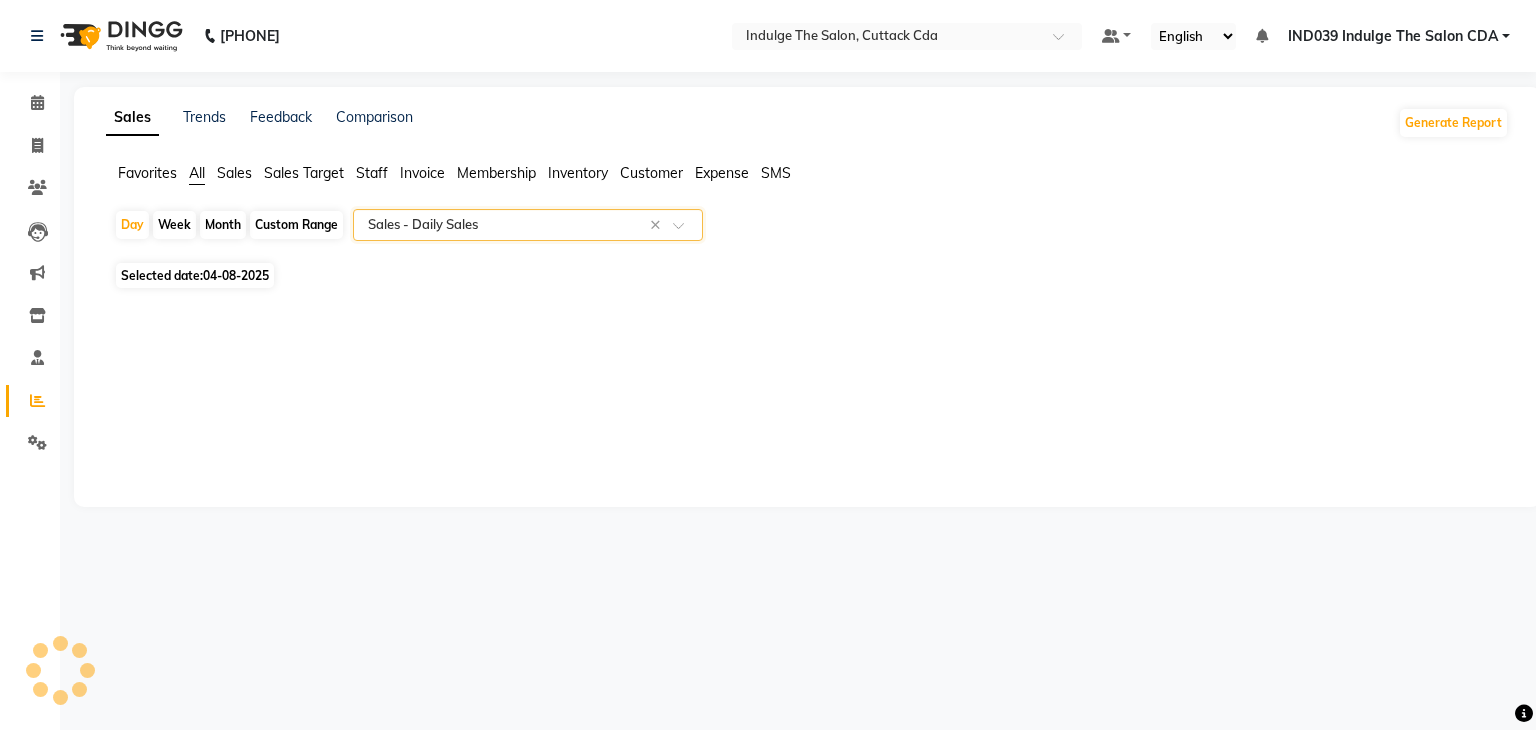 select on "full_report" 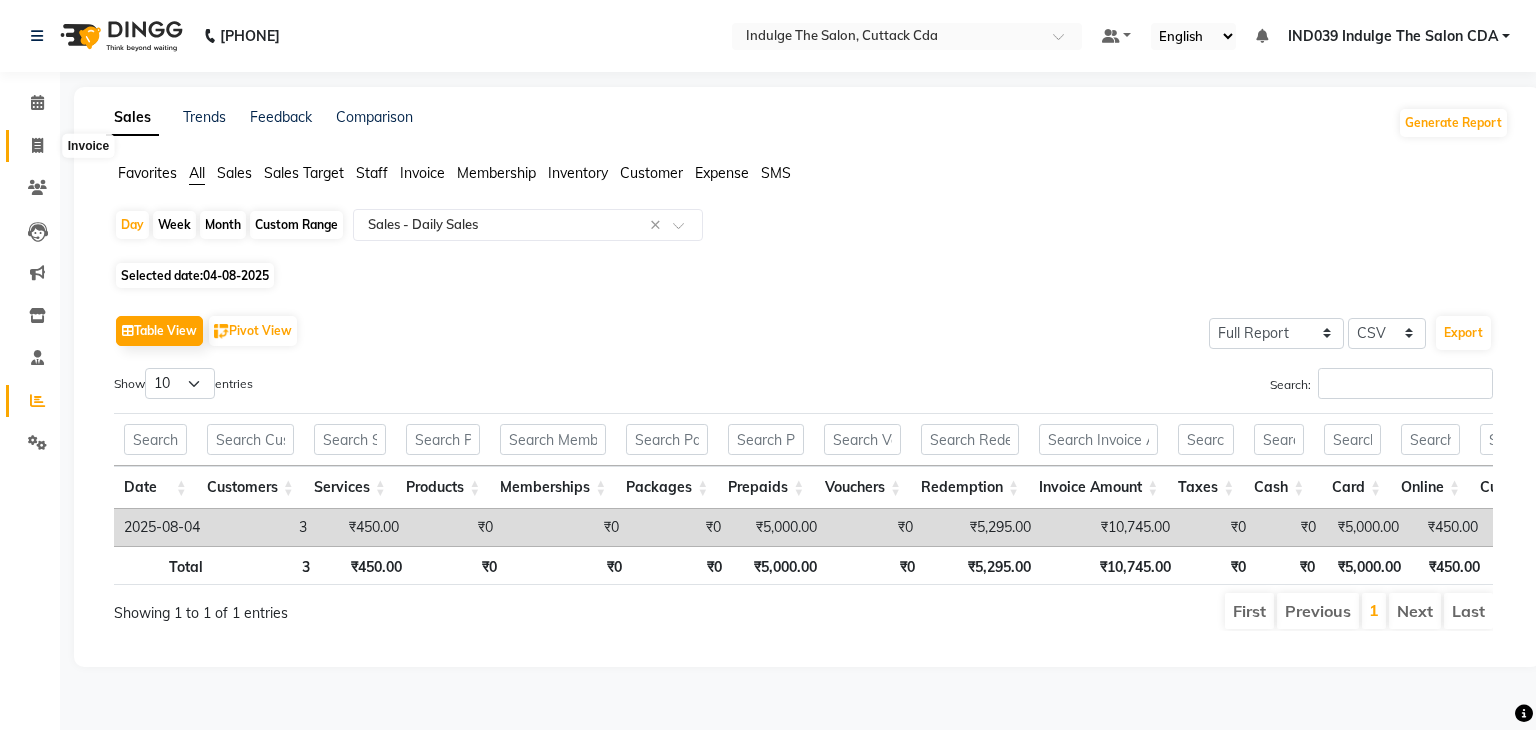 click 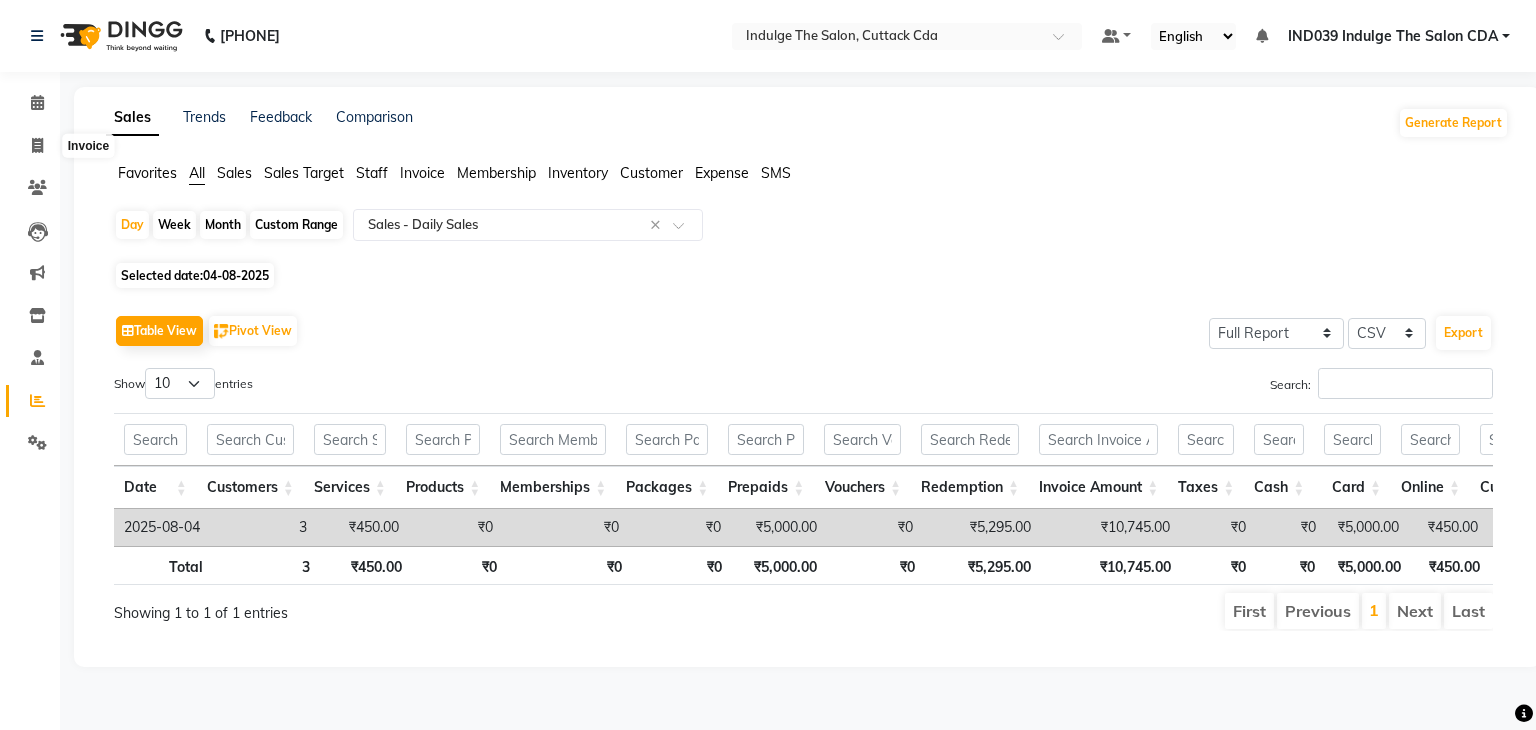 select on "service" 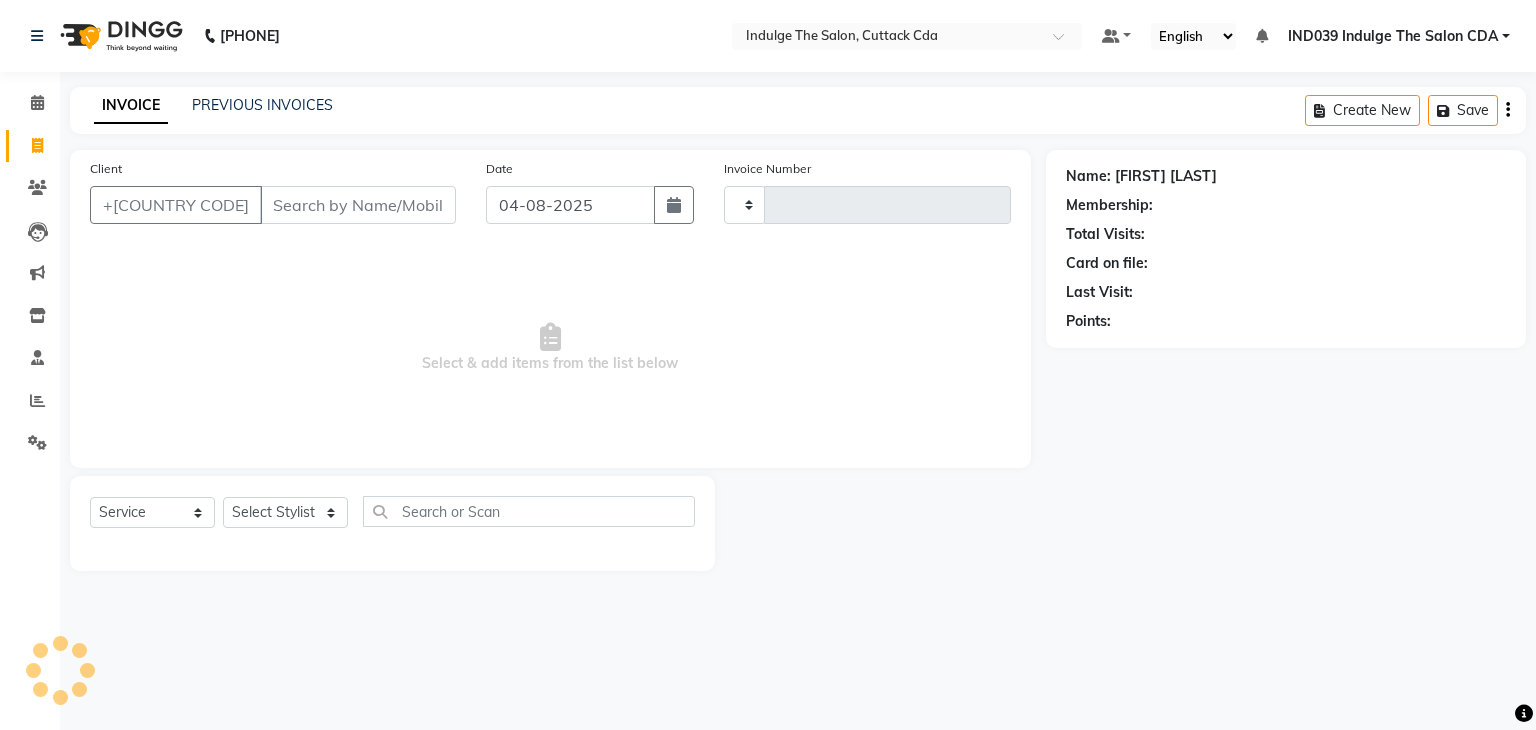 type on "0951" 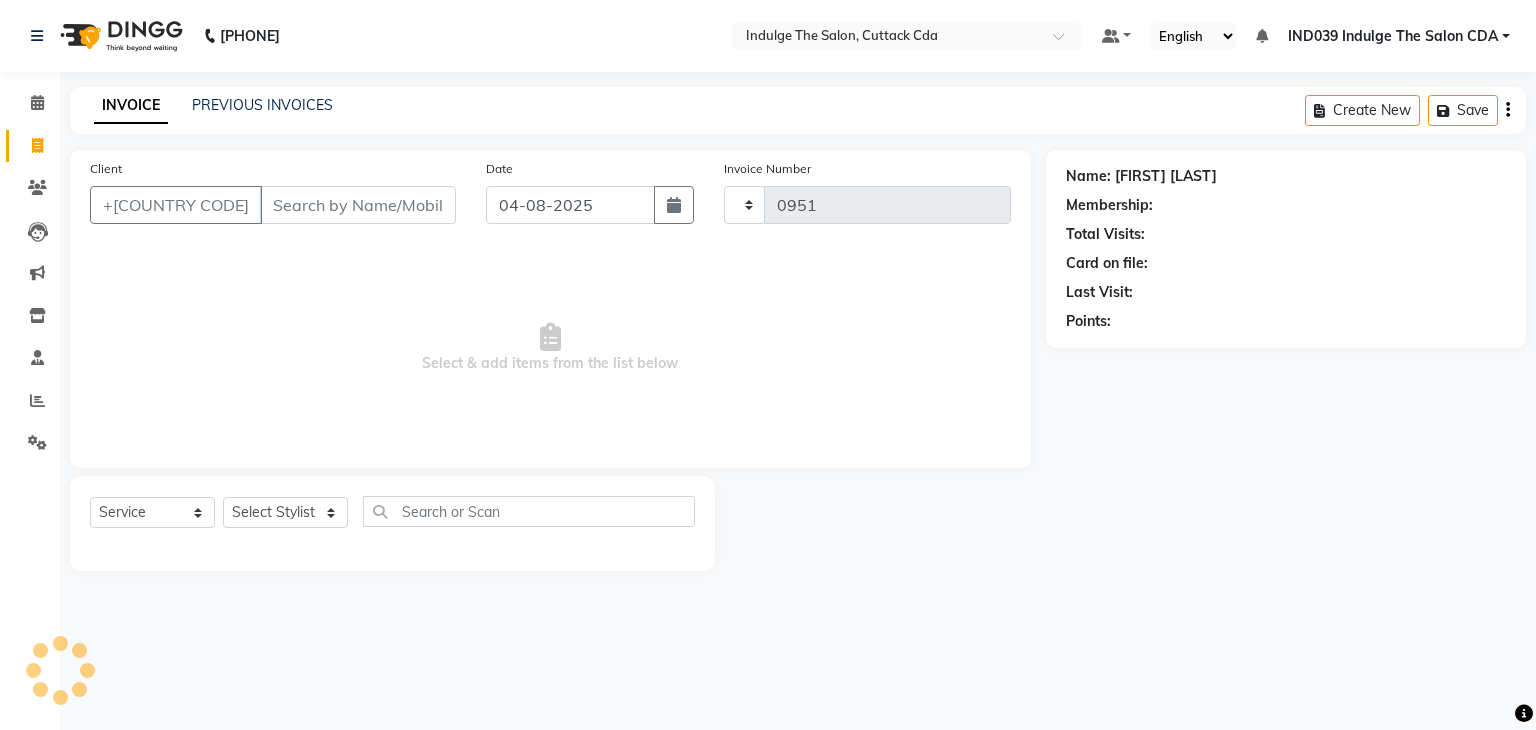 select on "7297" 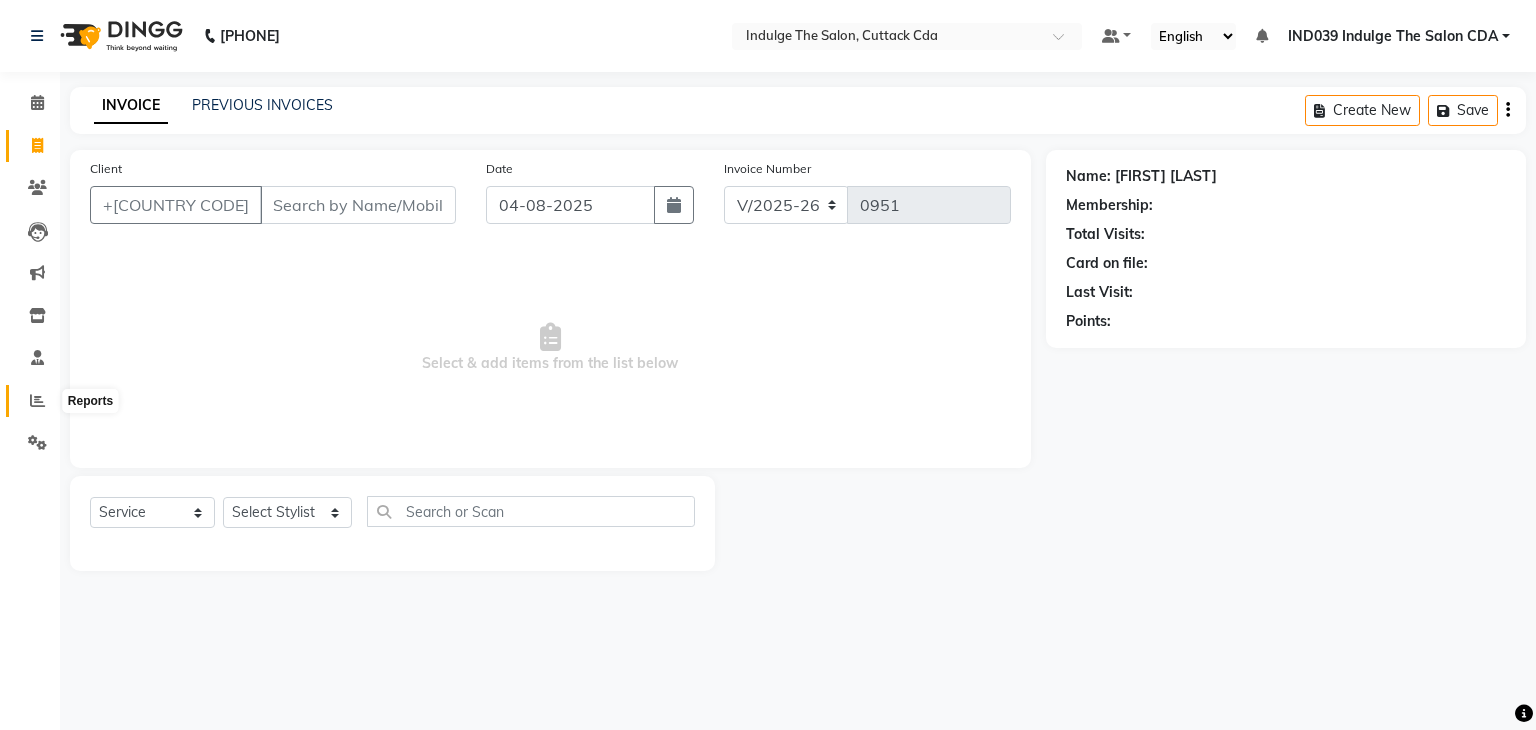 click 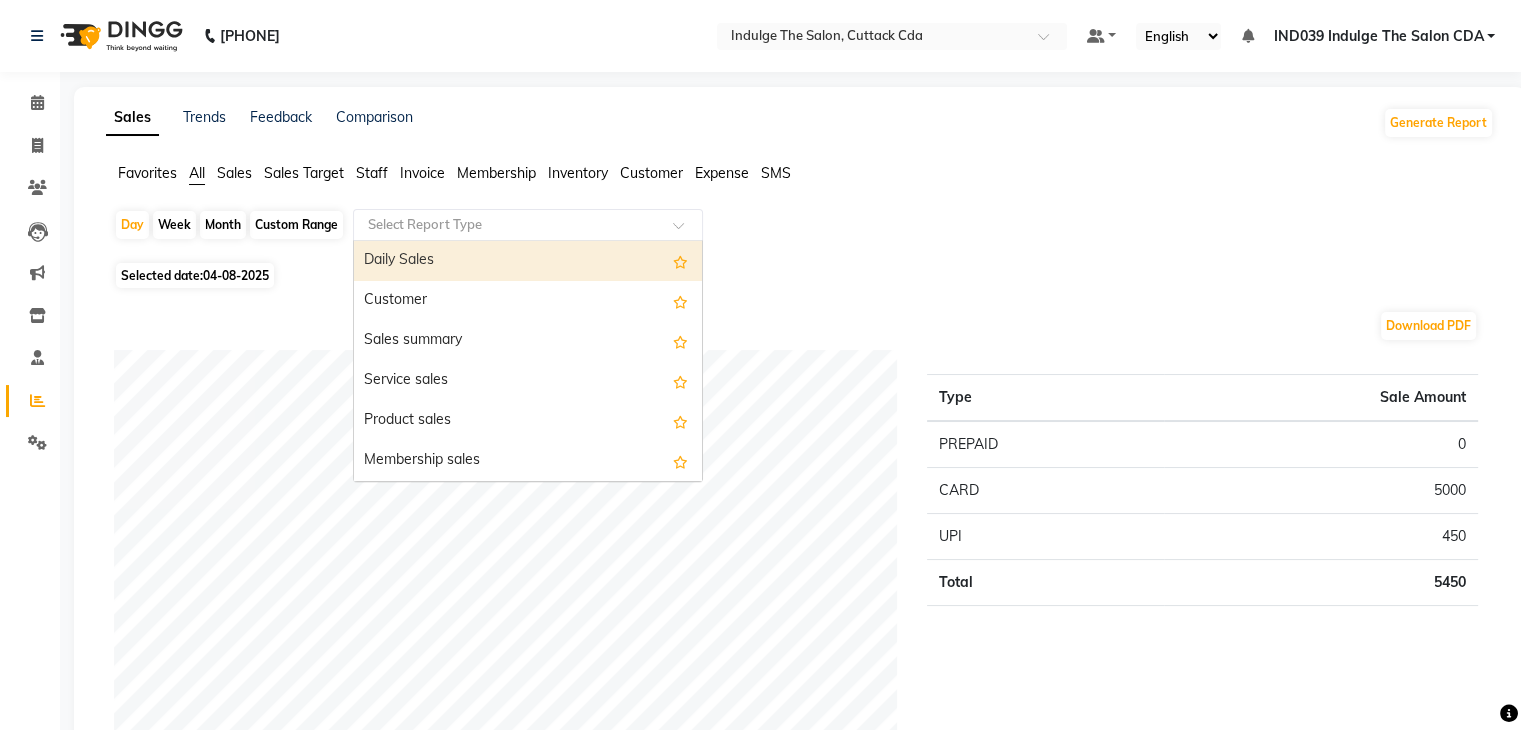 click 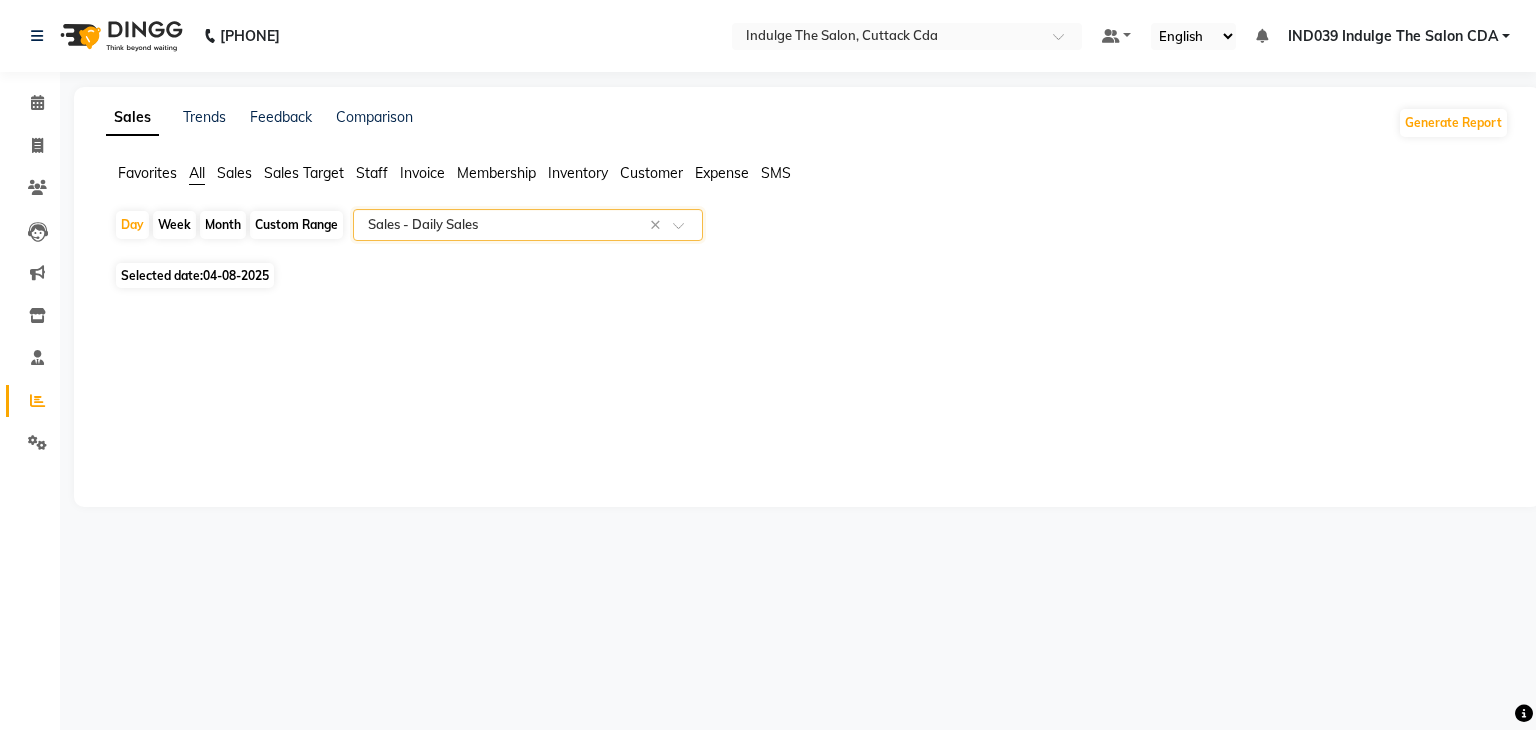 select on "full_report" 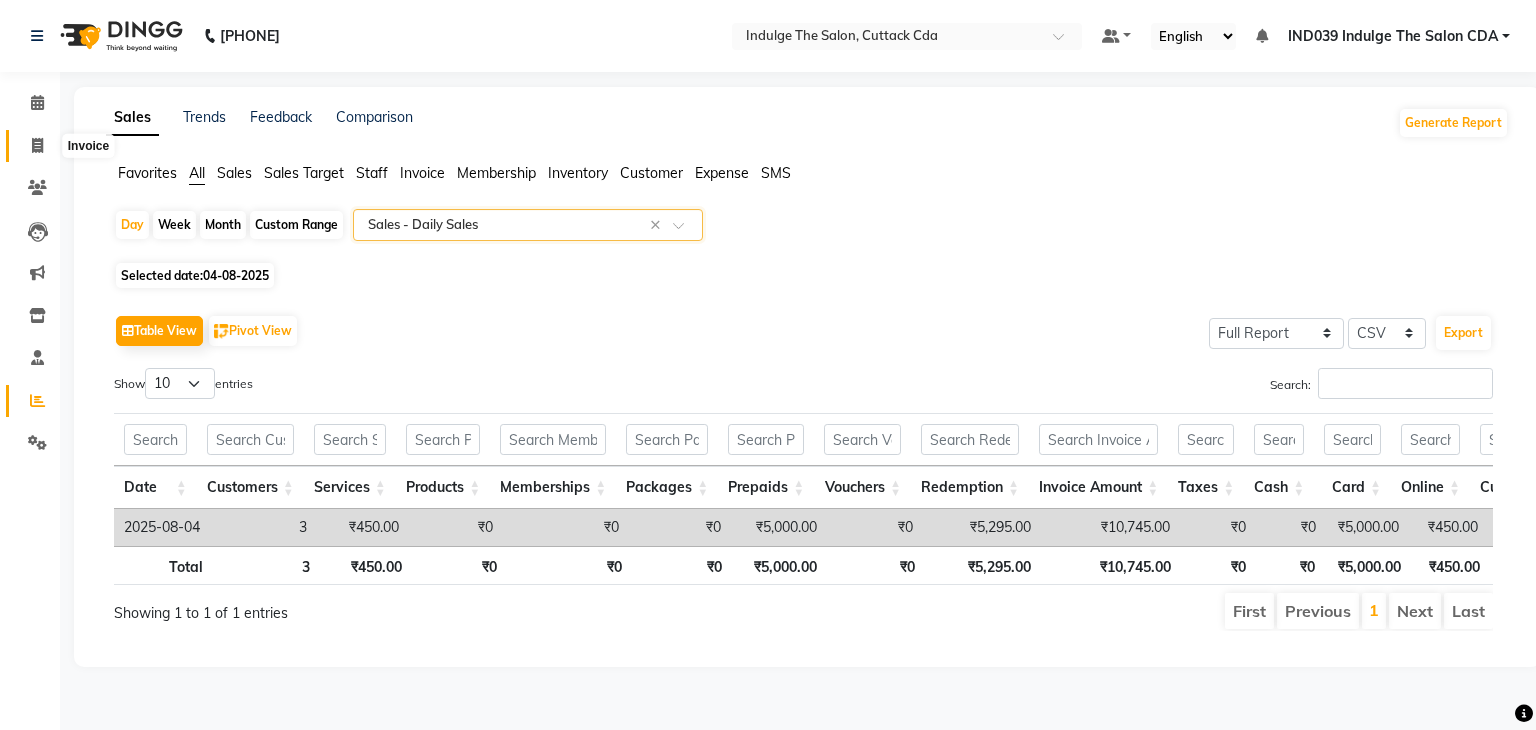 click 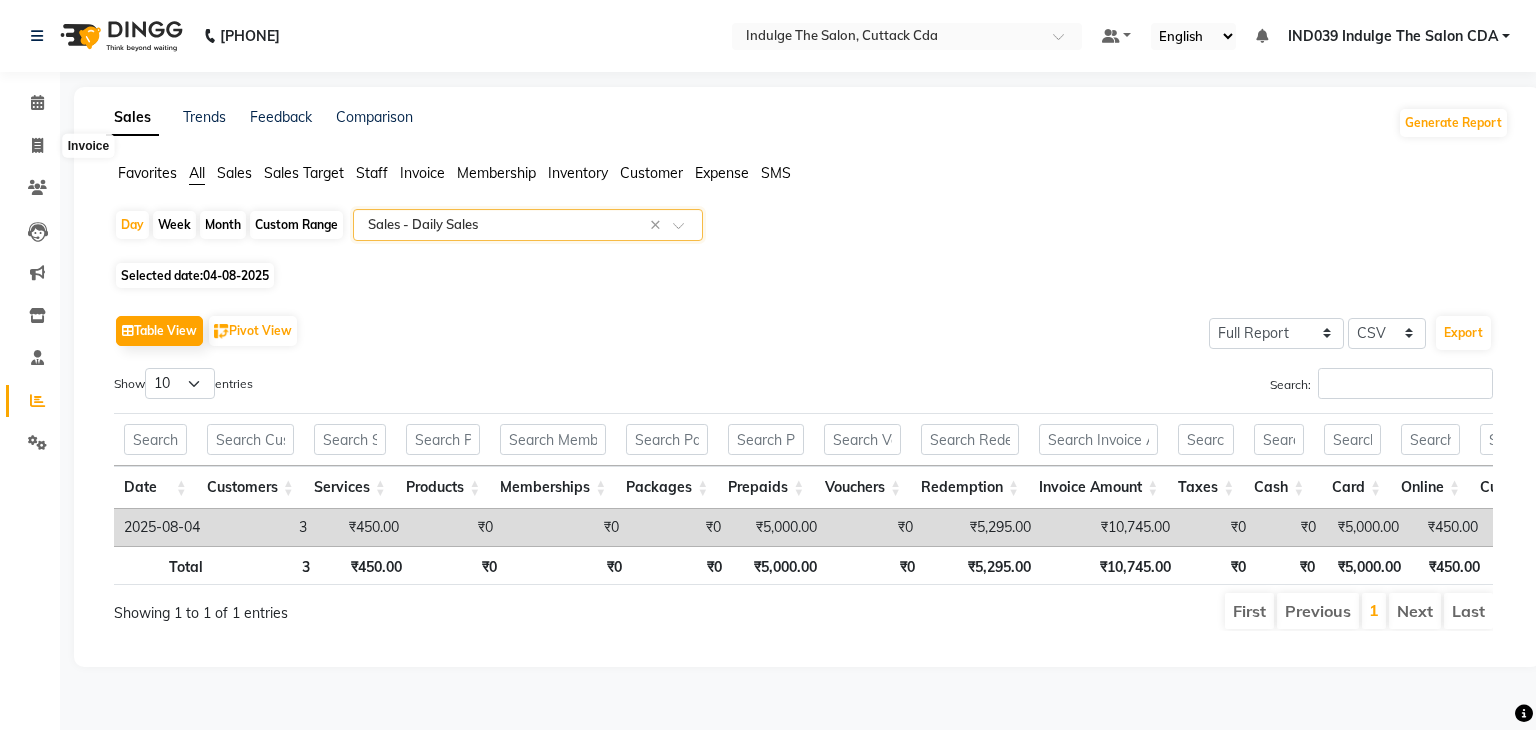 select on "service" 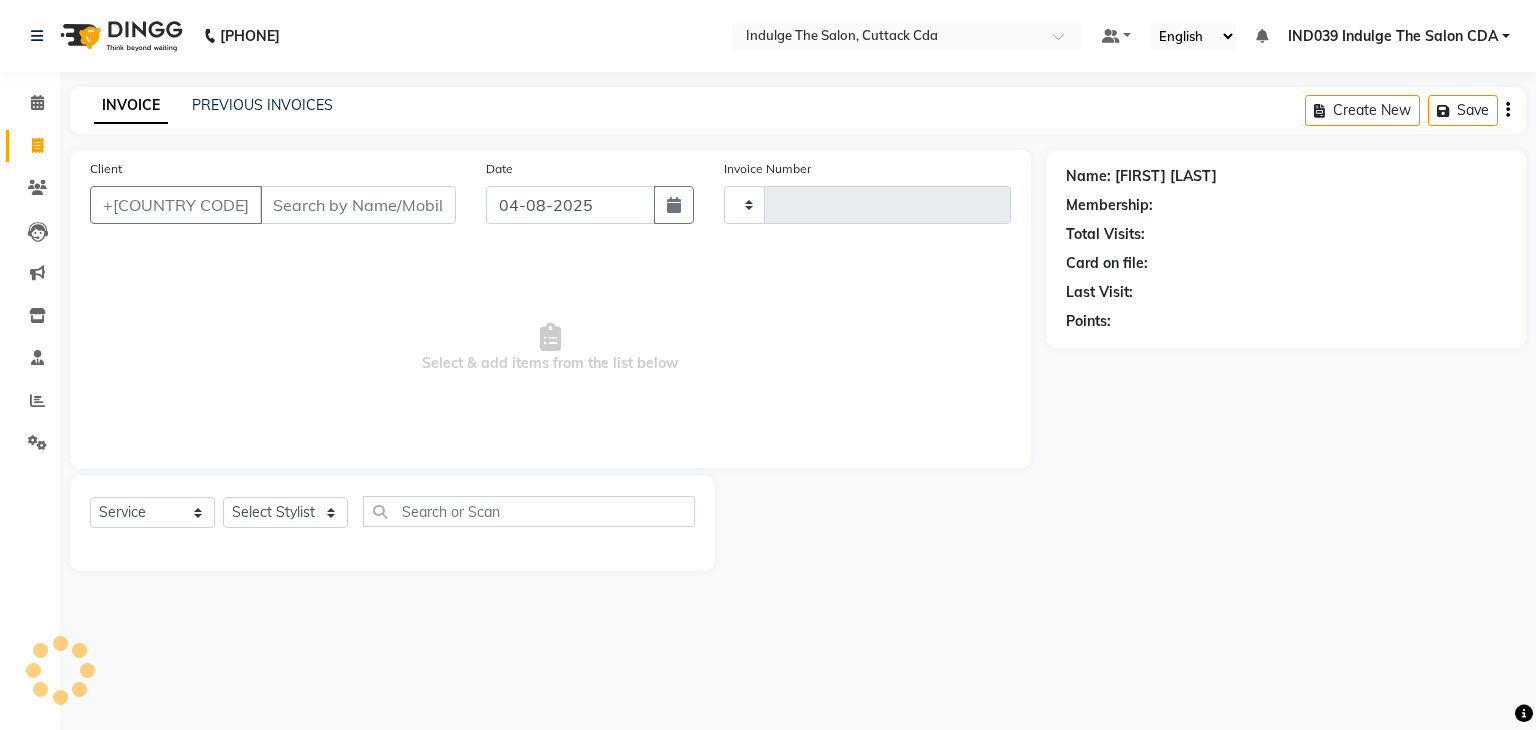 type on "0951" 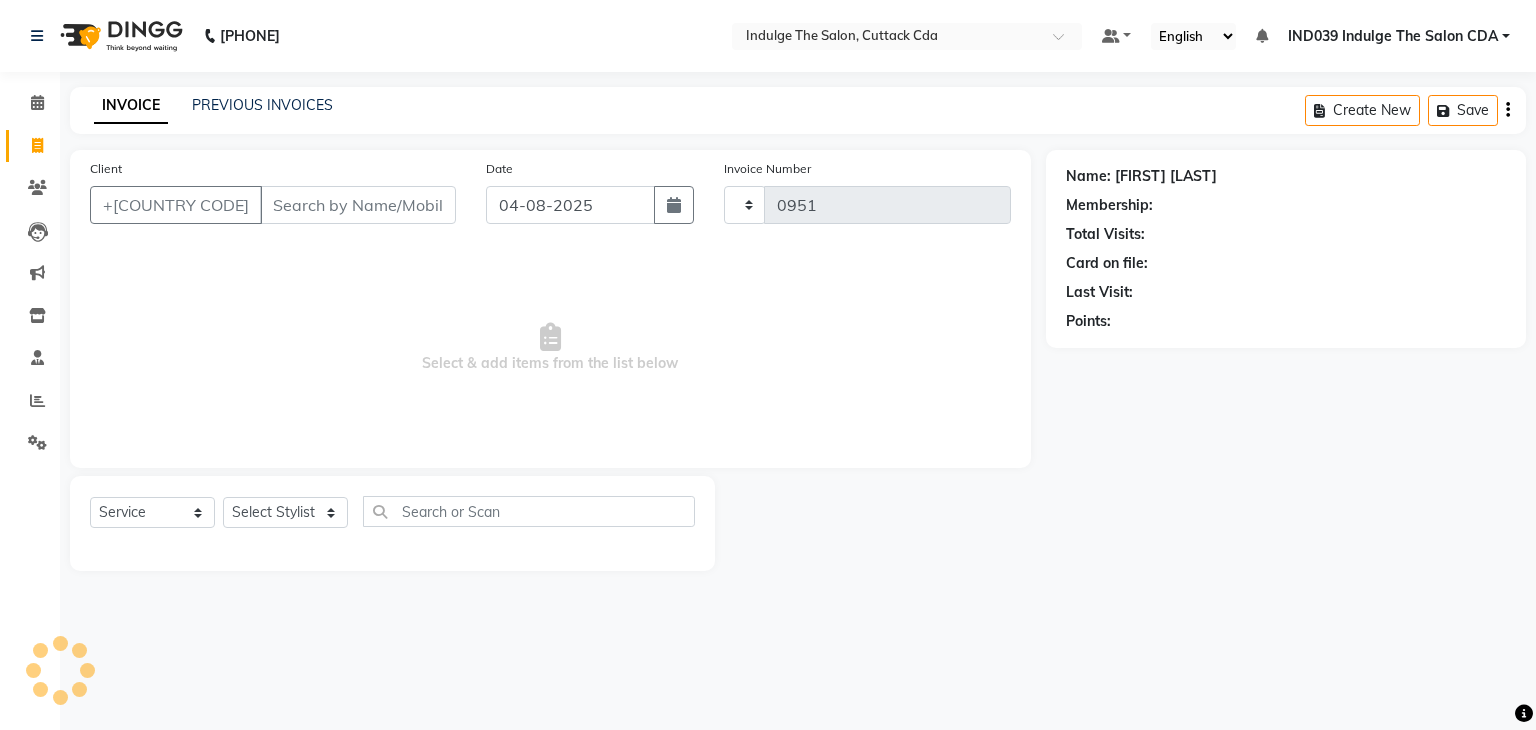 select on "7297" 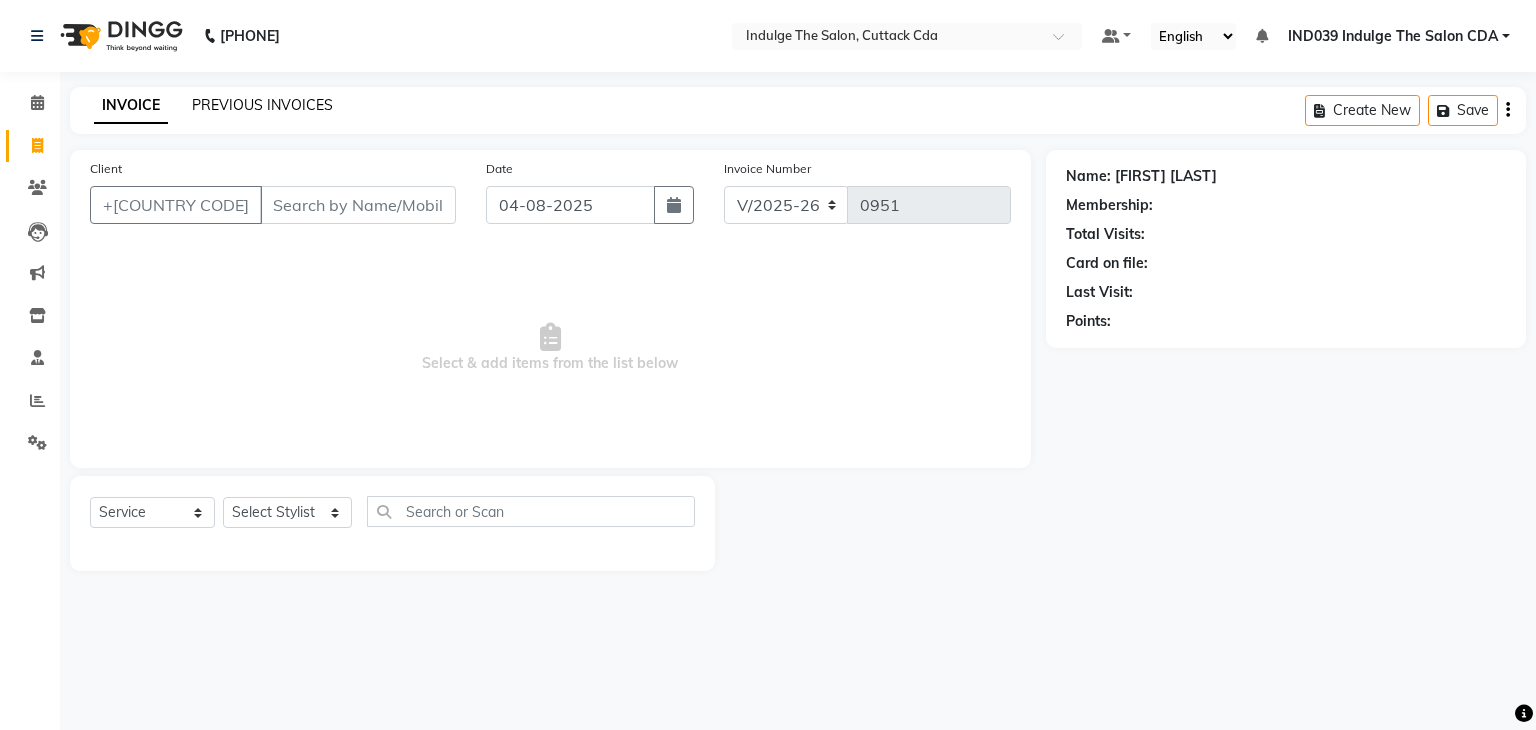 click on "PREVIOUS INVOICES" 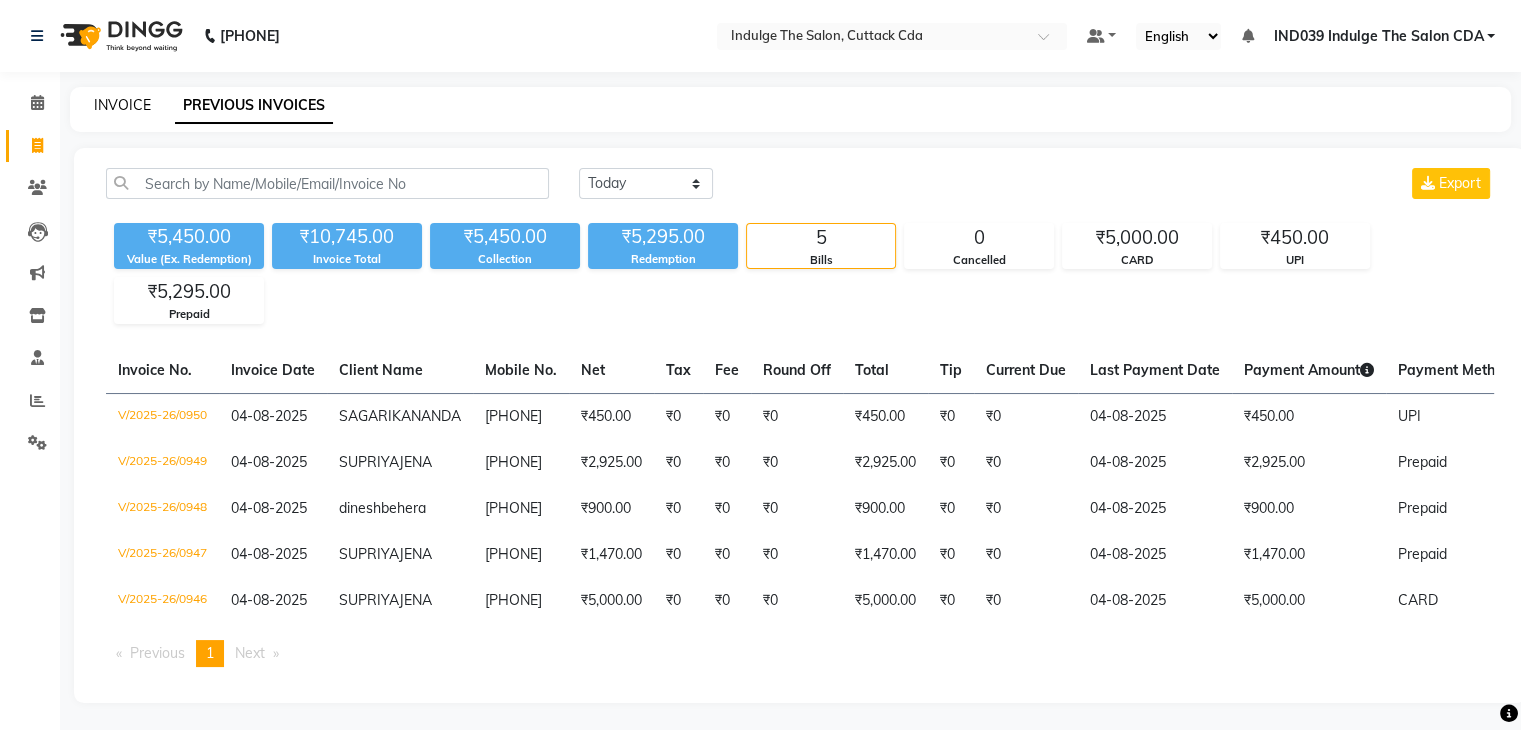 click on "INVOICE" 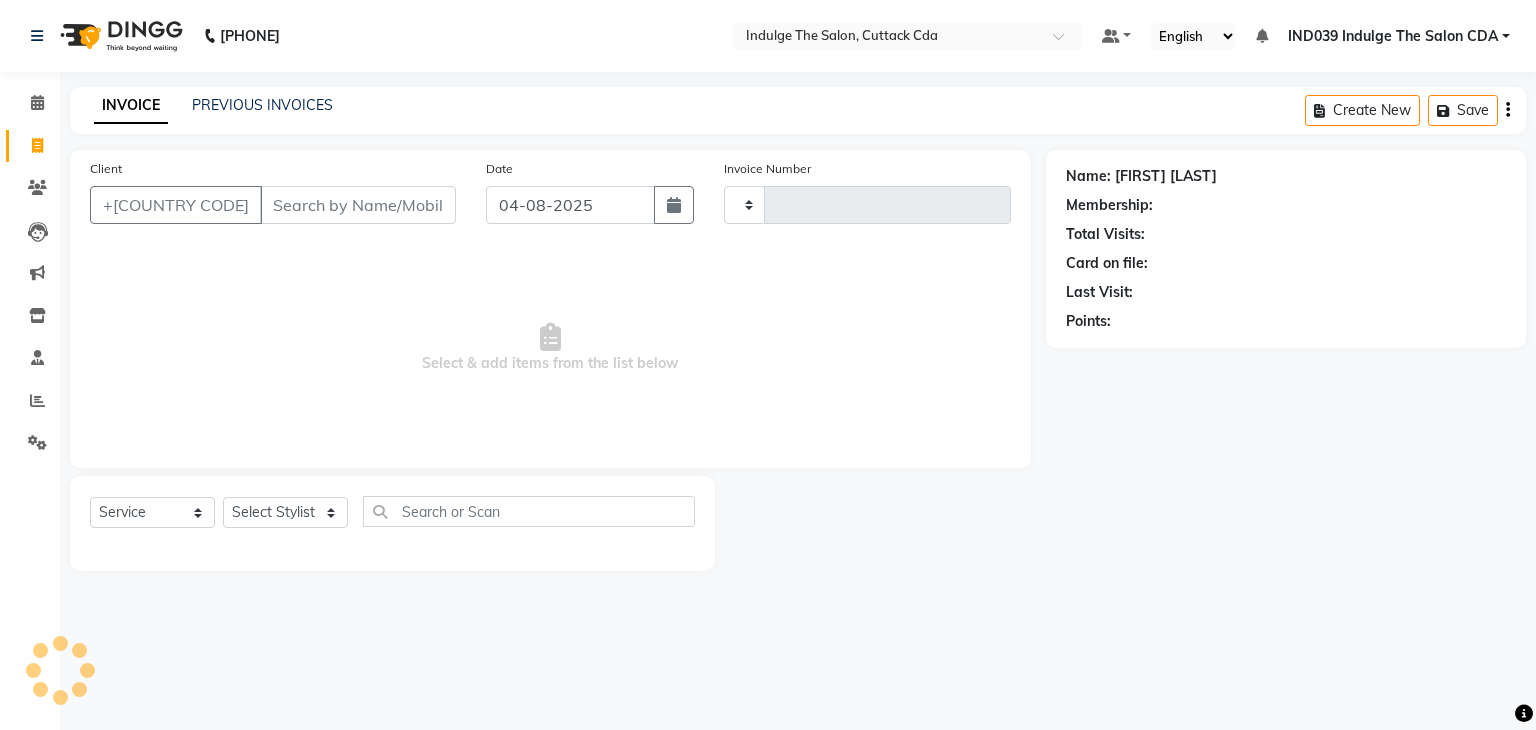 type on "0951" 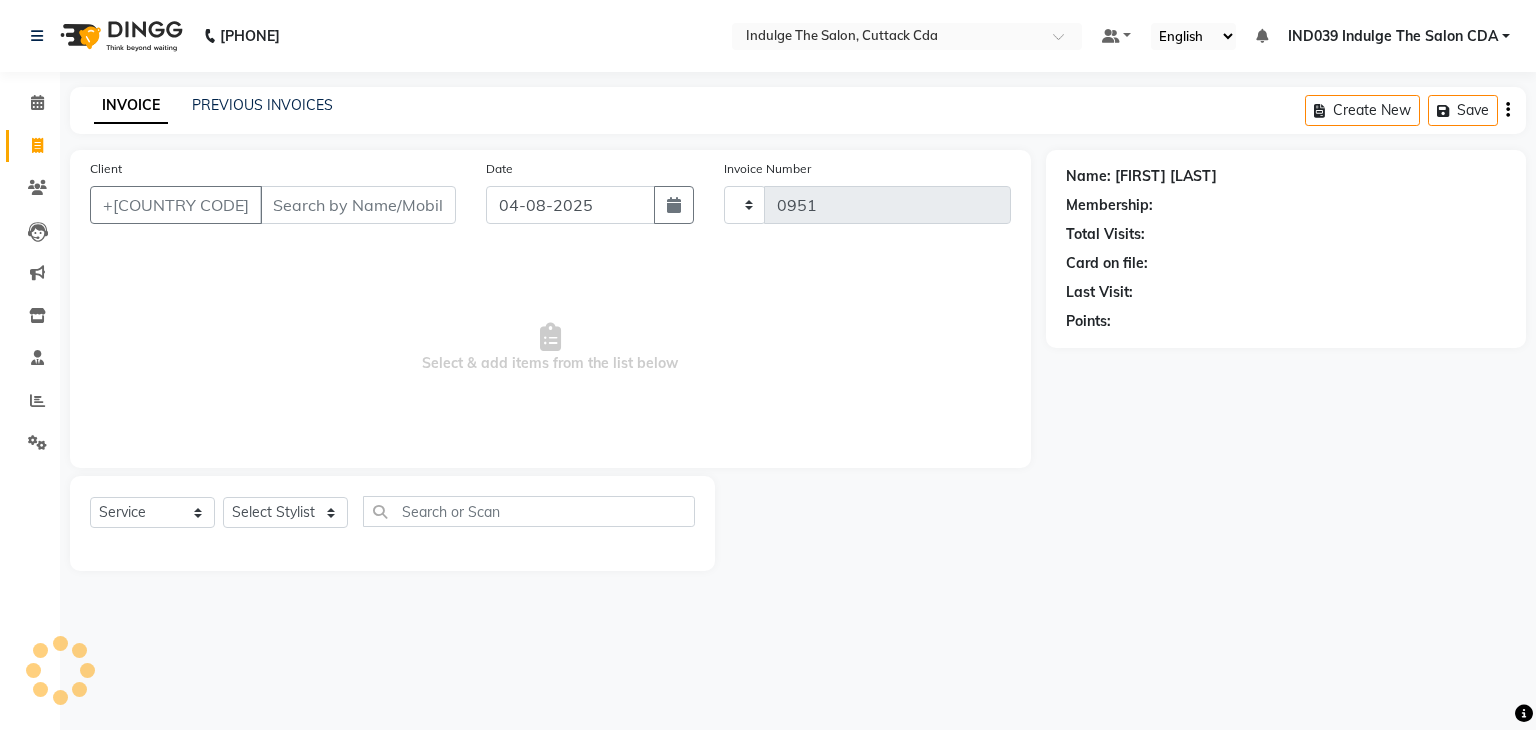 select on "7297" 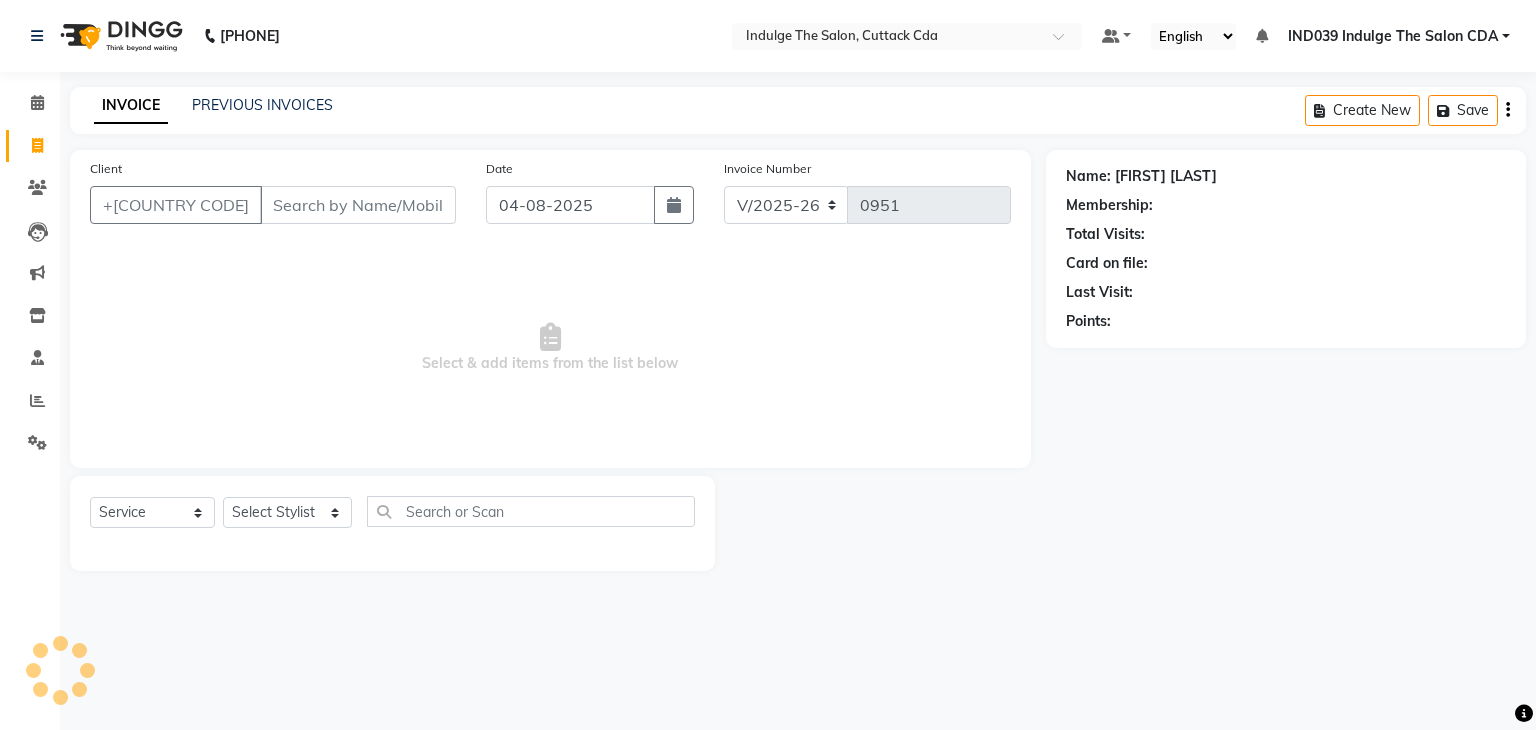 click on "Client" at bounding box center (358, 205) 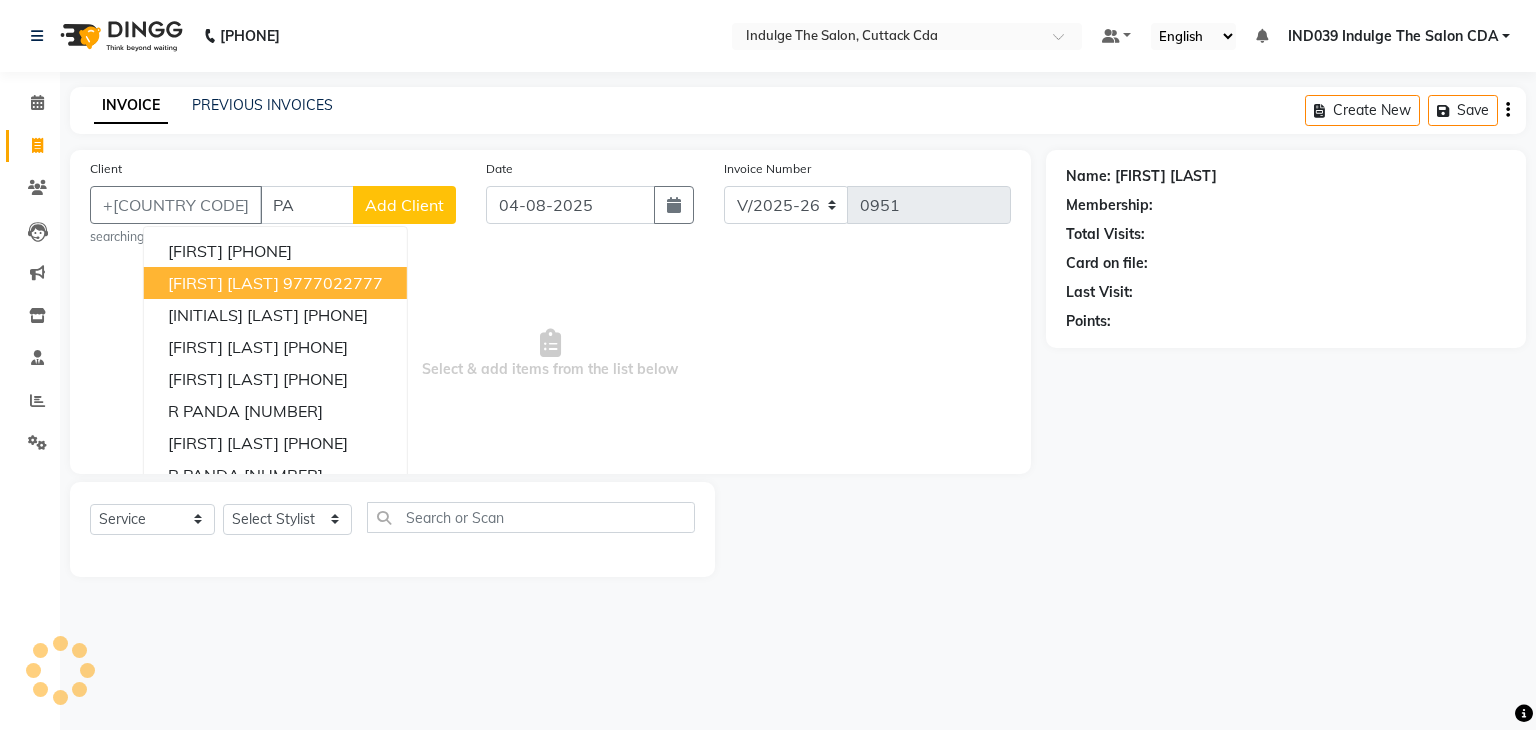 type on "P" 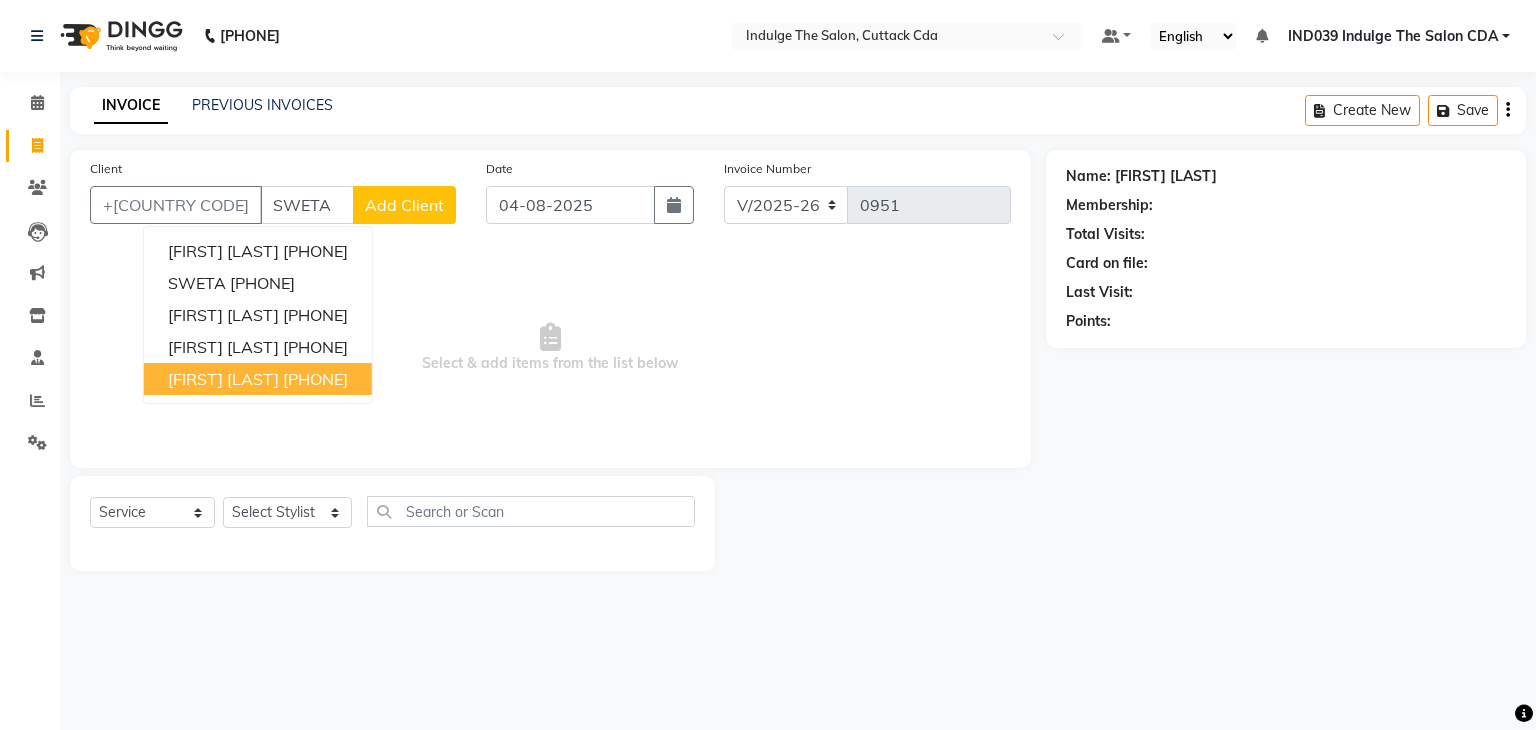 click on "8328862823" at bounding box center (315, 379) 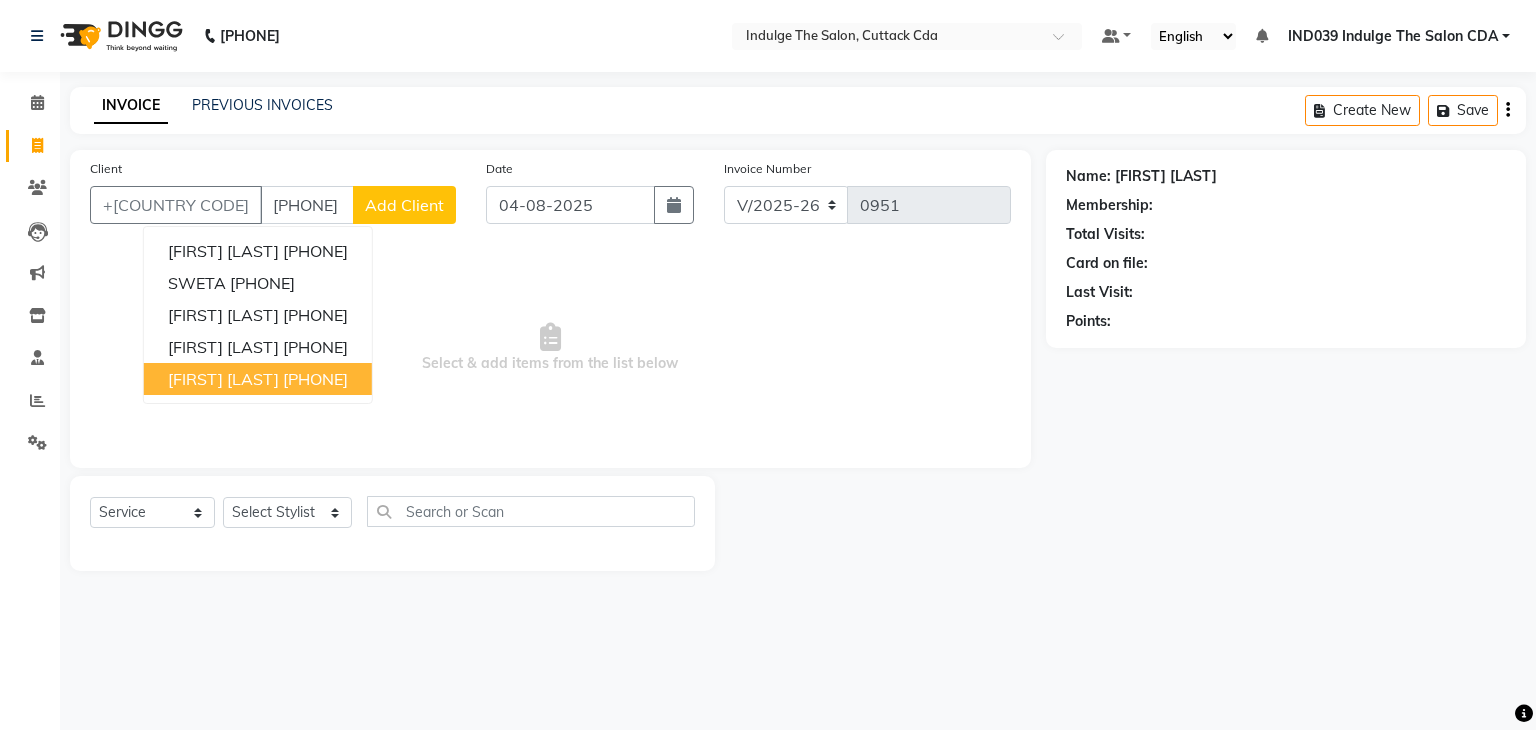 type on "8328862823" 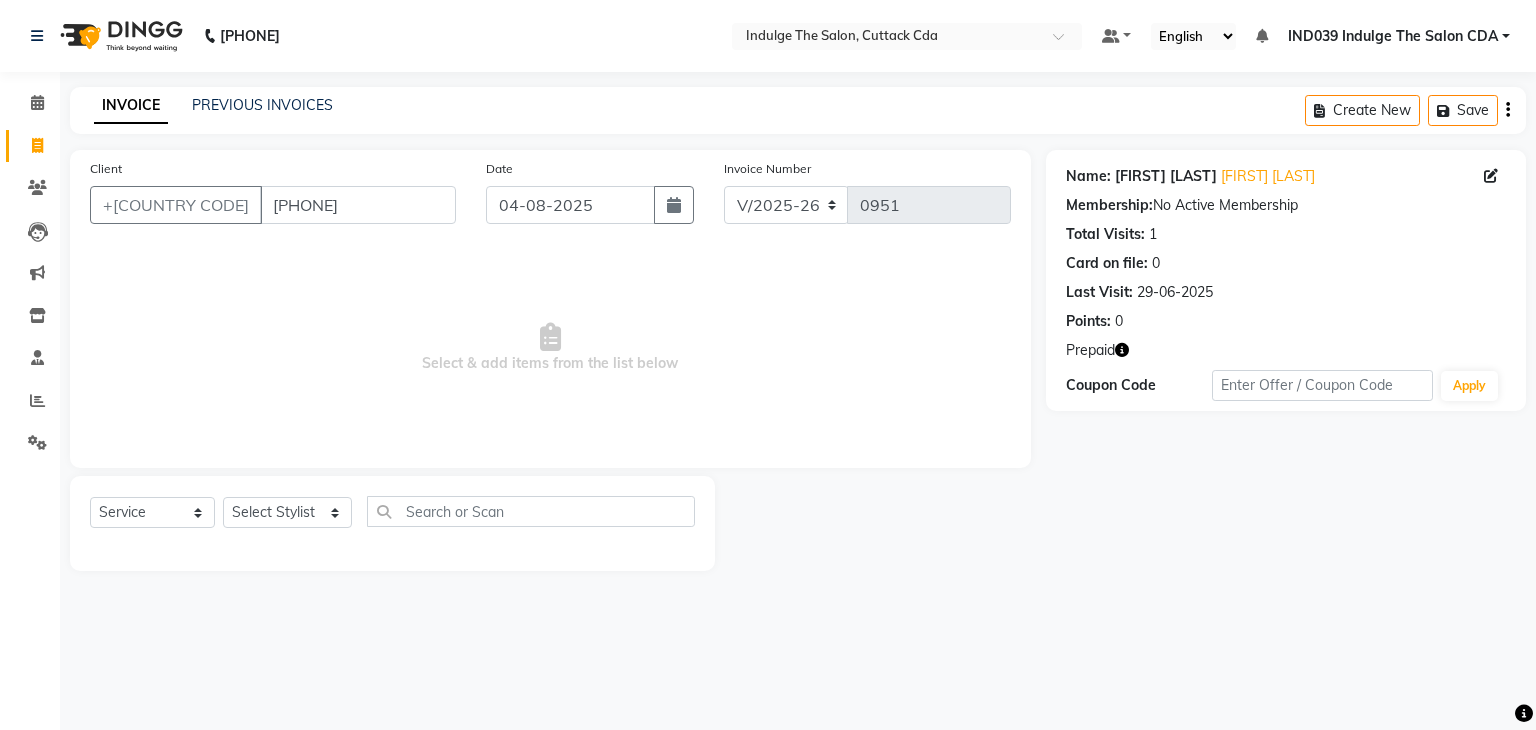 click 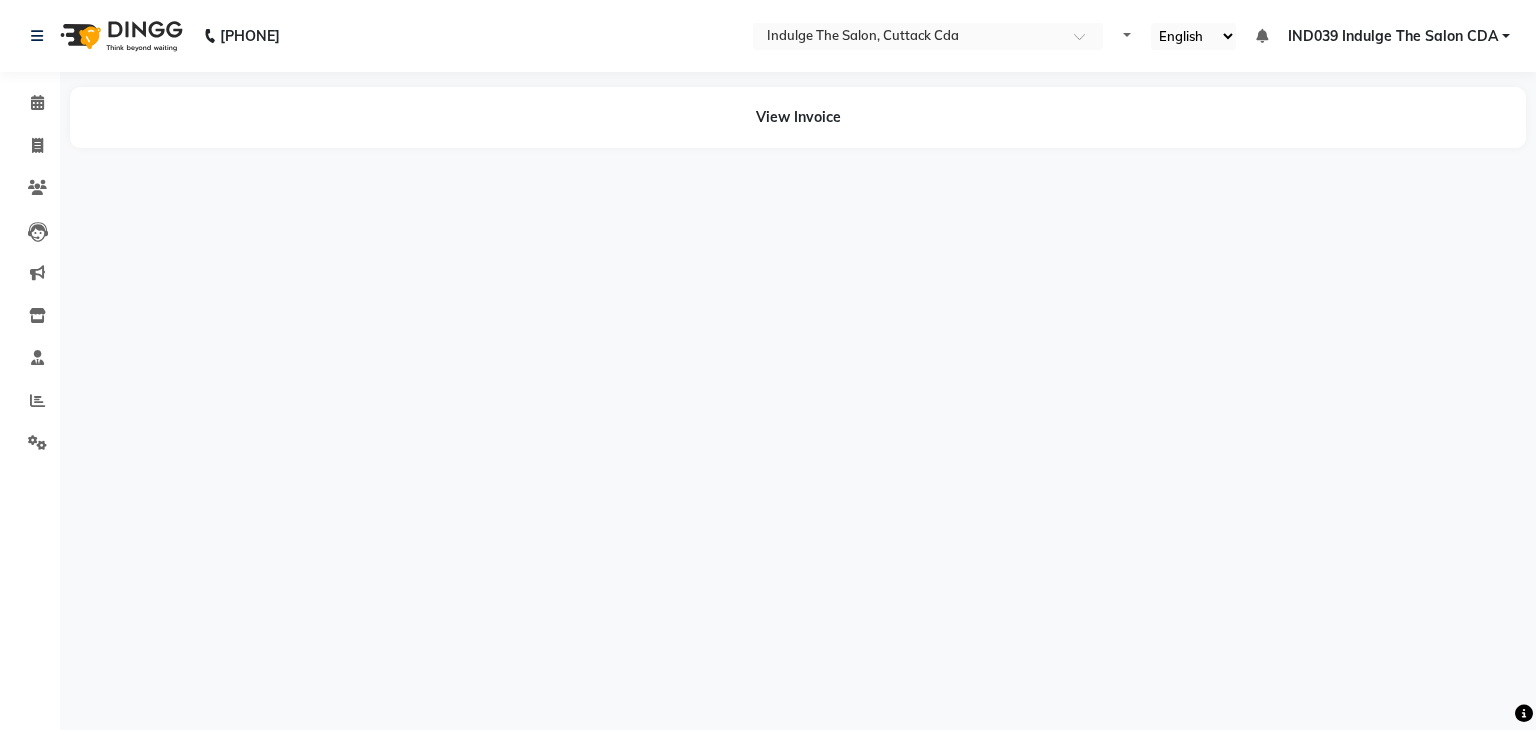 scroll, scrollTop: 0, scrollLeft: 0, axis: both 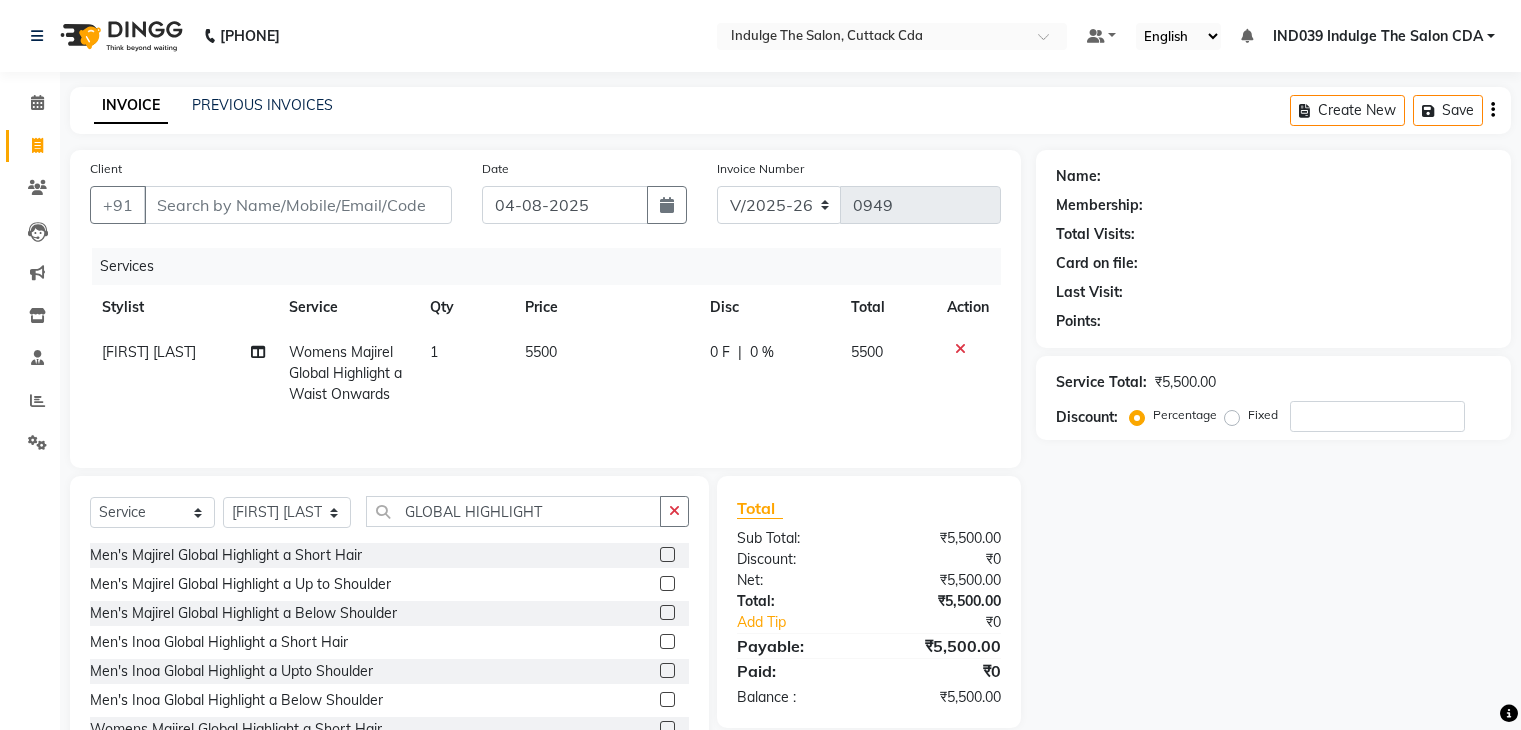 select on "7297" 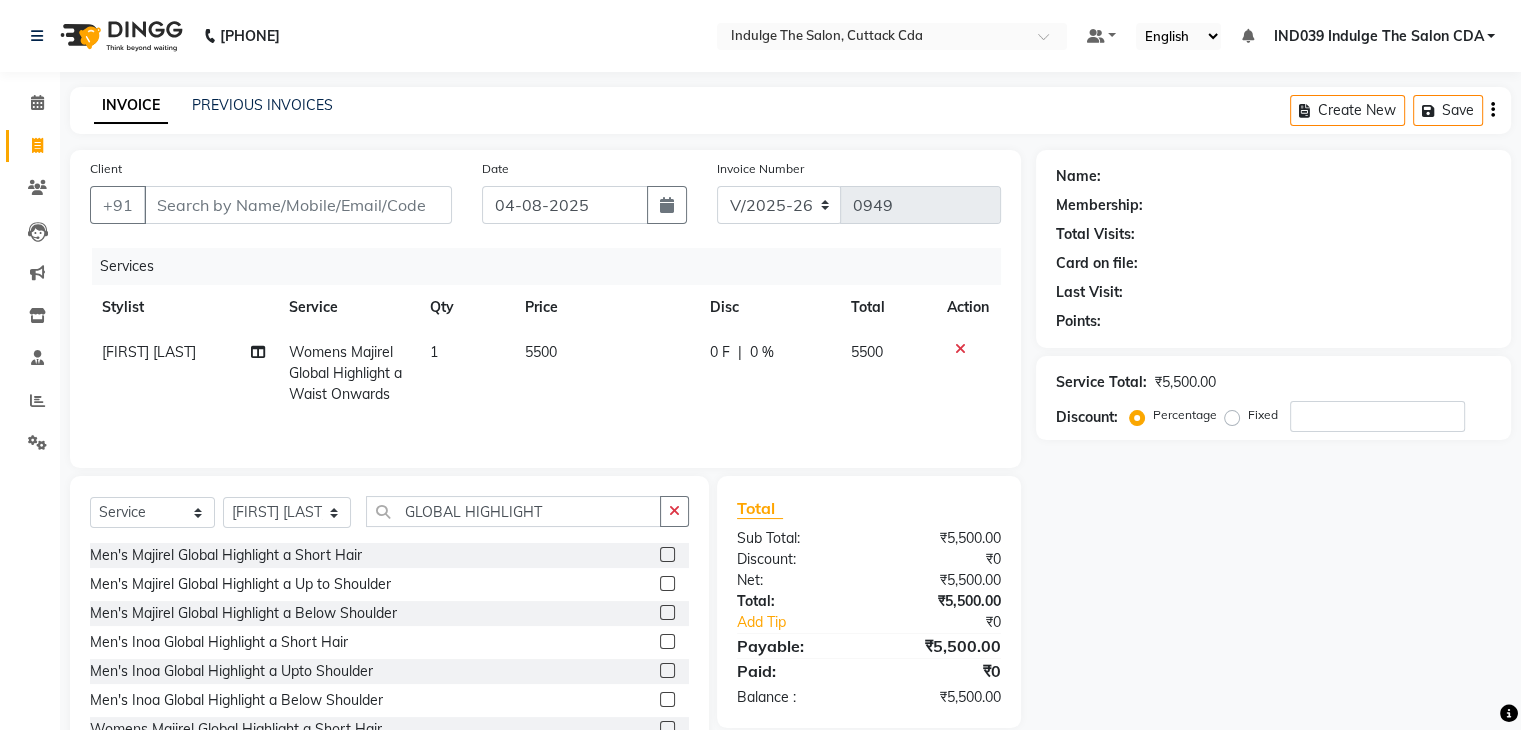 scroll, scrollTop: 0, scrollLeft: 0, axis: both 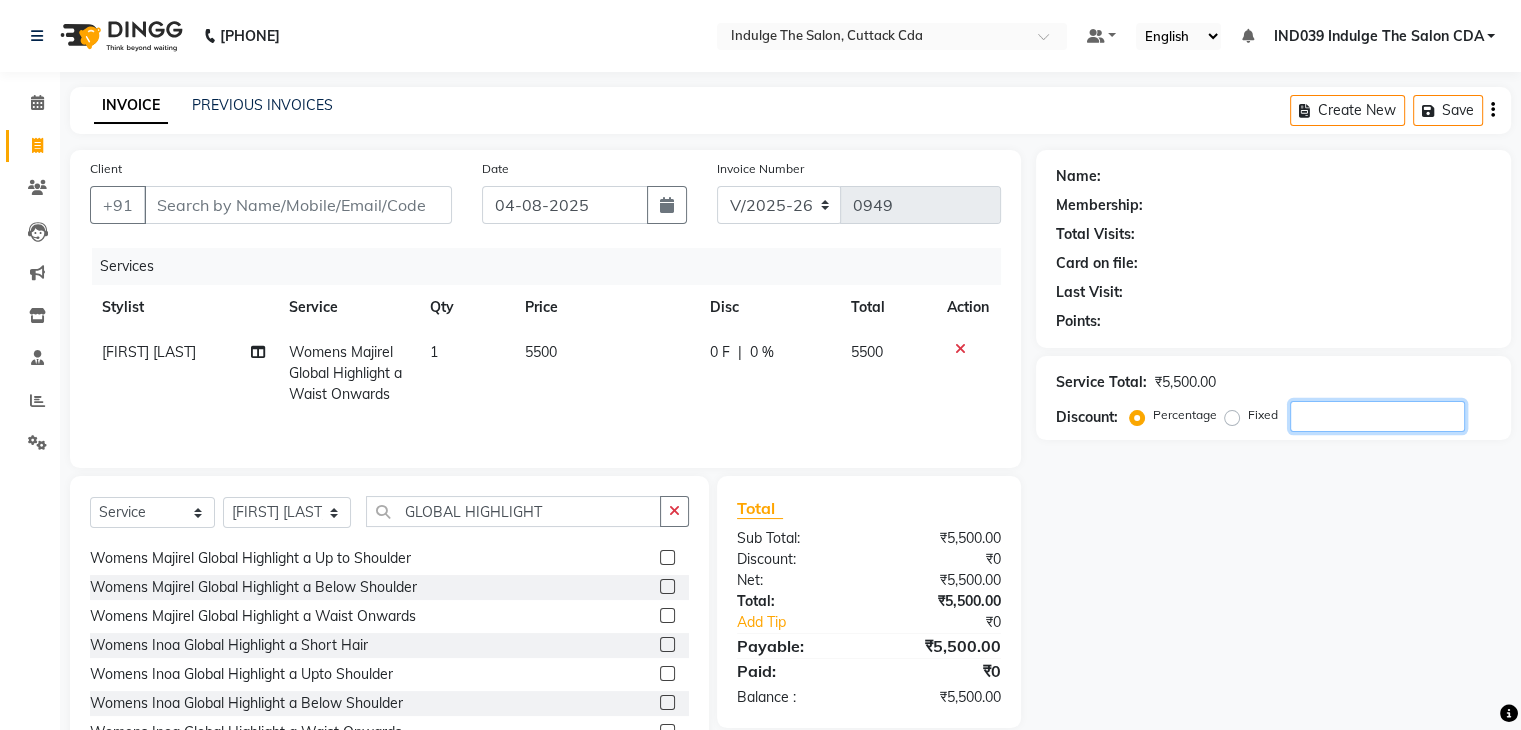 click 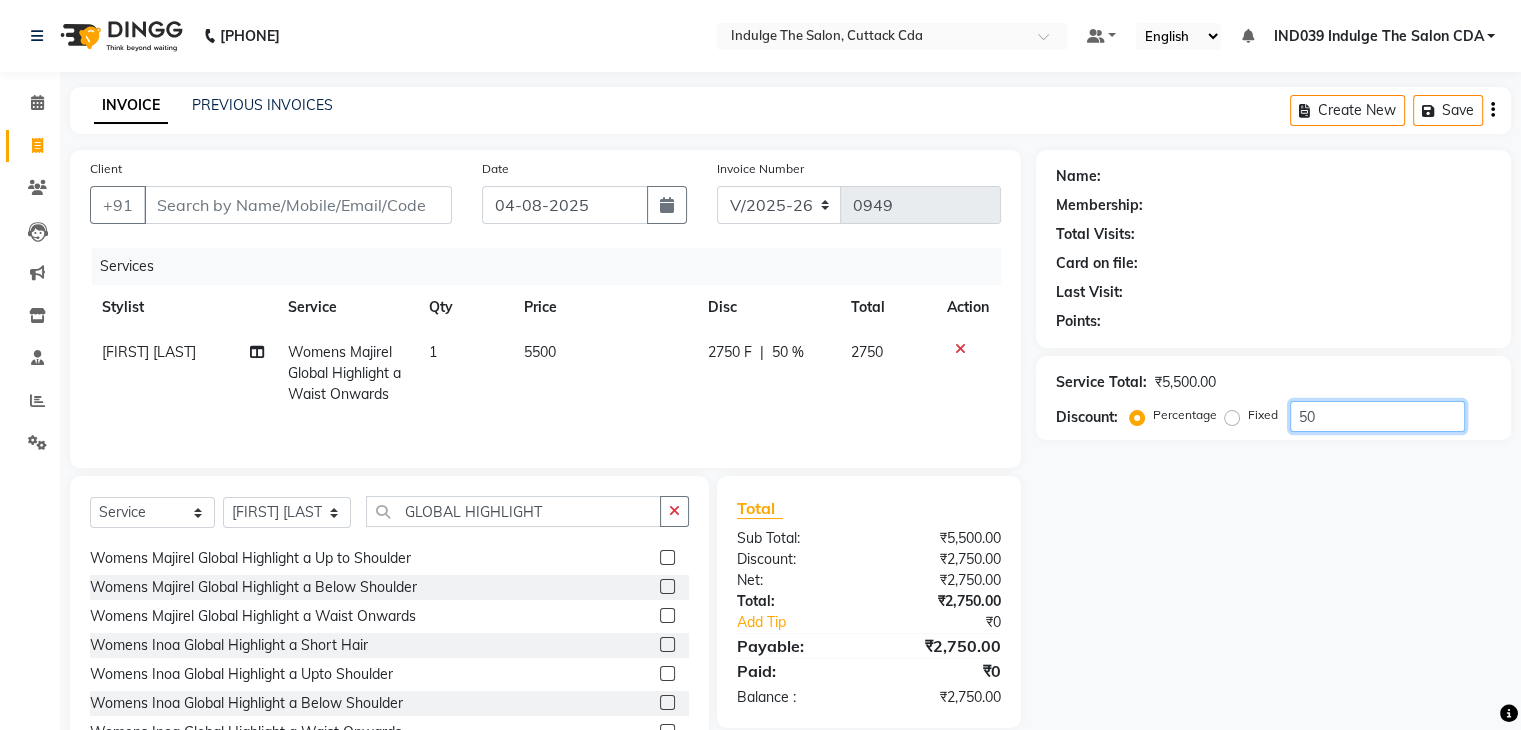 type on "5" 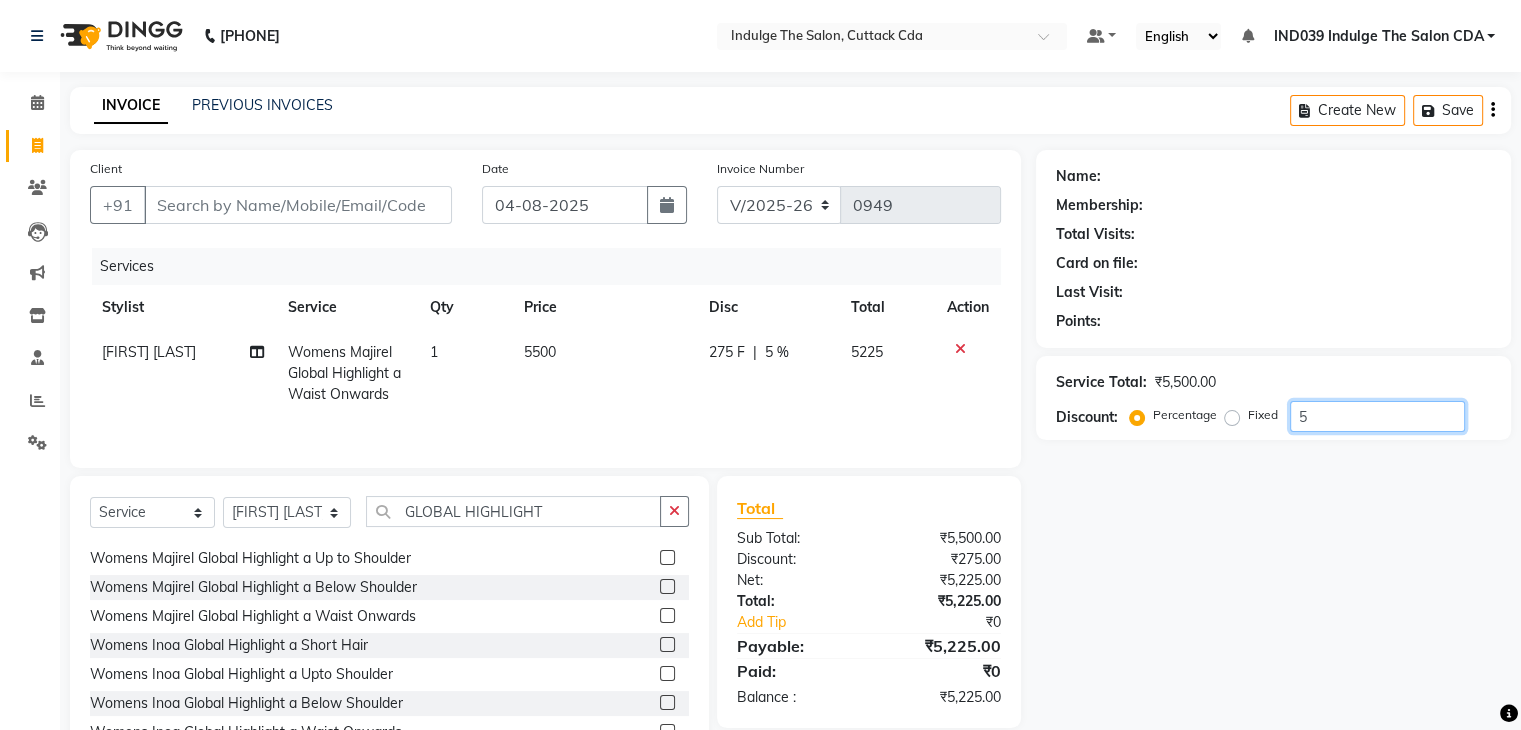 type 